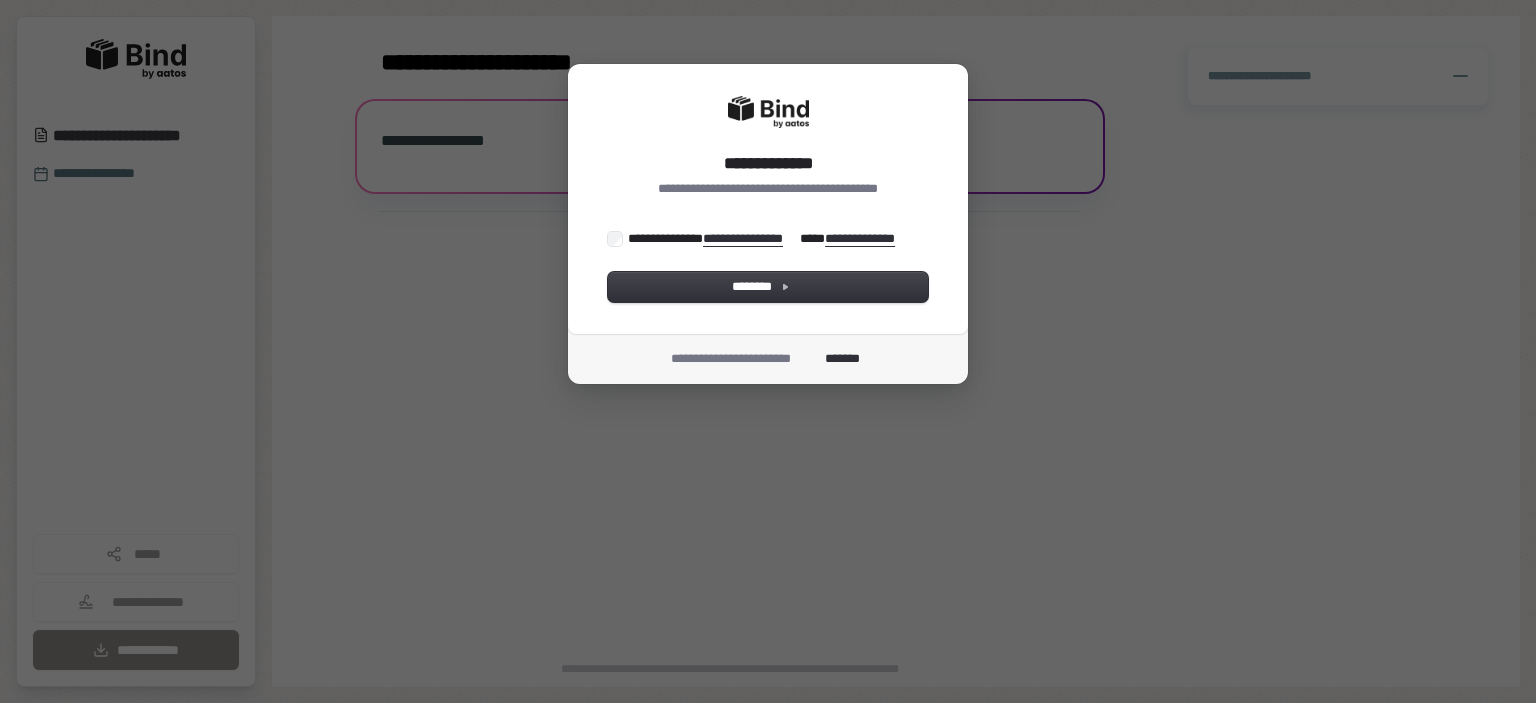 scroll, scrollTop: 0, scrollLeft: 0, axis: both 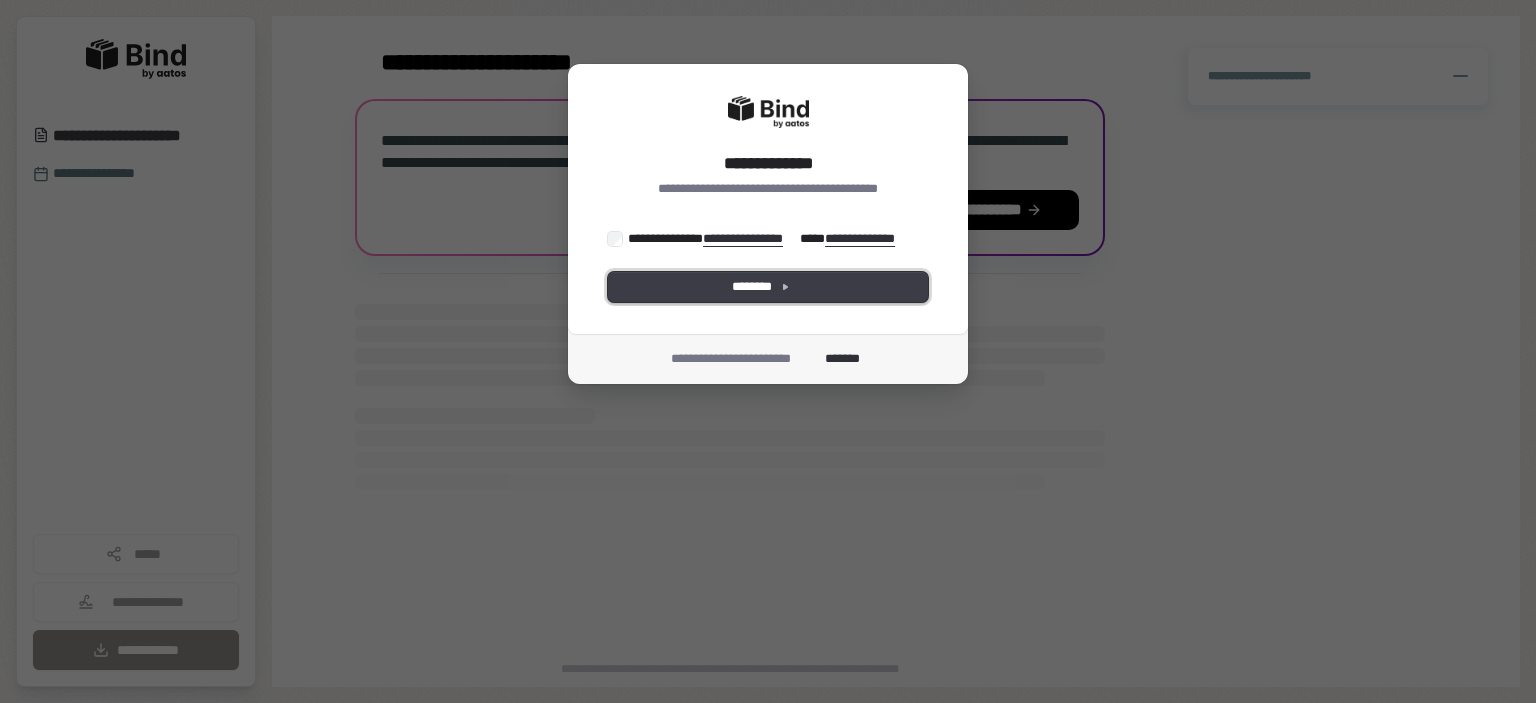 click on "********" at bounding box center [768, 287] 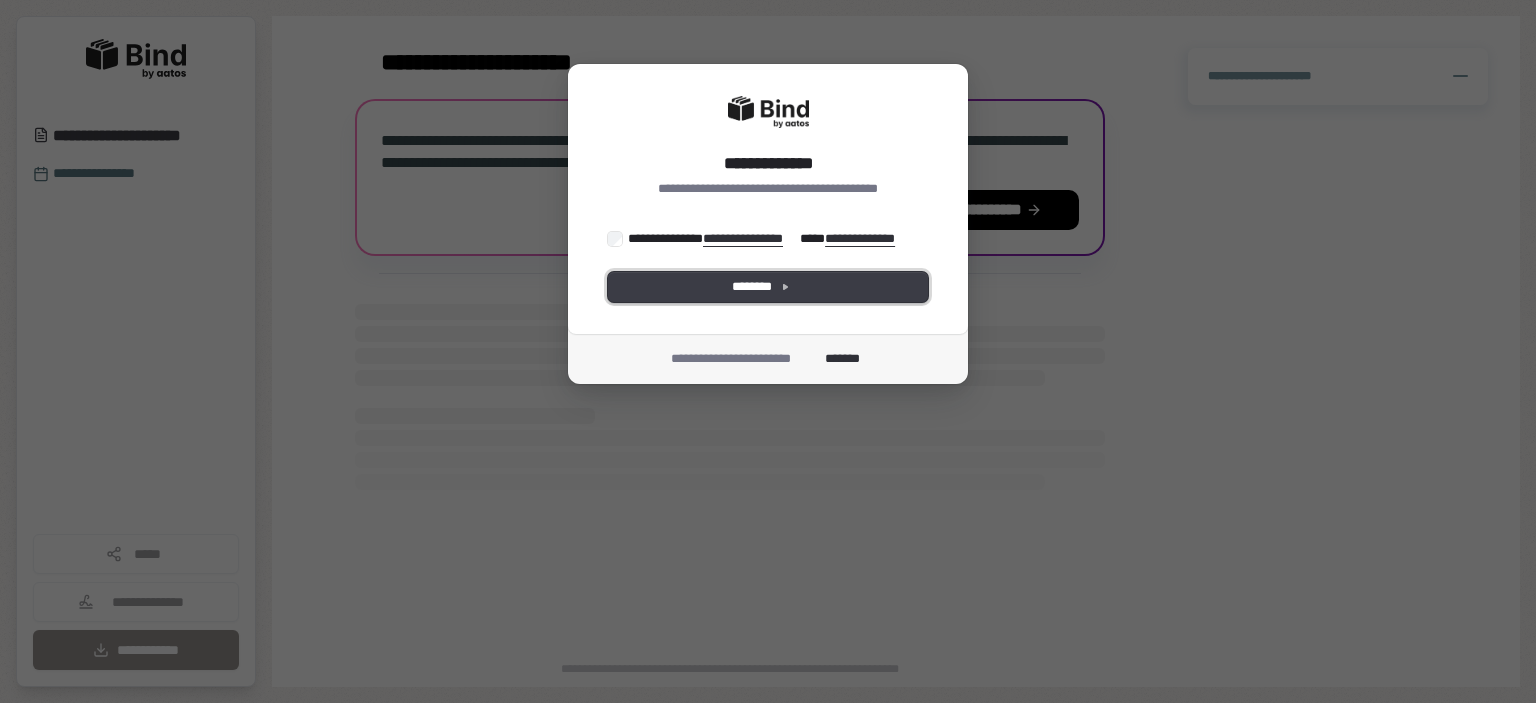 click on "********" at bounding box center [768, 287] 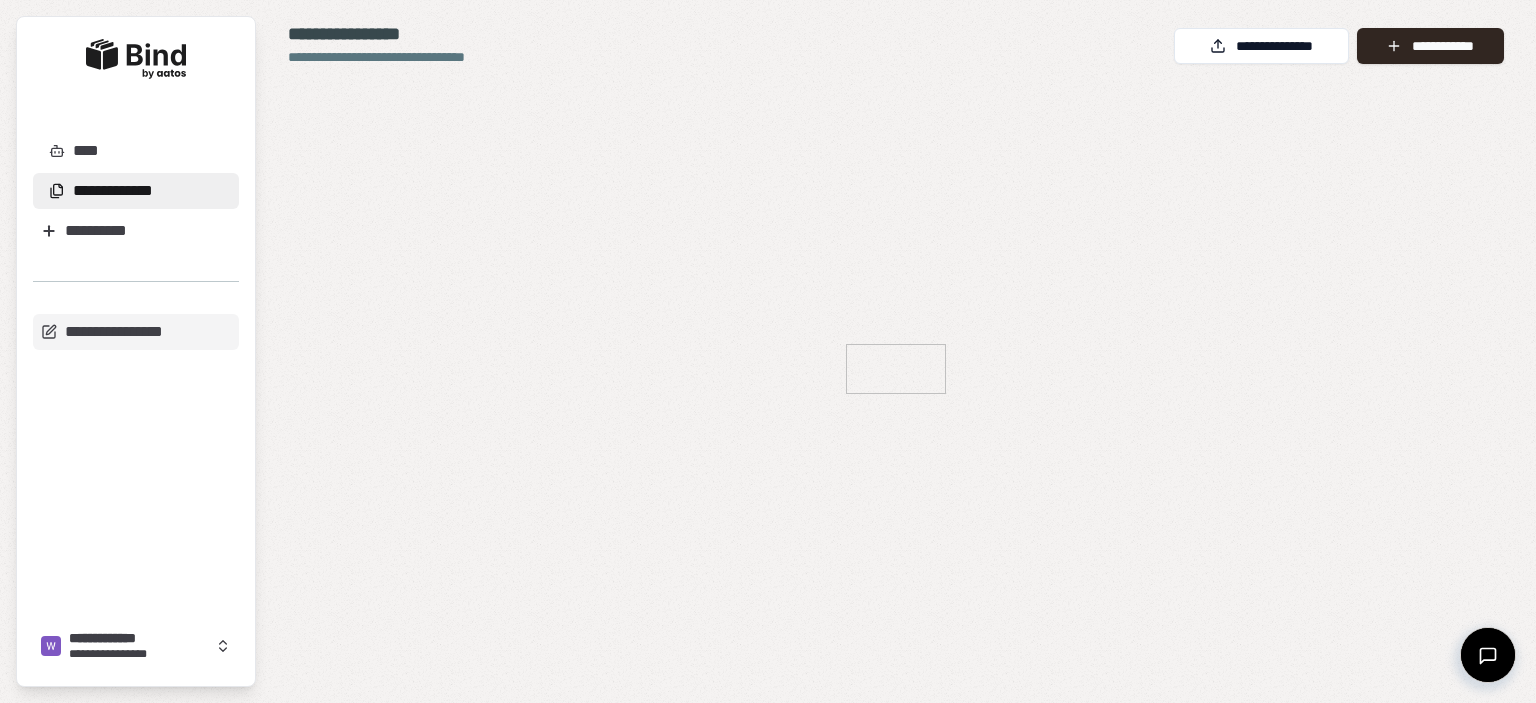 scroll, scrollTop: 0, scrollLeft: 0, axis: both 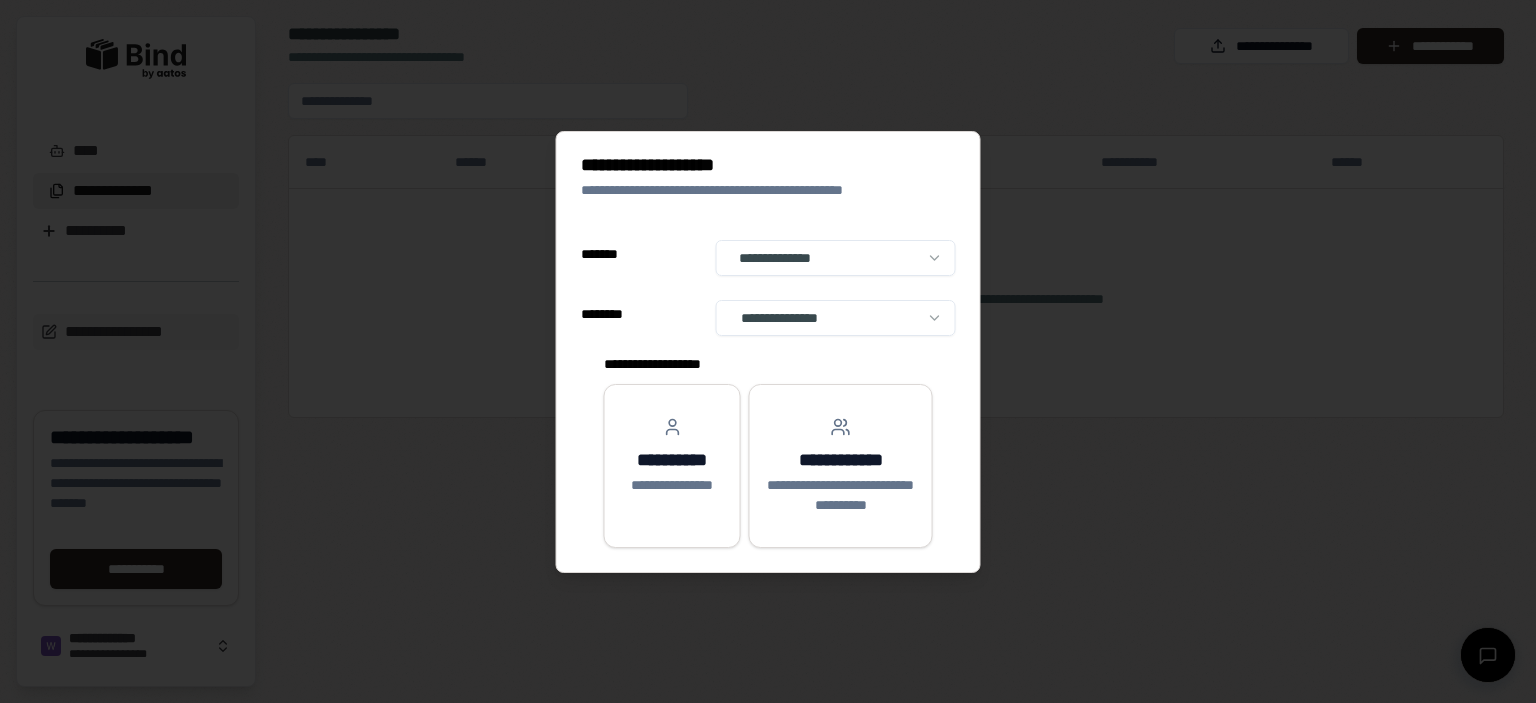select on "******" 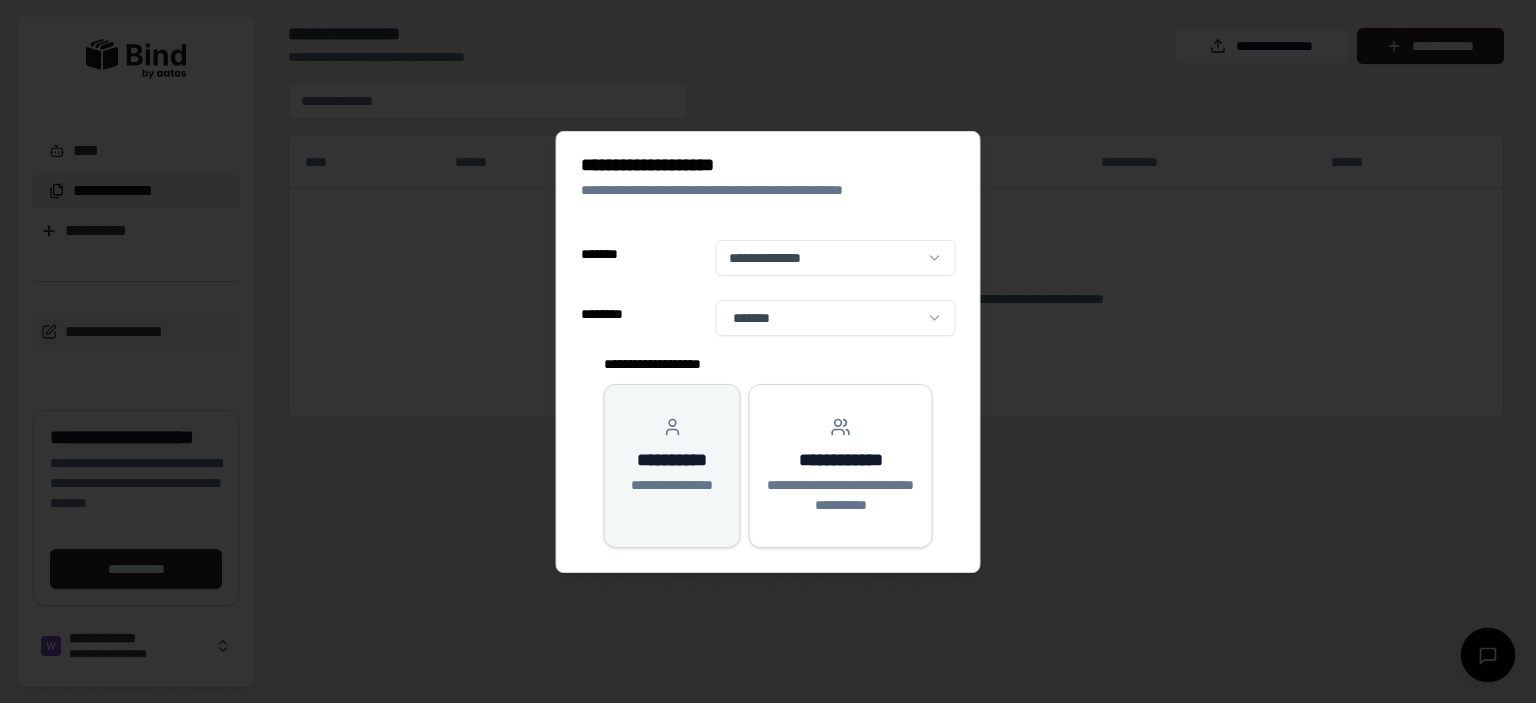 click on "**********" at bounding box center (672, 460) 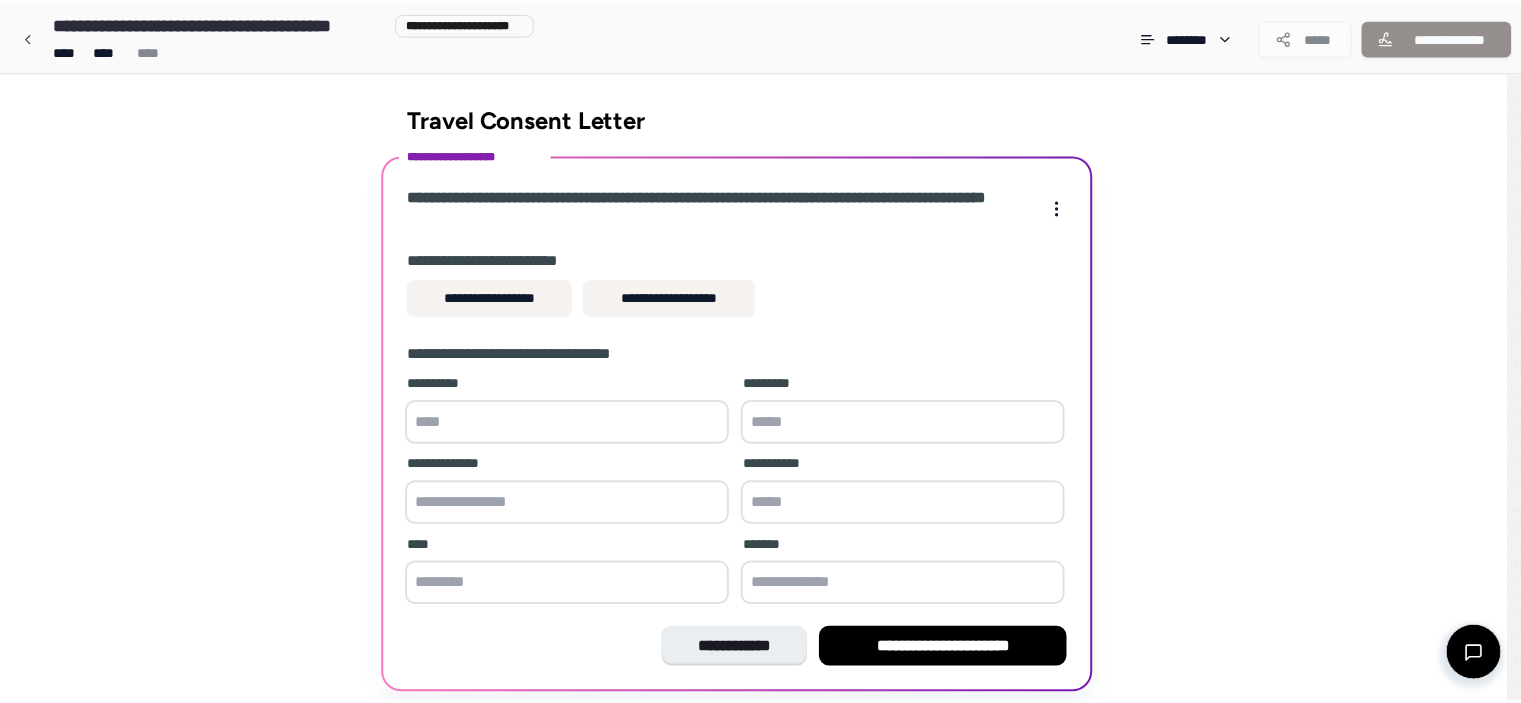 scroll, scrollTop: 68, scrollLeft: 0, axis: vertical 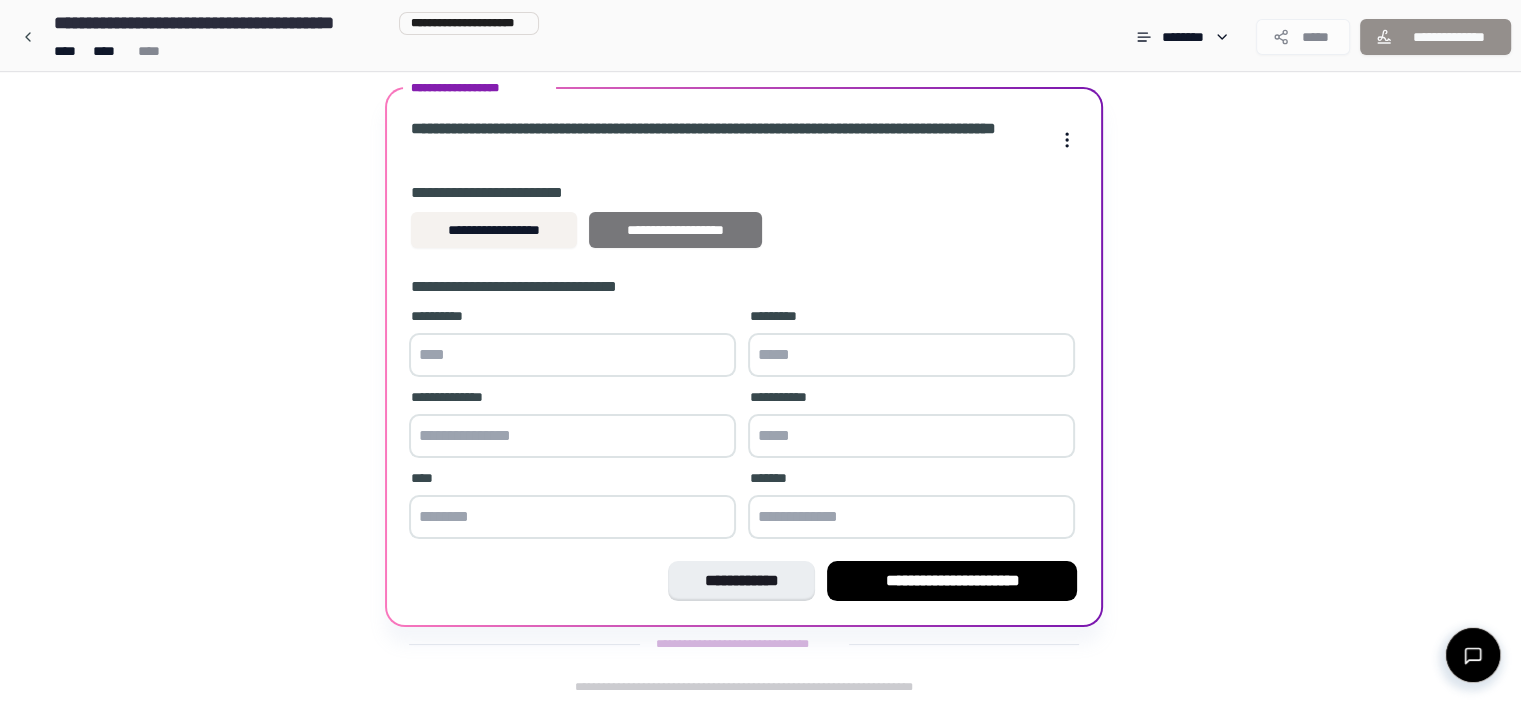 click on "**********" at bounding box center (675, 230) 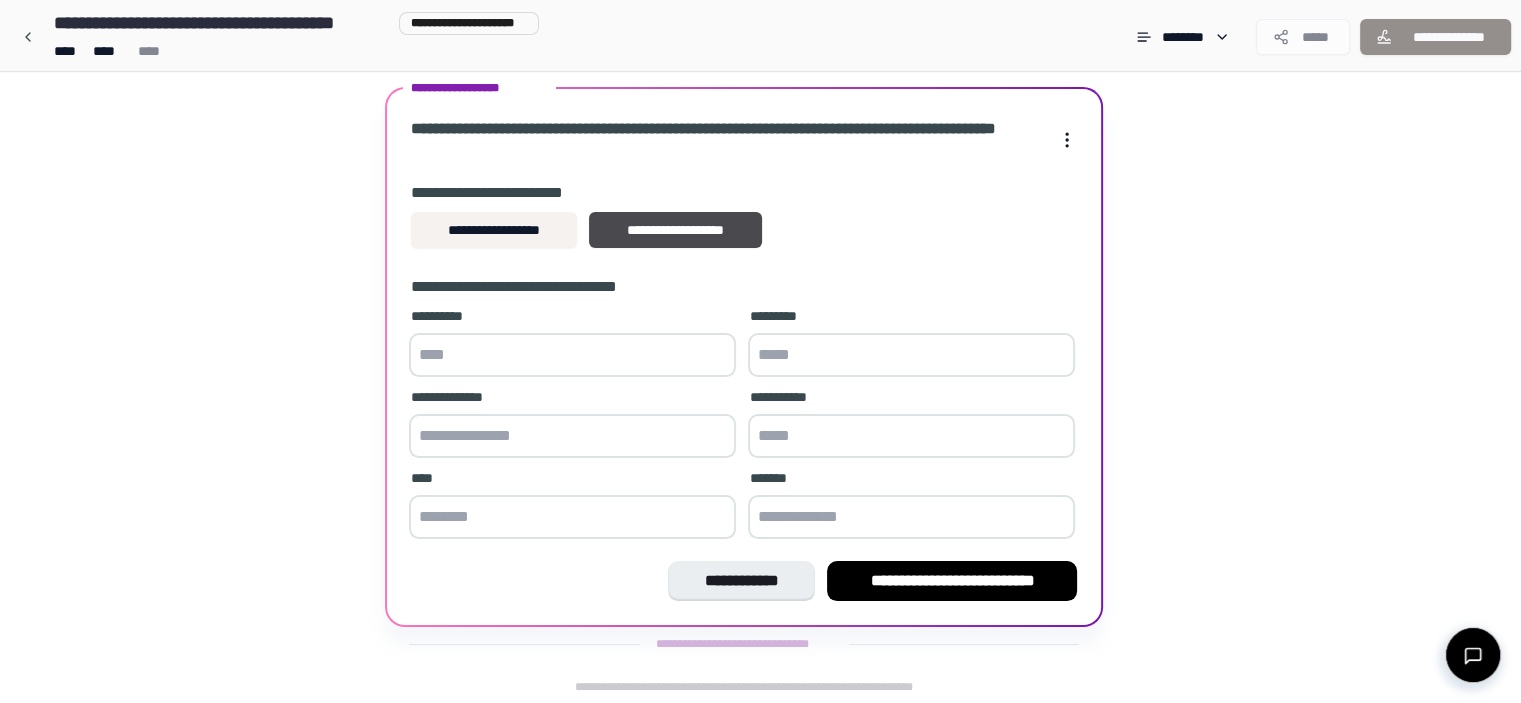click at bounding box center [572, 355] 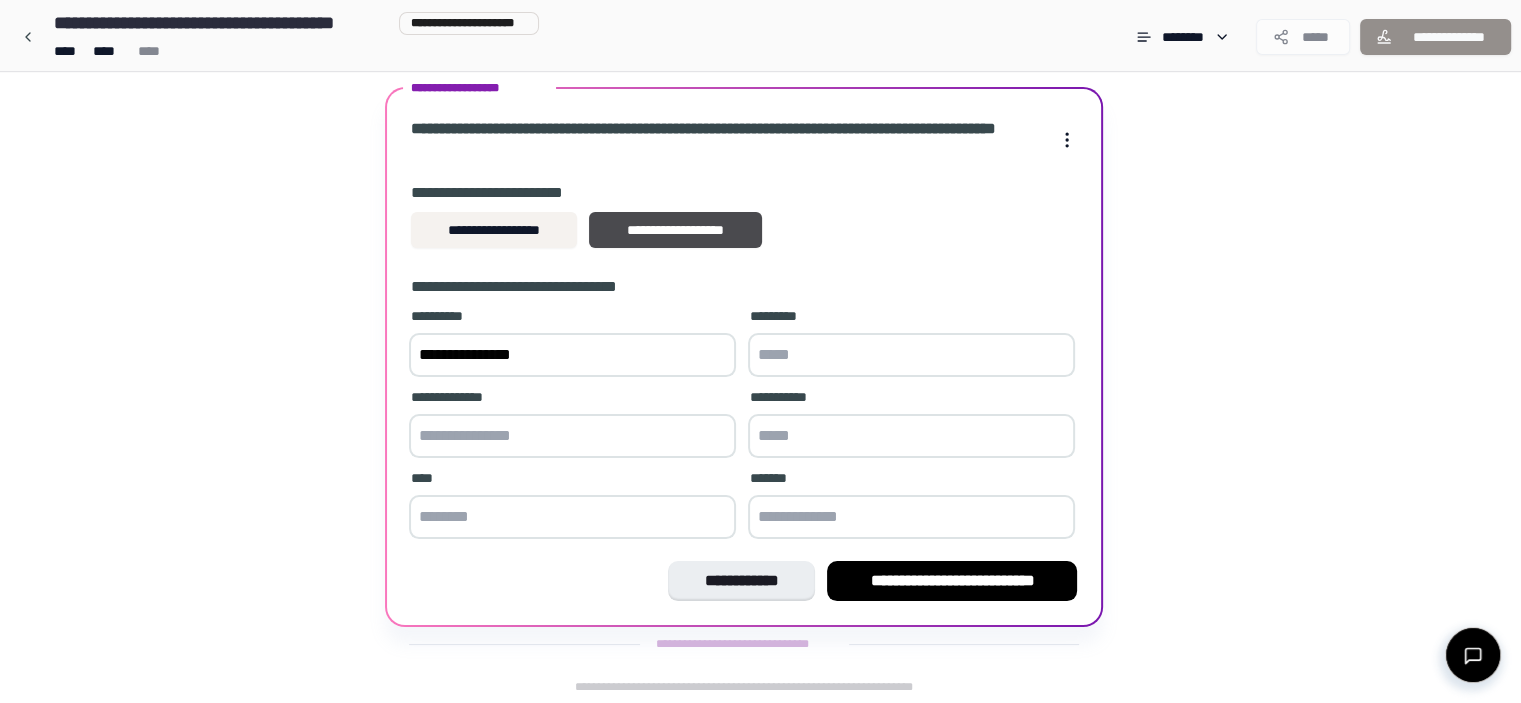 type on "**********" 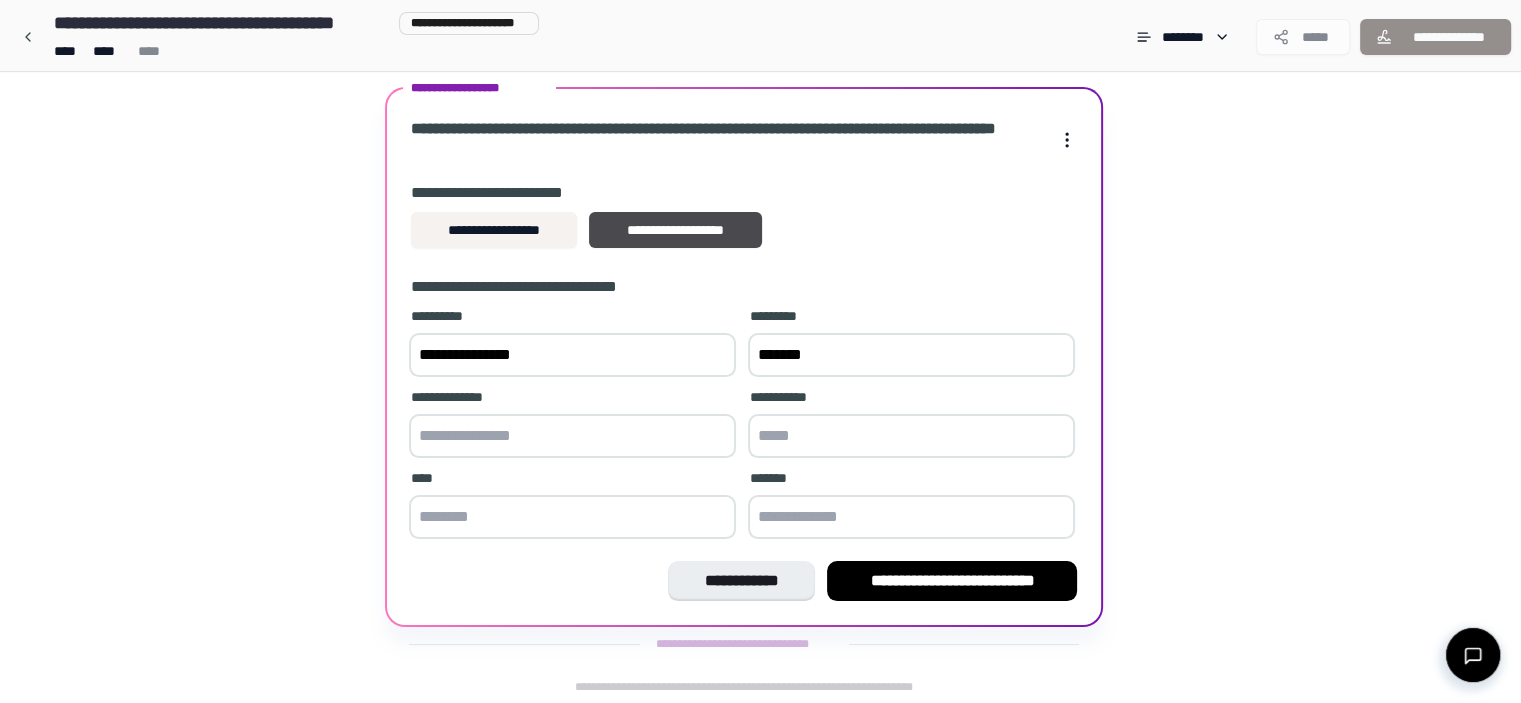 type on "*******" 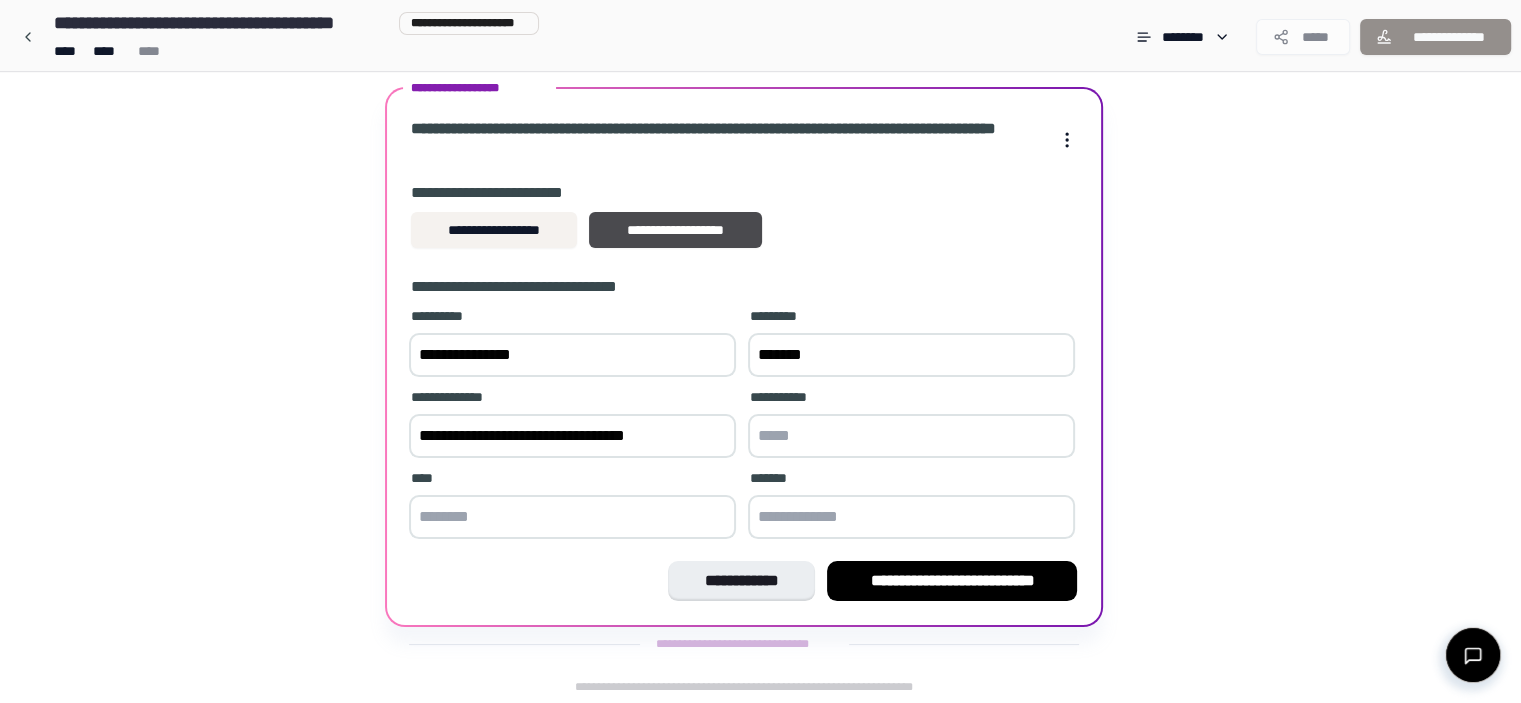 drag, startPoint x: 522, startPoint y: 435, endPoint x: 684, endPoint y: 425, distance: 162.30835 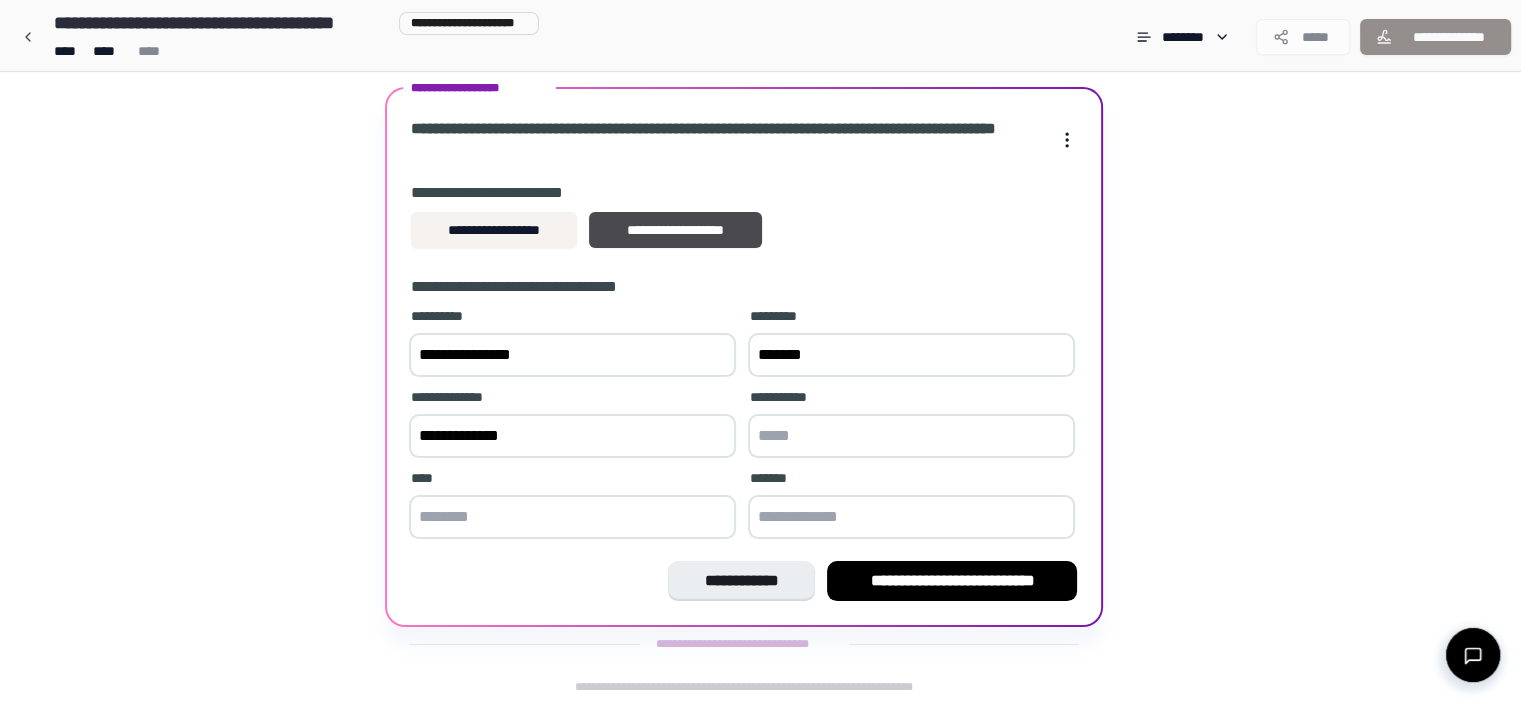 type on "**********" 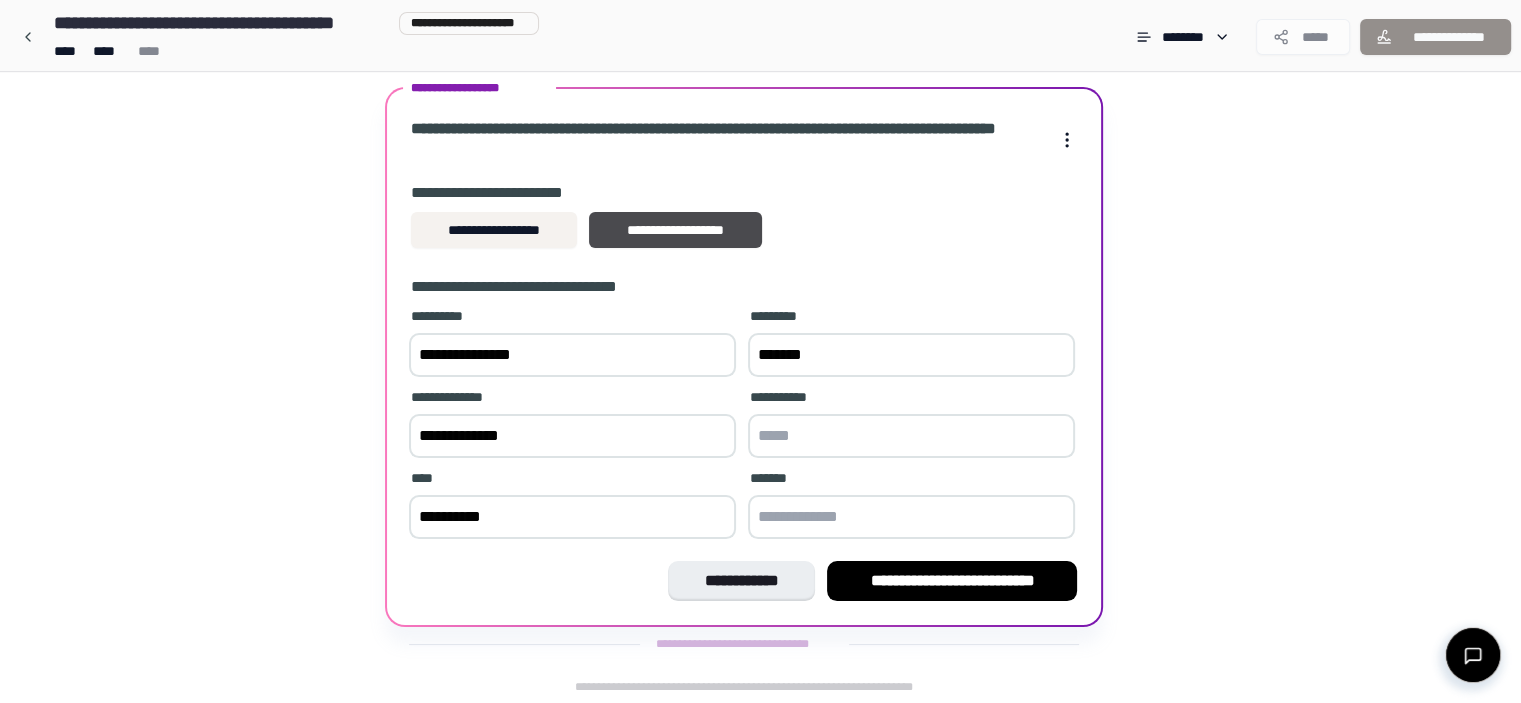 type on "**********" 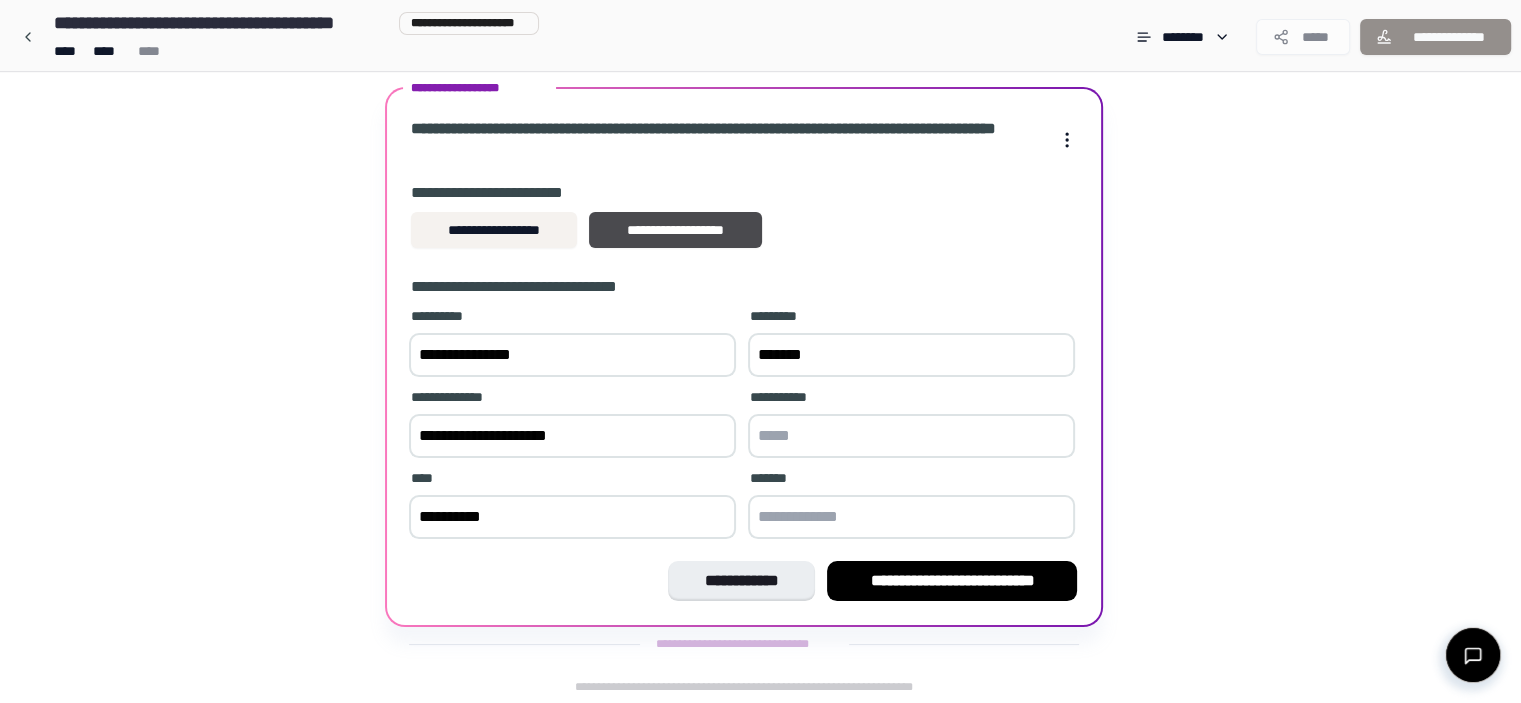 type on "**********" 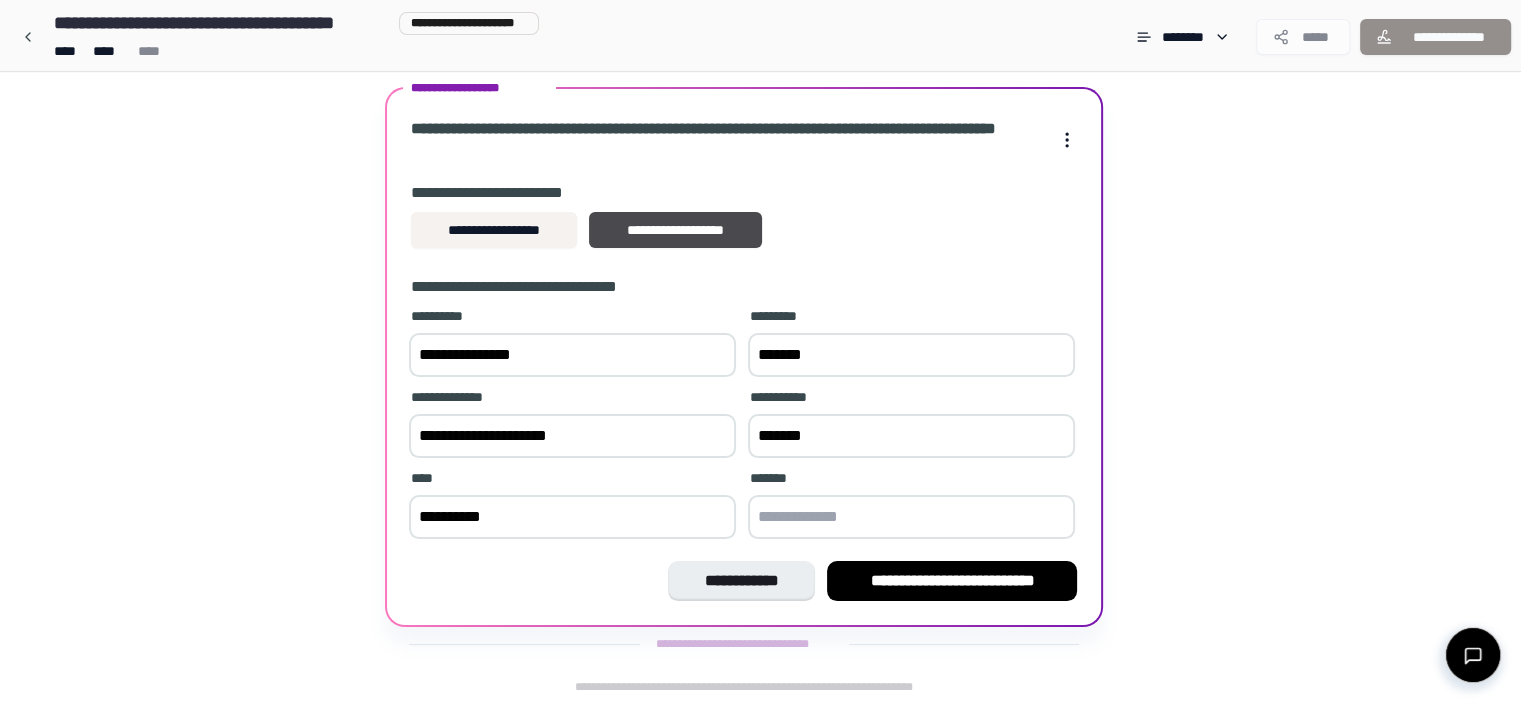 type on "*******" 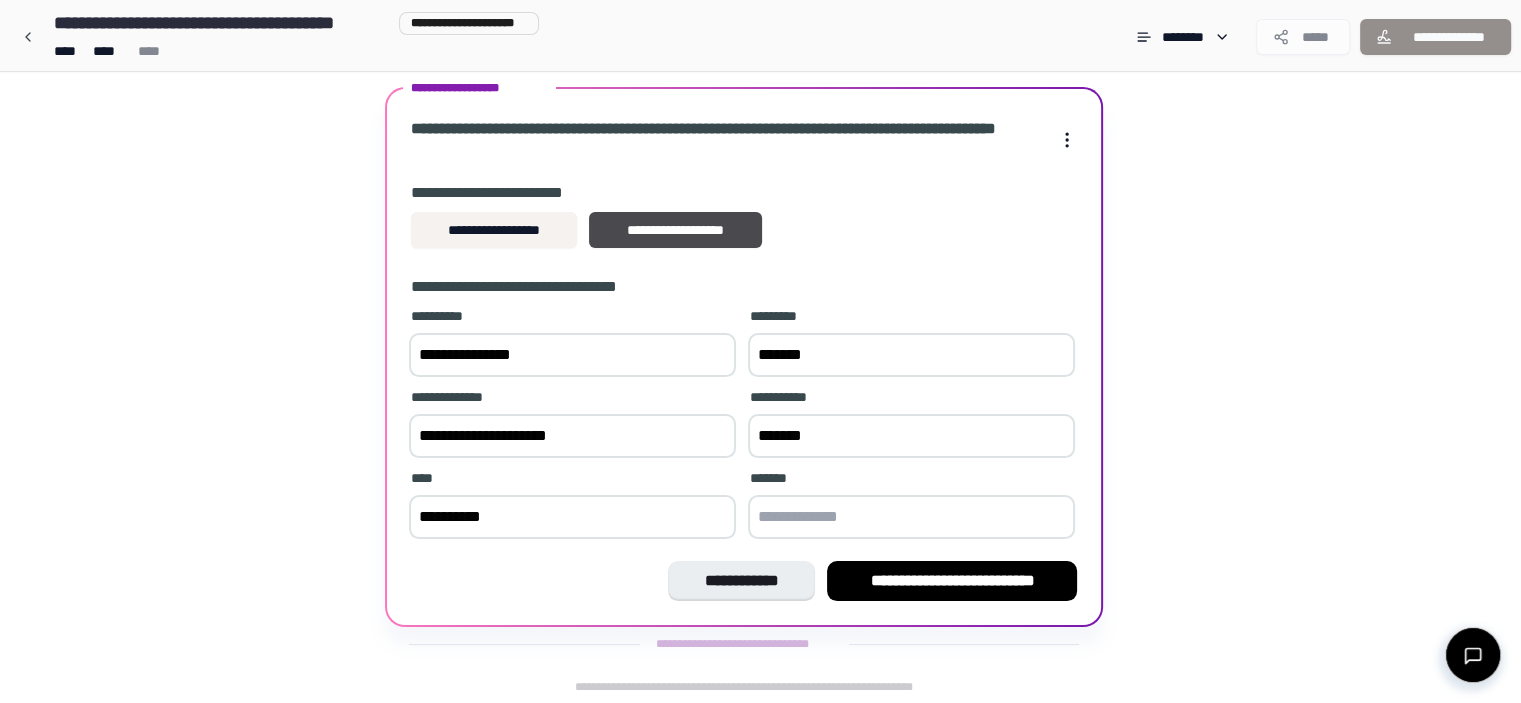 click at bounding box center (911, 517) 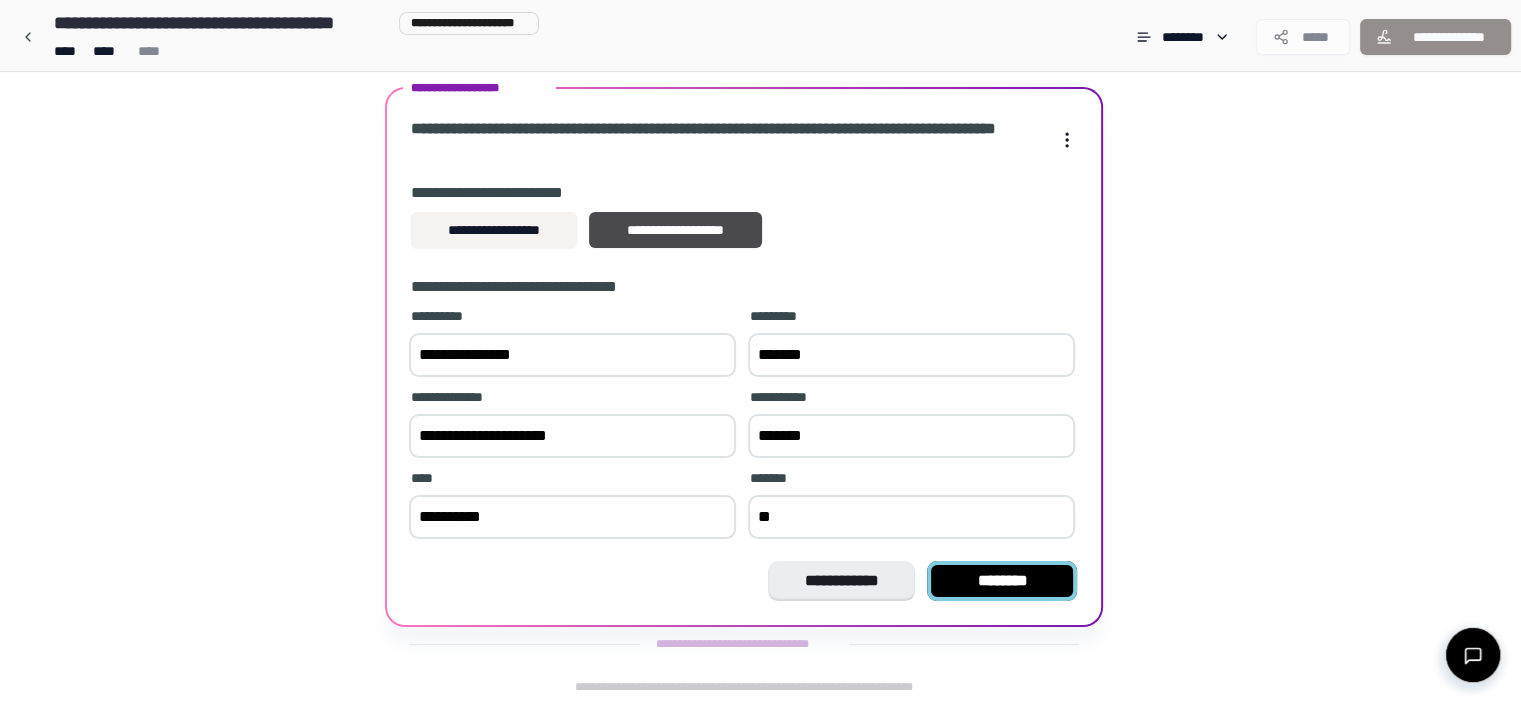 type on "**" 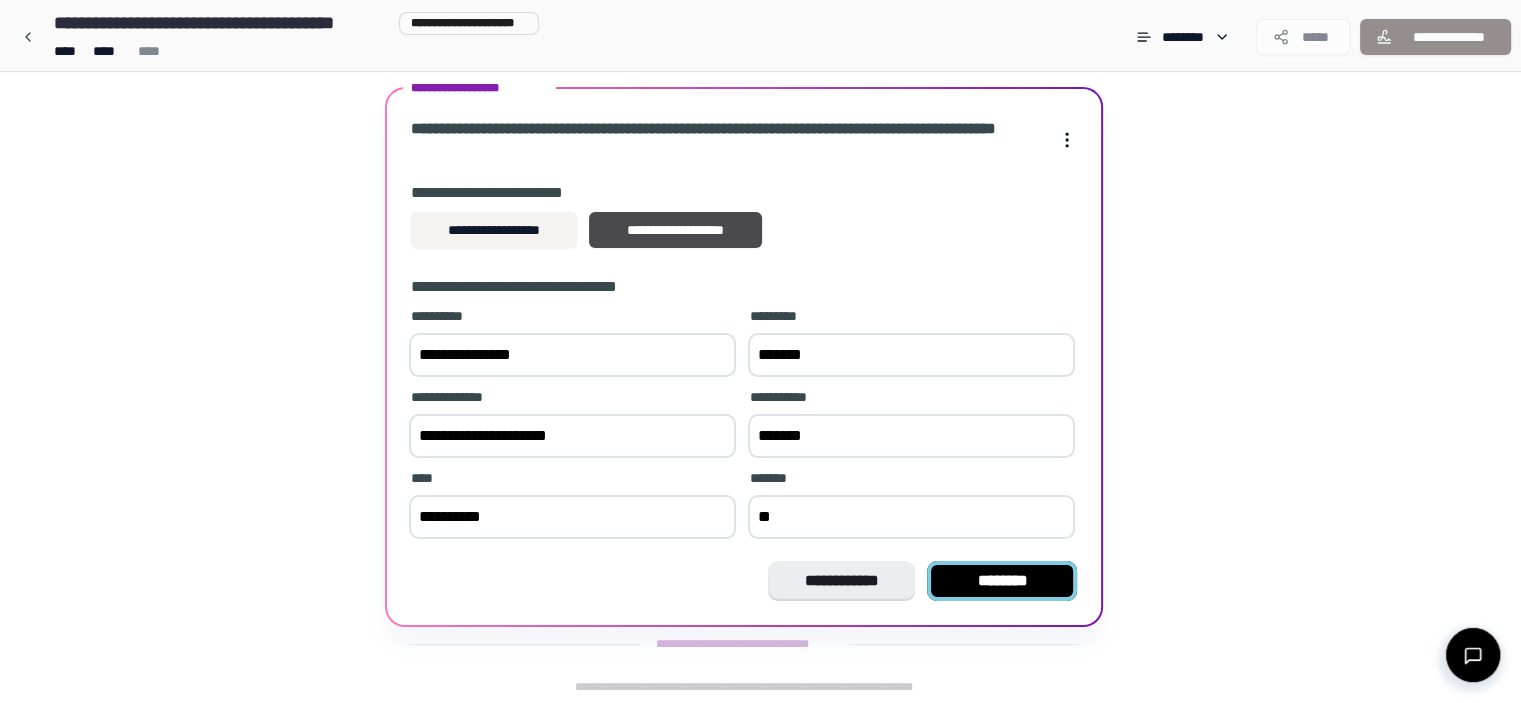 click on "********" at bounding box center (1002, 581) 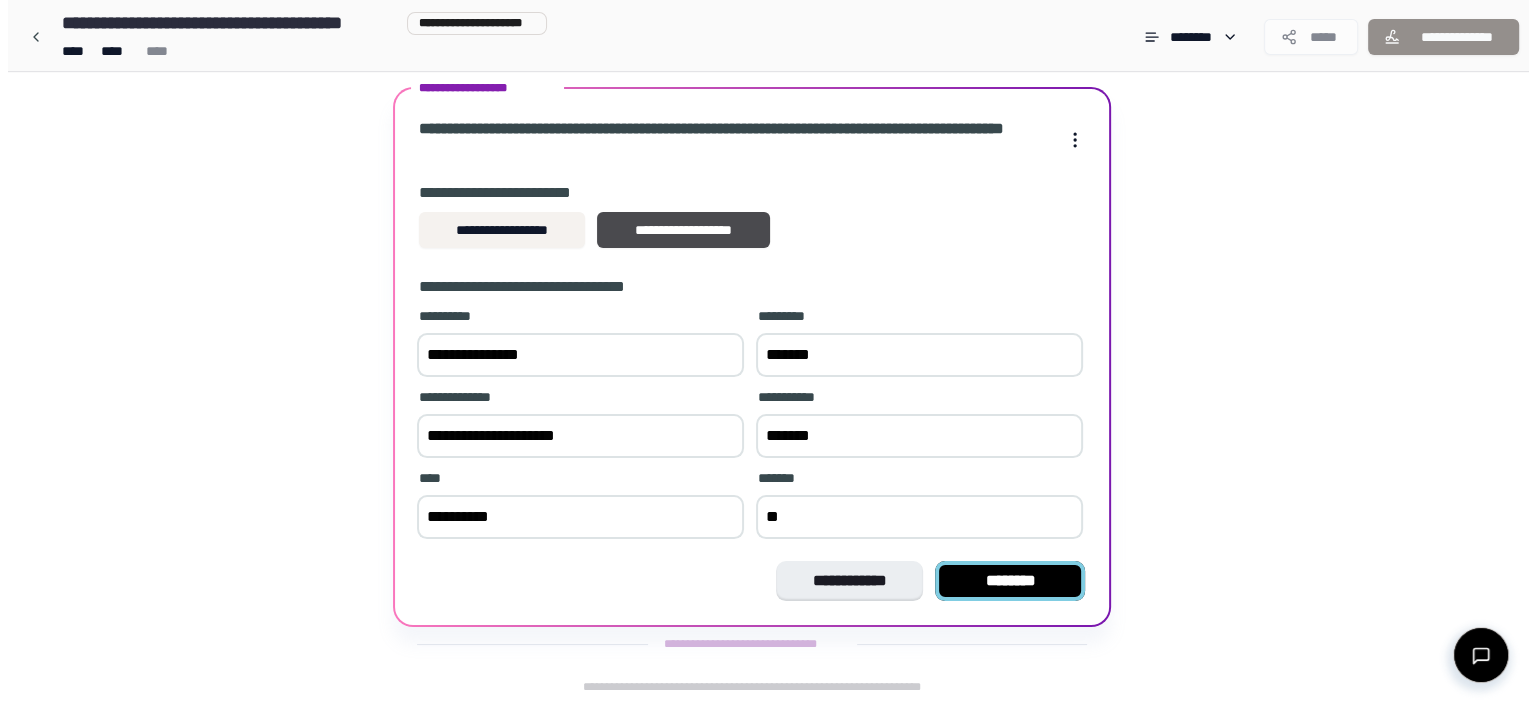 scroll, scrollTop: 0, scrollLeft: 0, axis: both 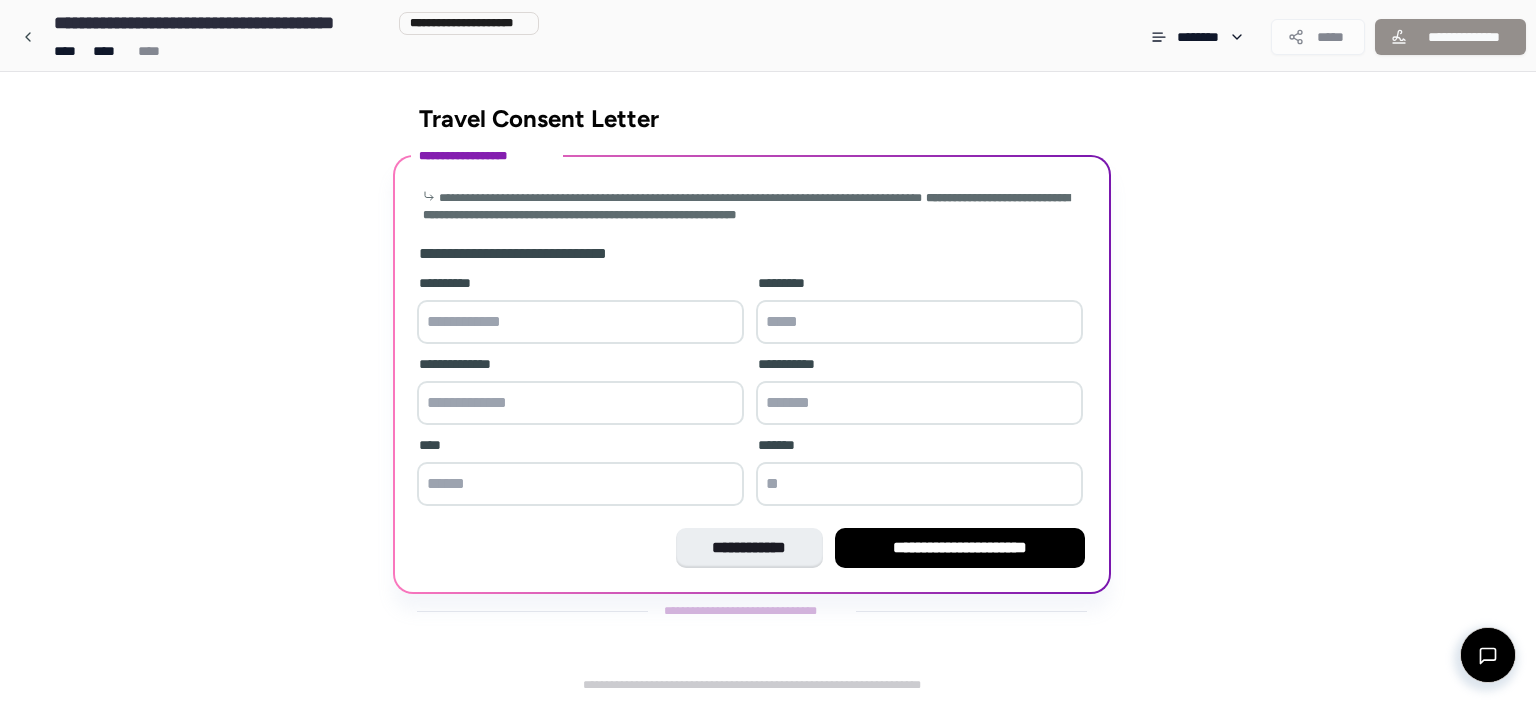 click at bounding box center [580, 322] 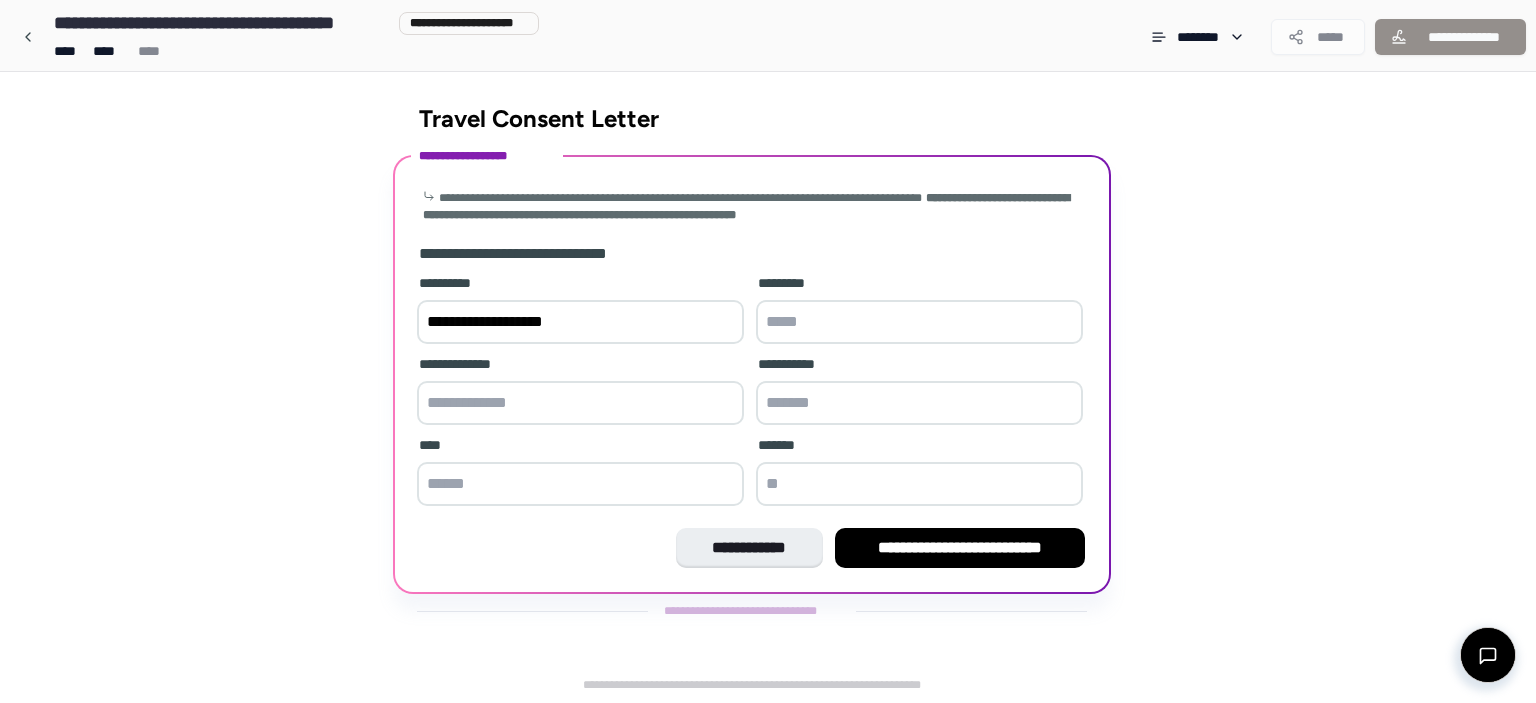 type on "**********" 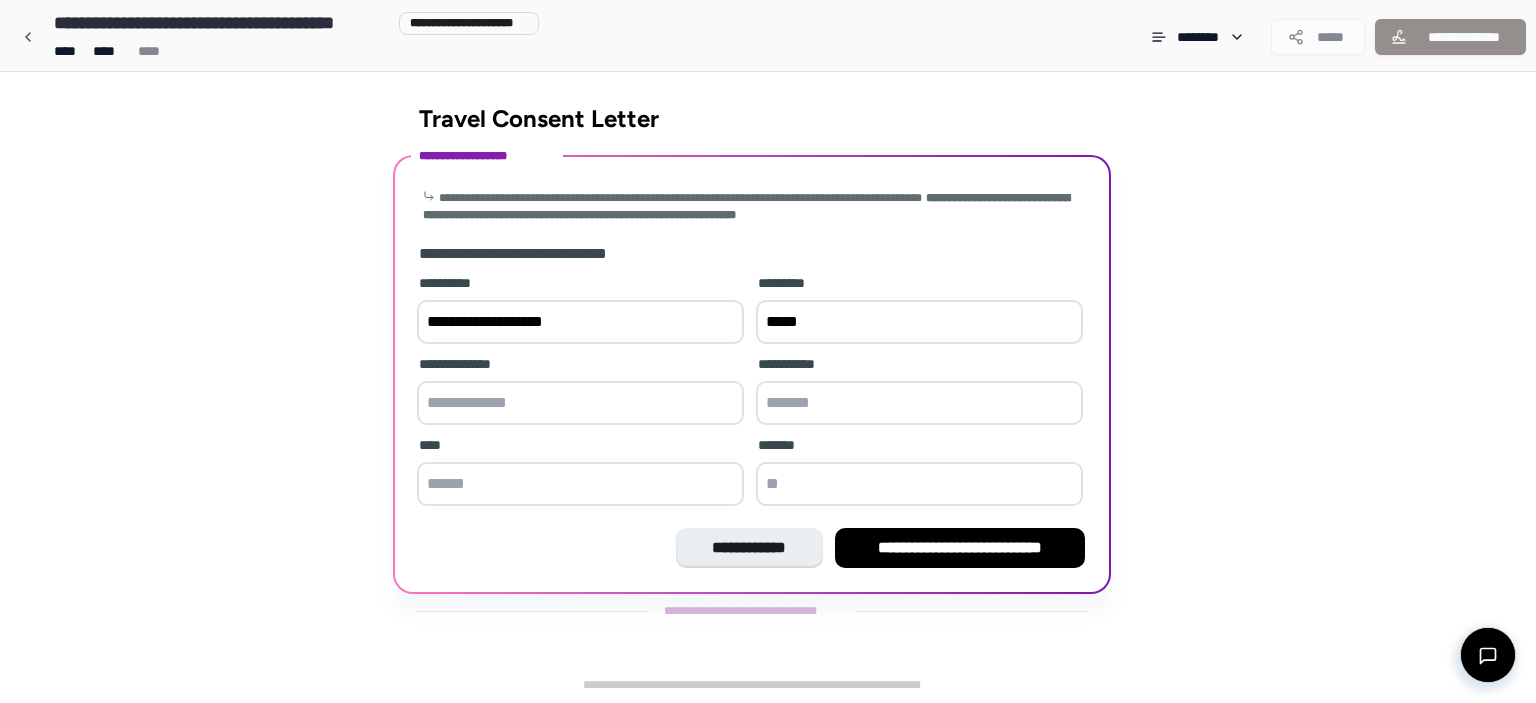 type on "*****" 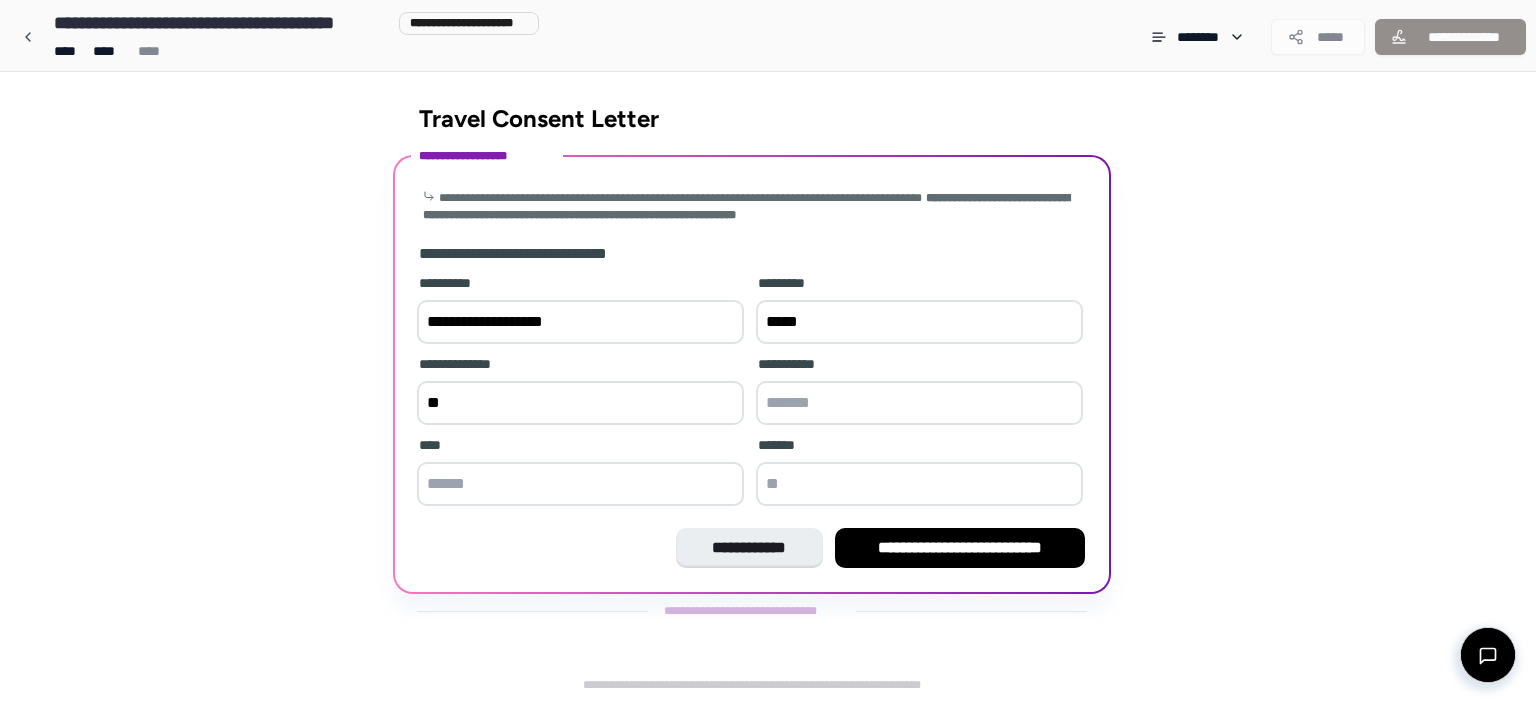 type on "*" 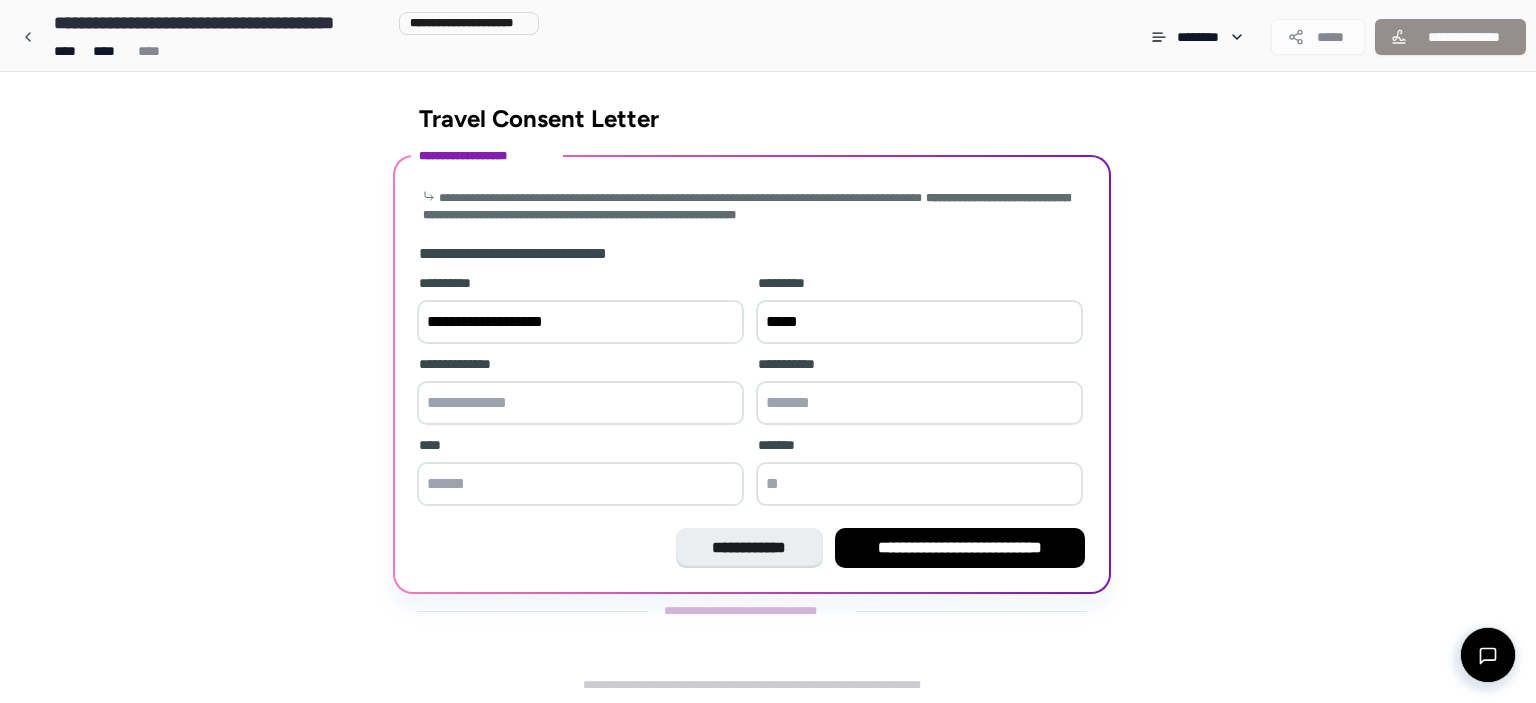 paste on "**********" 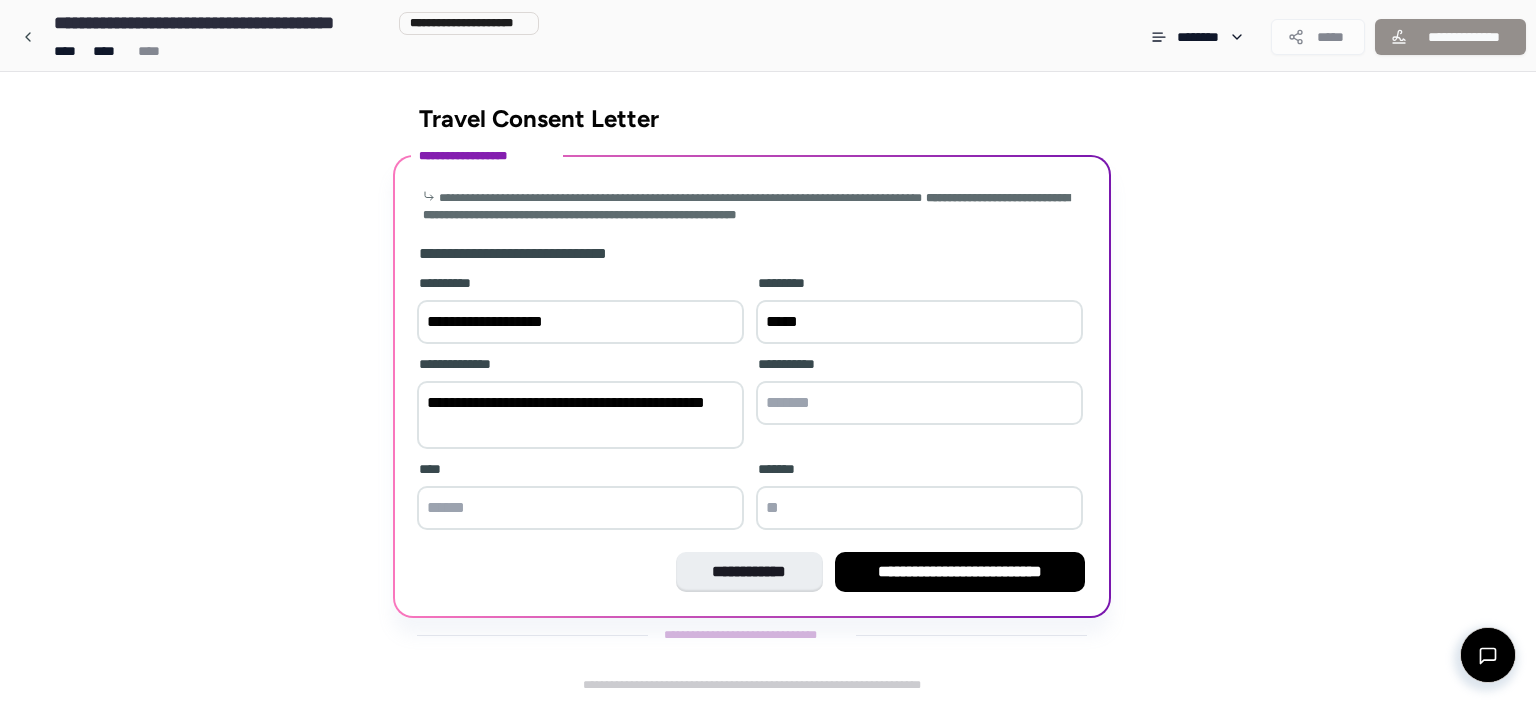 drag, startPoint x: 426, startPoint y: 433, endPoint x: 502, endPoint y: 416, distance: 77.87811 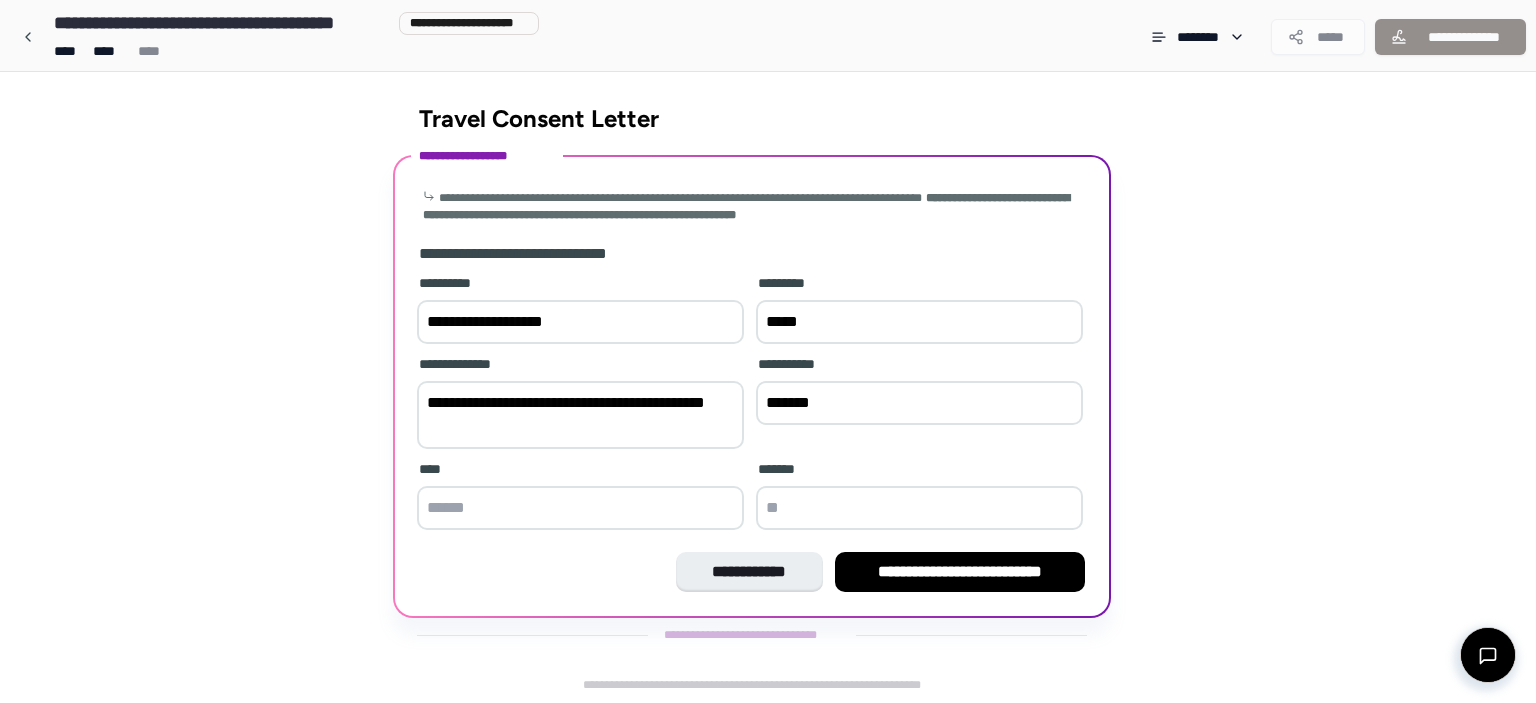 type on "*******" 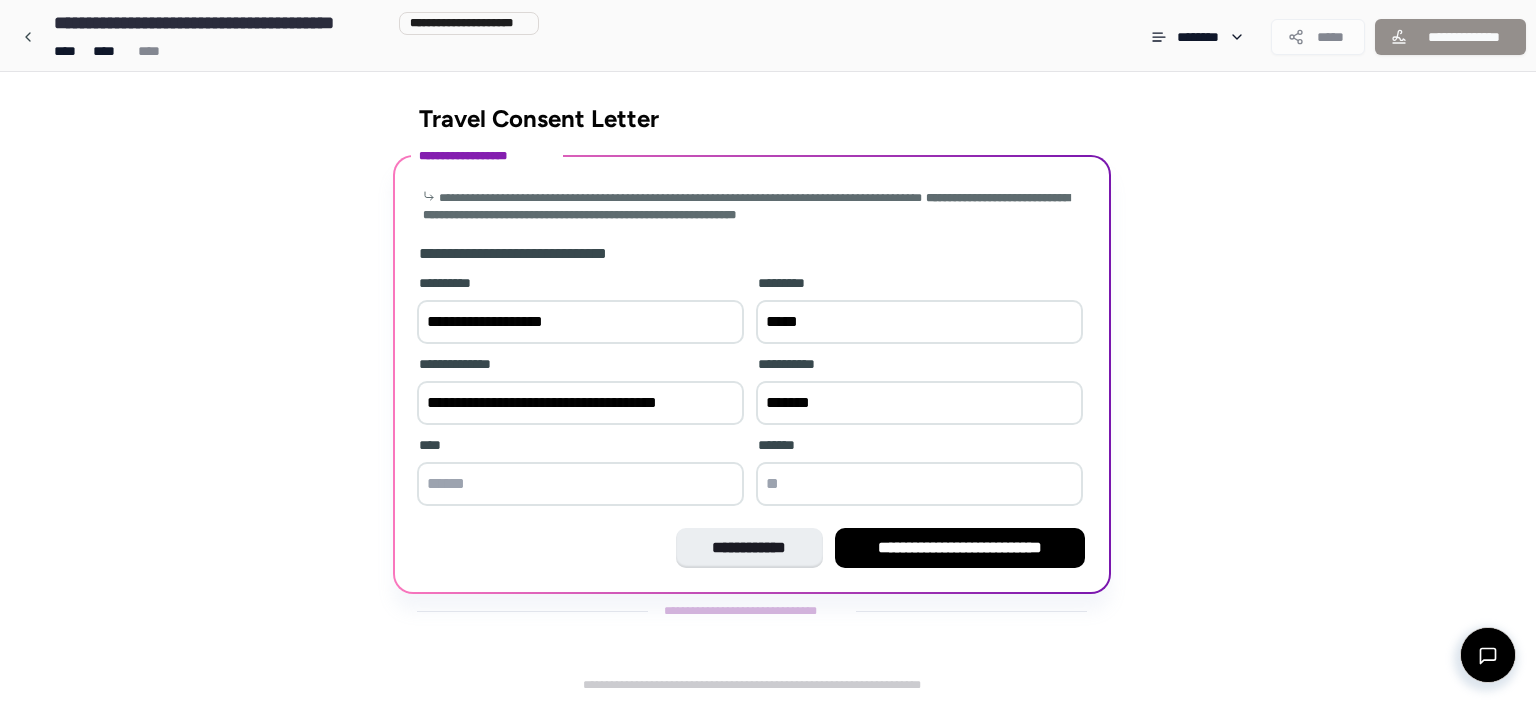 drag, startPoint x: 564, startPoint y: 399, endPoint x: 705, endPoint y: 405, distance: 141.12761 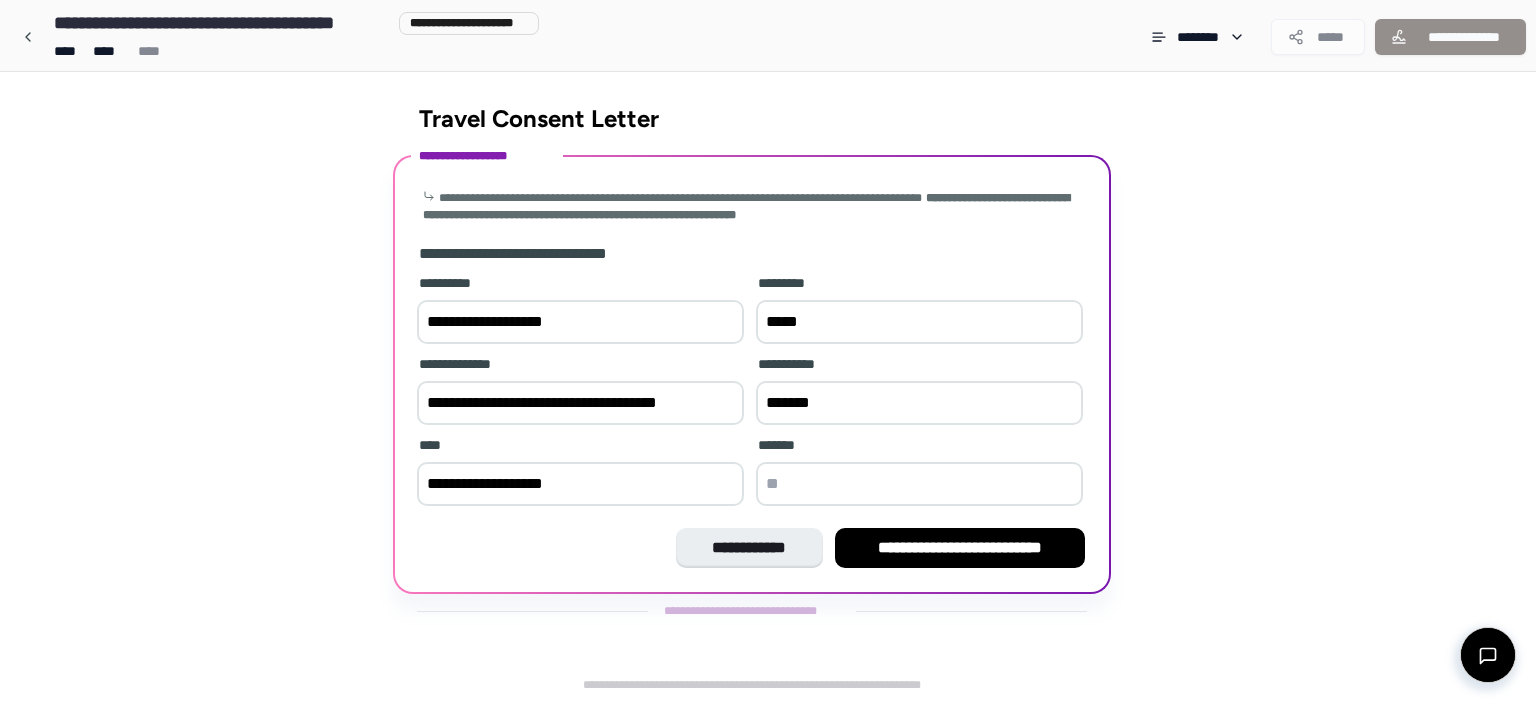 type on "**********" 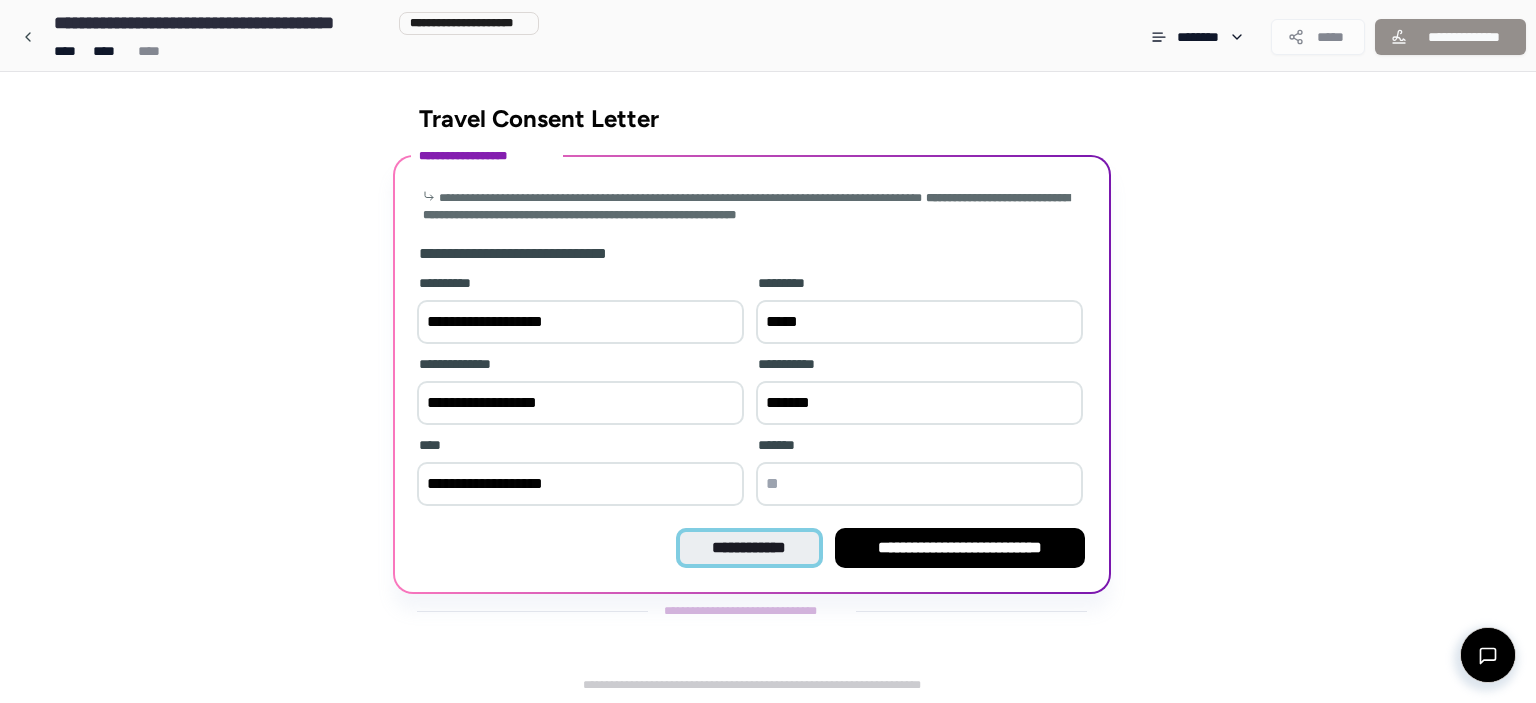 type on "**********" 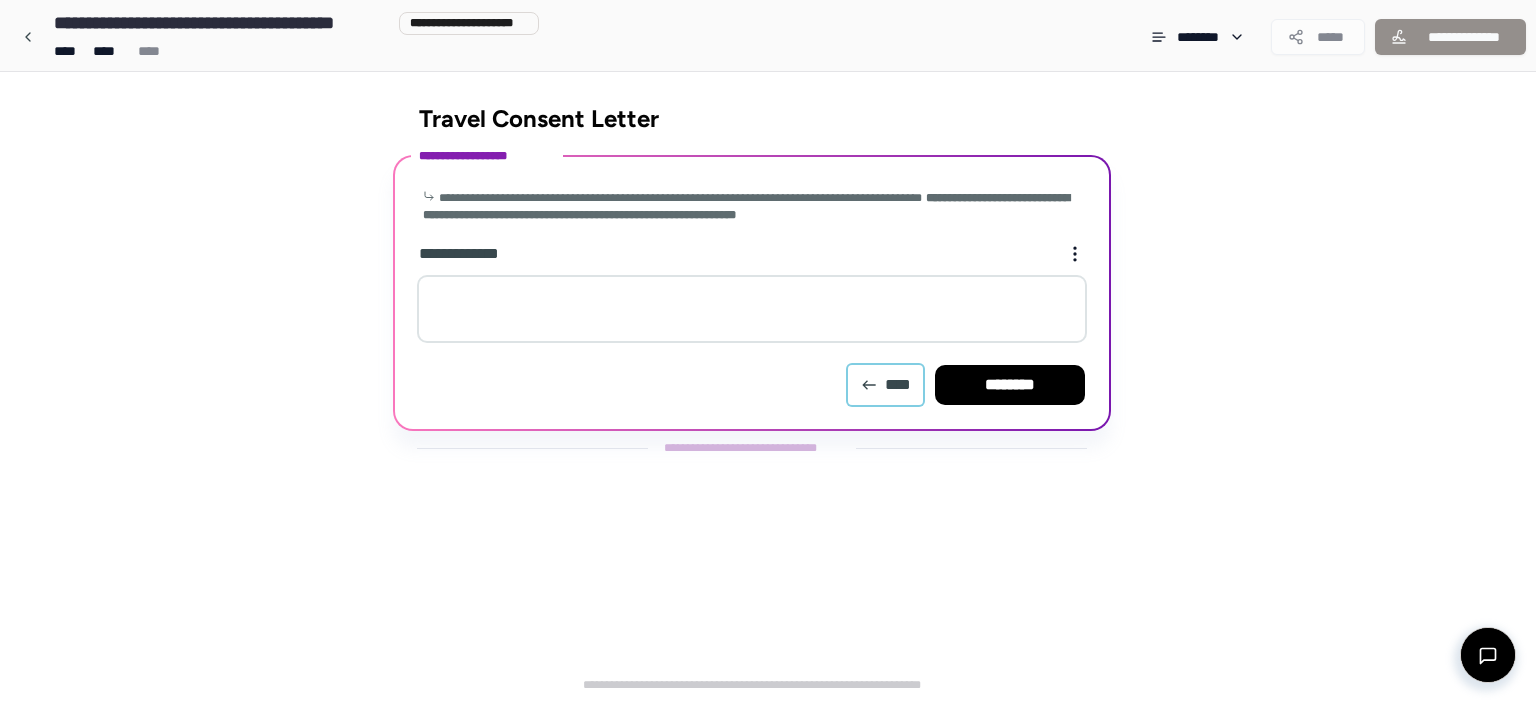 click on "****" at bounding box center (885, 385) 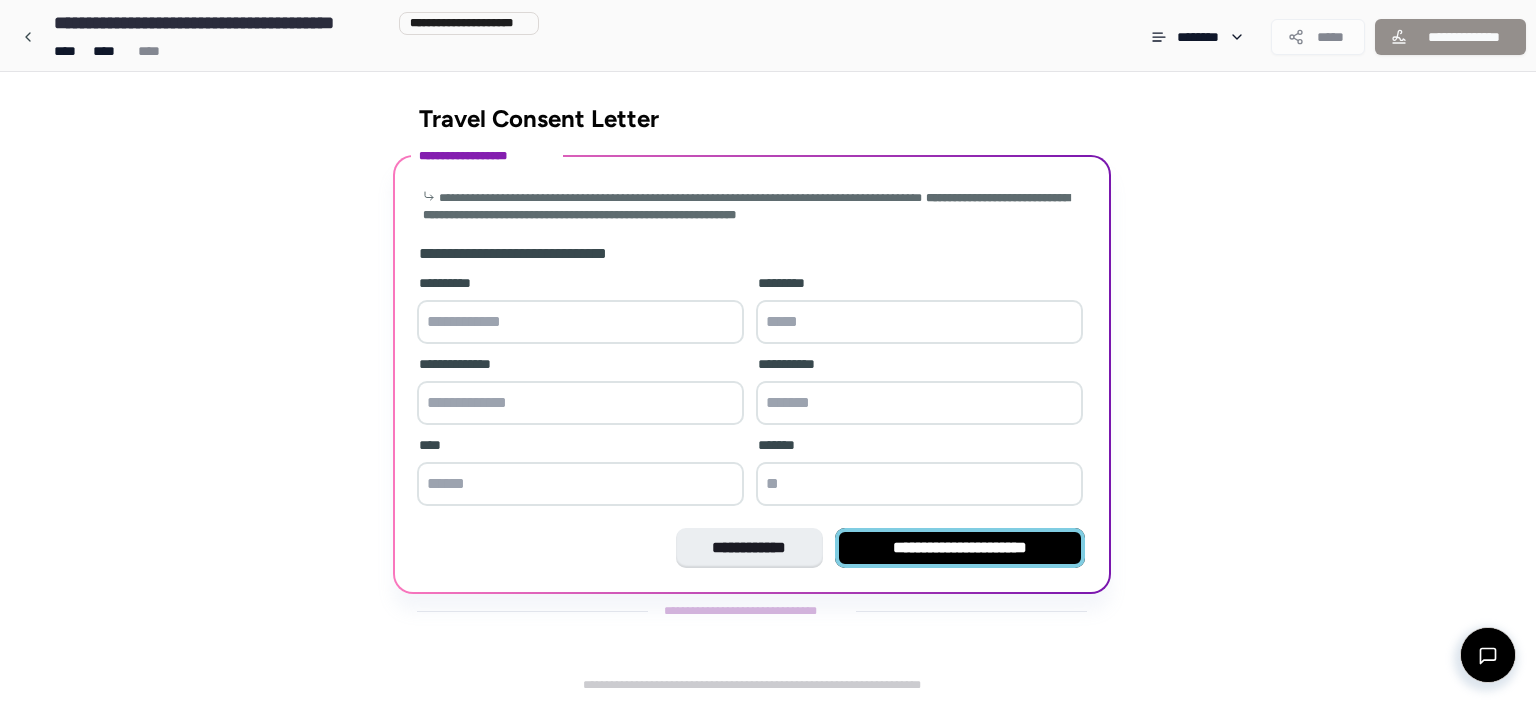 click on "**********" at bounding box center (960, 548) 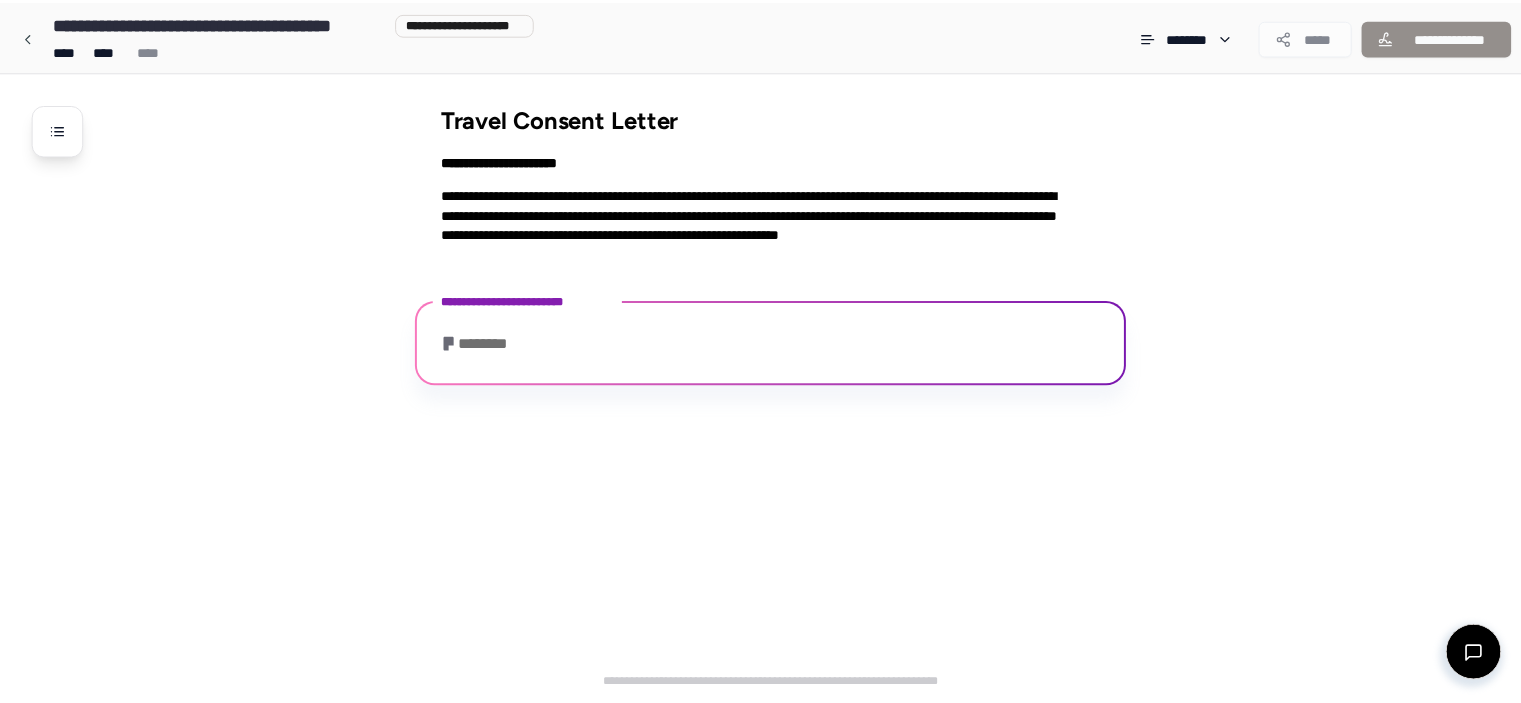 scroll, scrollTop: 306, scrollLeft: 0, axis: vertical 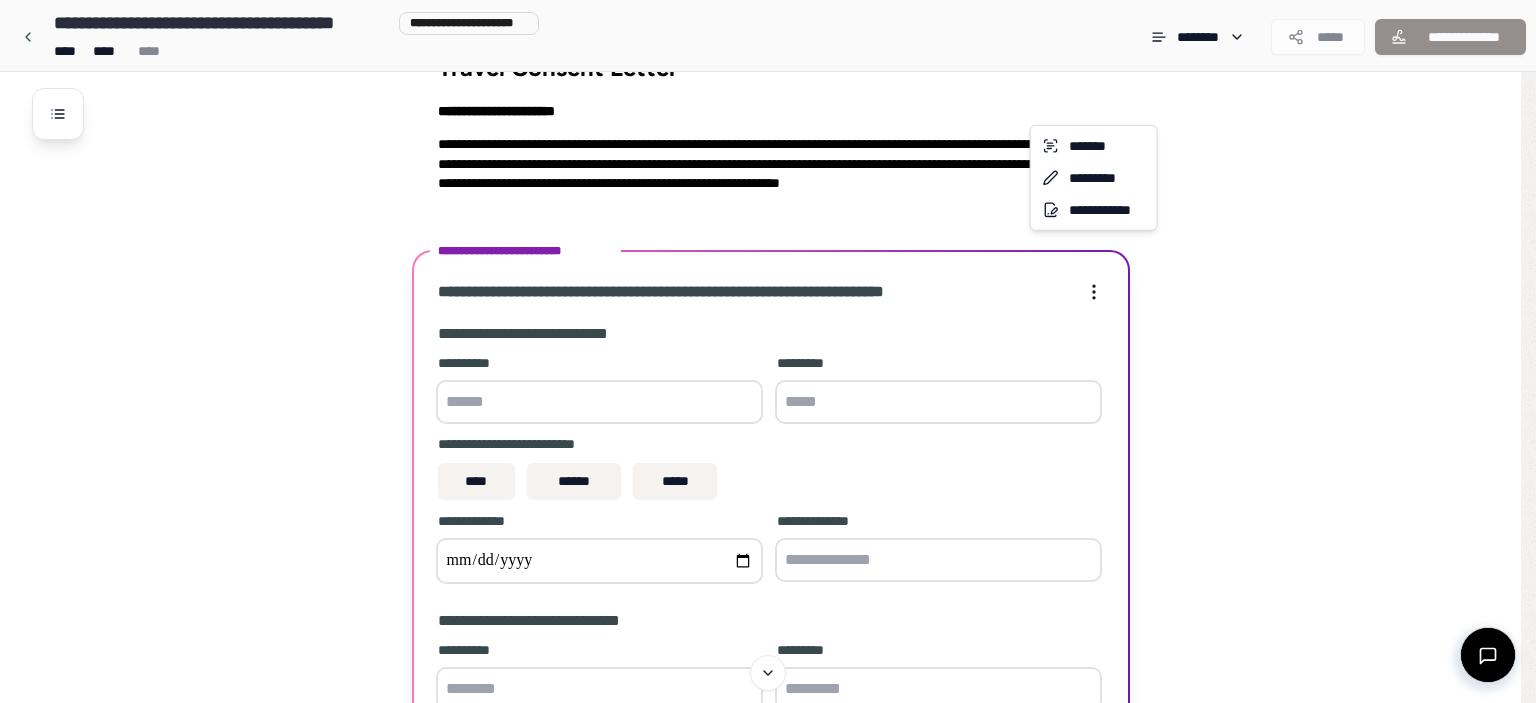 click on "**********" at bounding box center (768, 454) 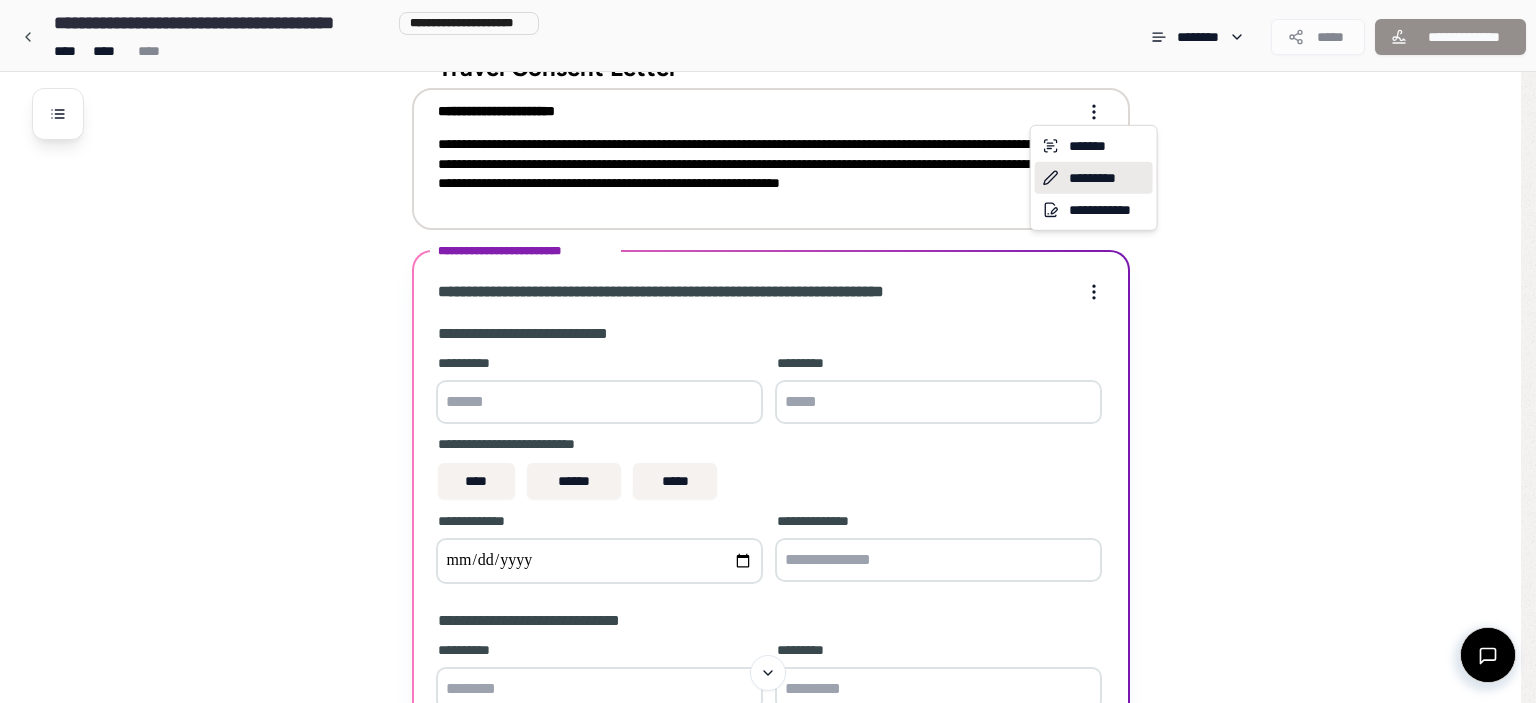 click on "*********" at bounding box center (1094, 178) 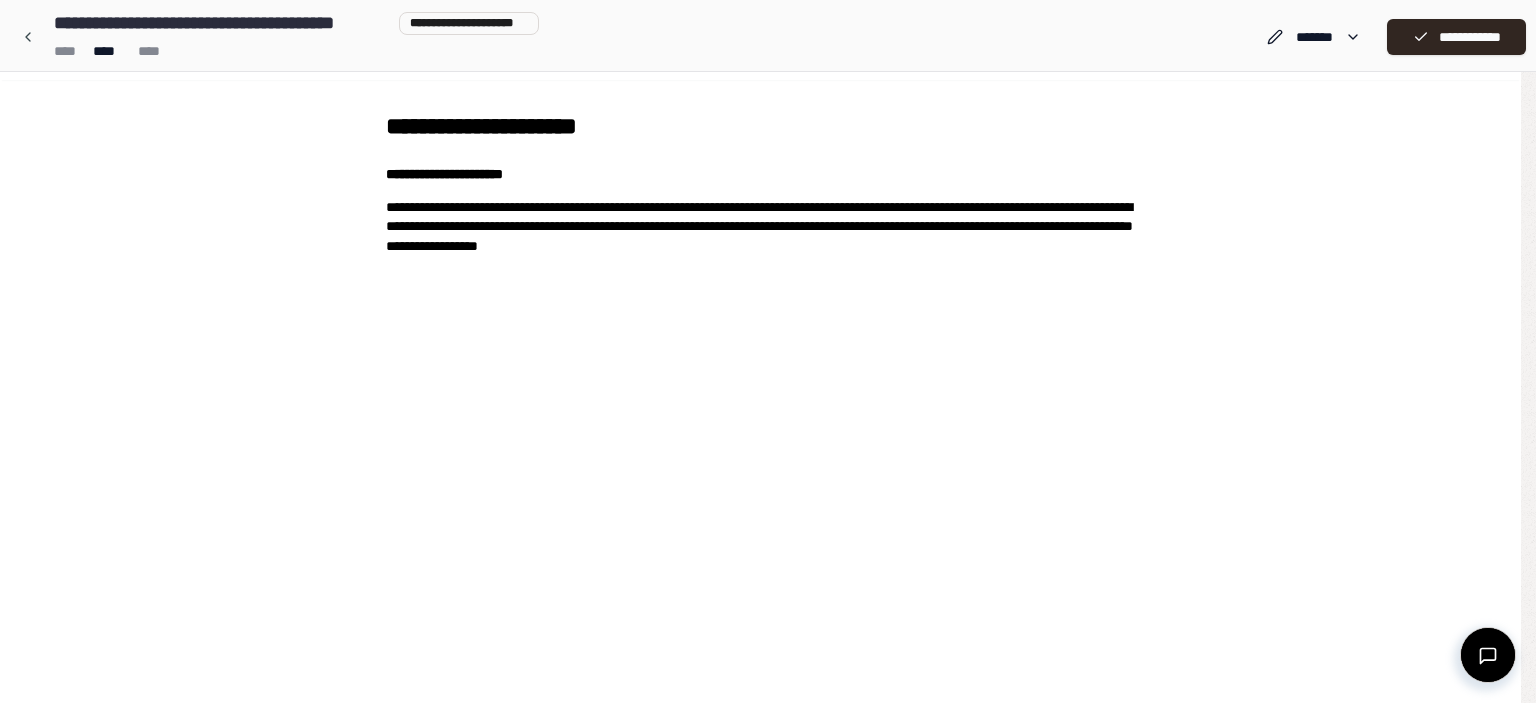 scroll, scrollTop: 0, scrollLeft: 0, axis: both 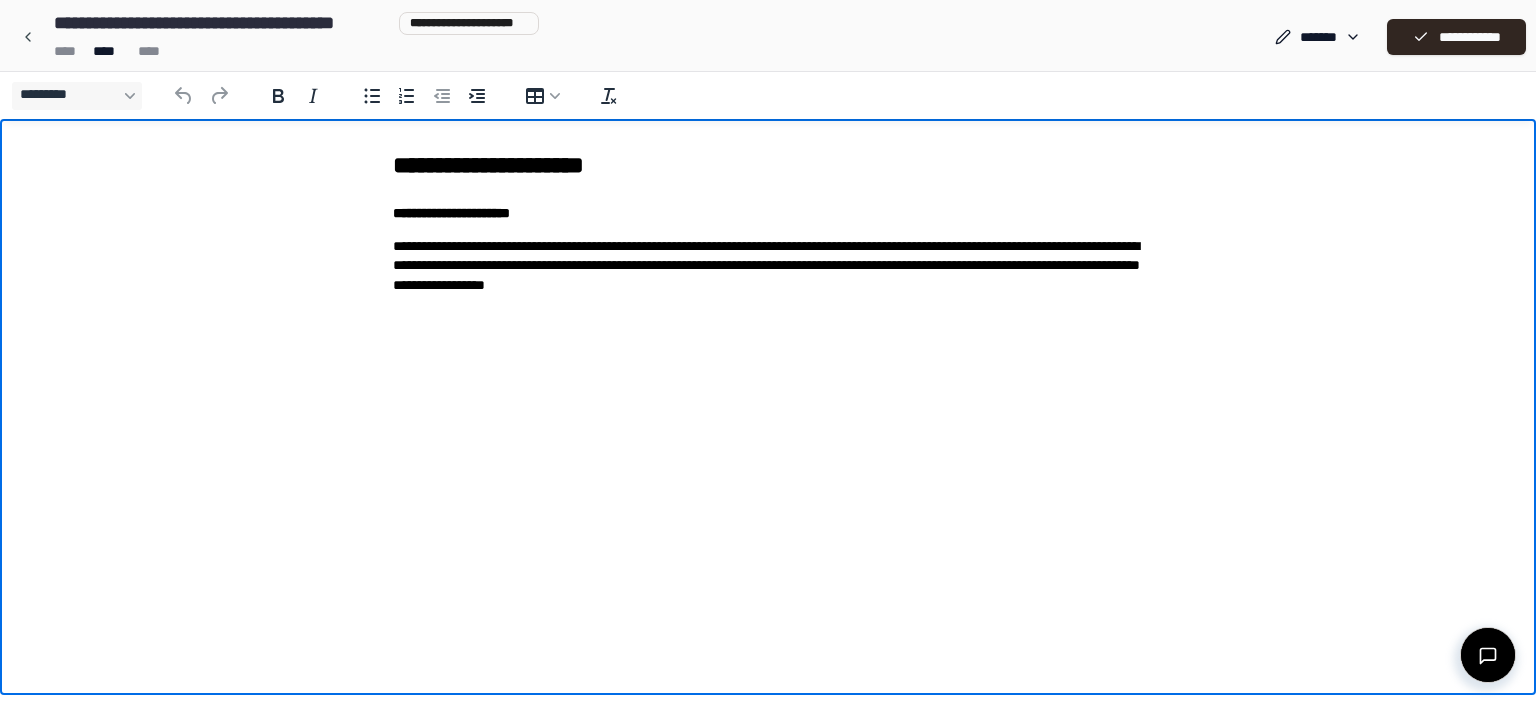 click on "**********" at bounding box center (768, 266) 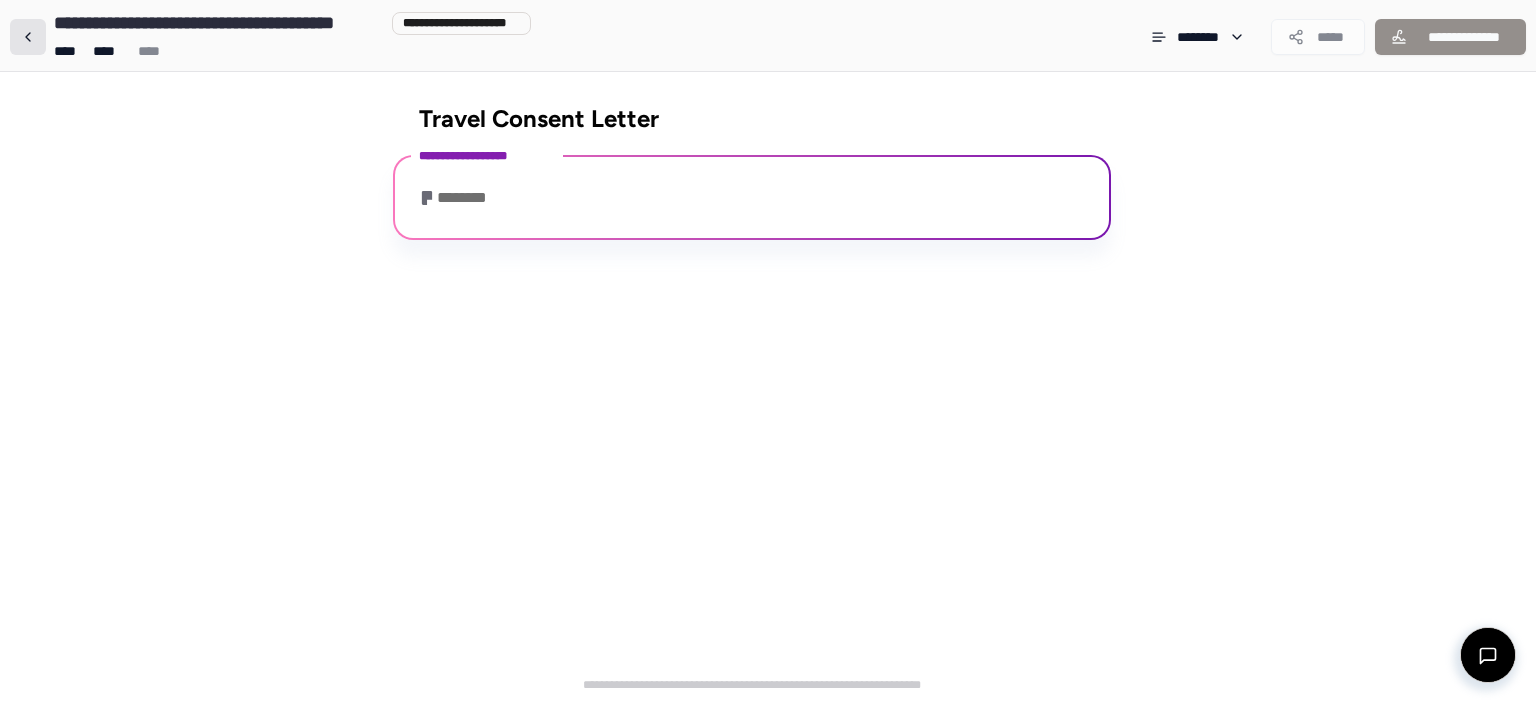 click at bounding box center (28, 37) 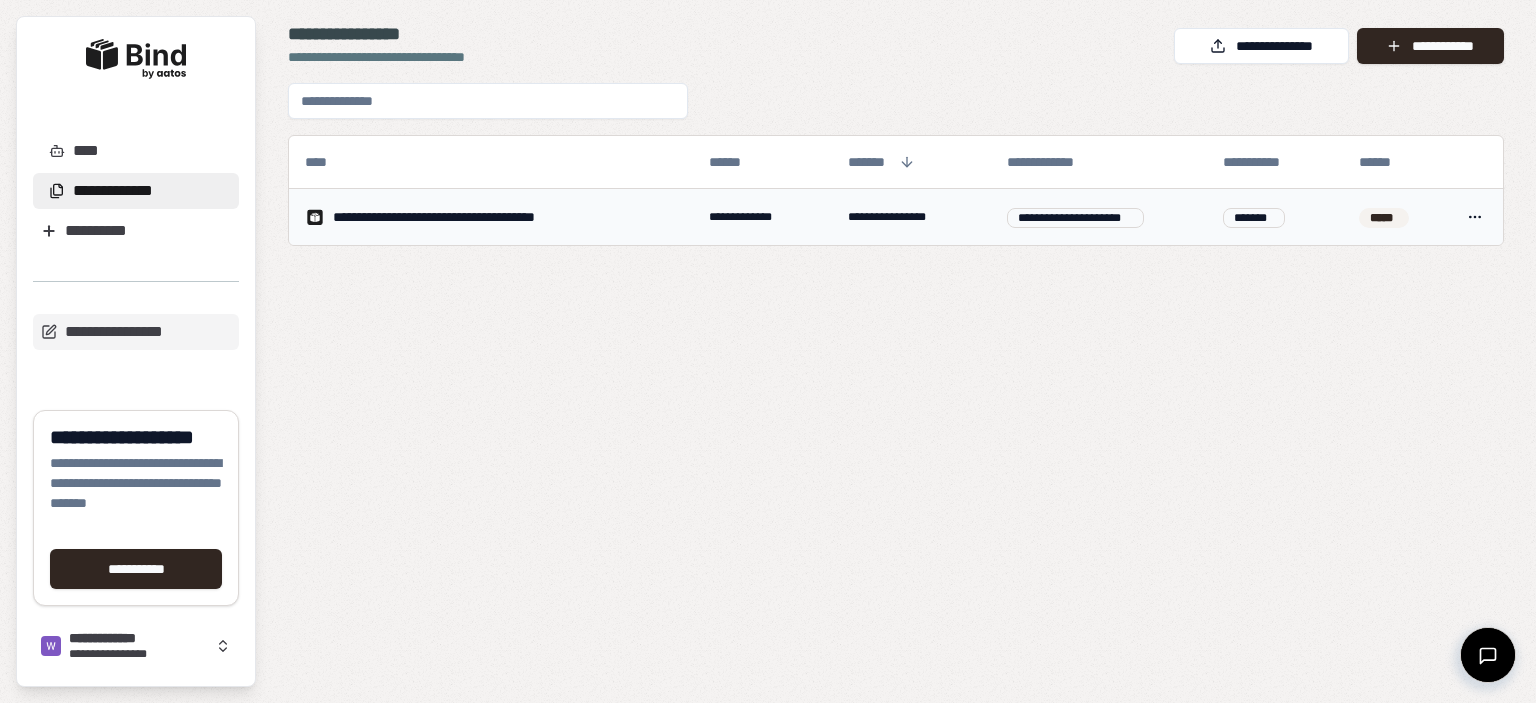 click on "**********" at bounding box center (461, 217) 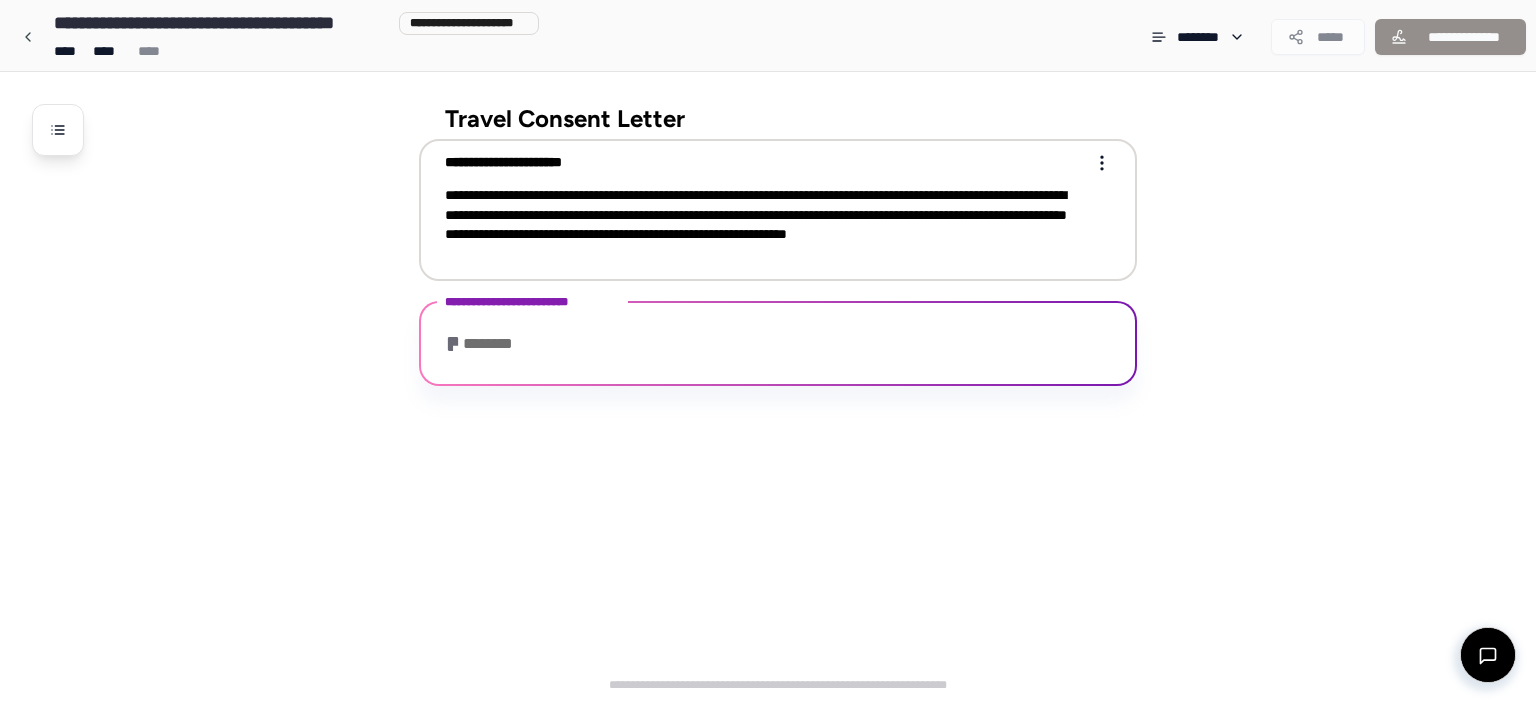 click on "**********" at bounding box center [778, 208] 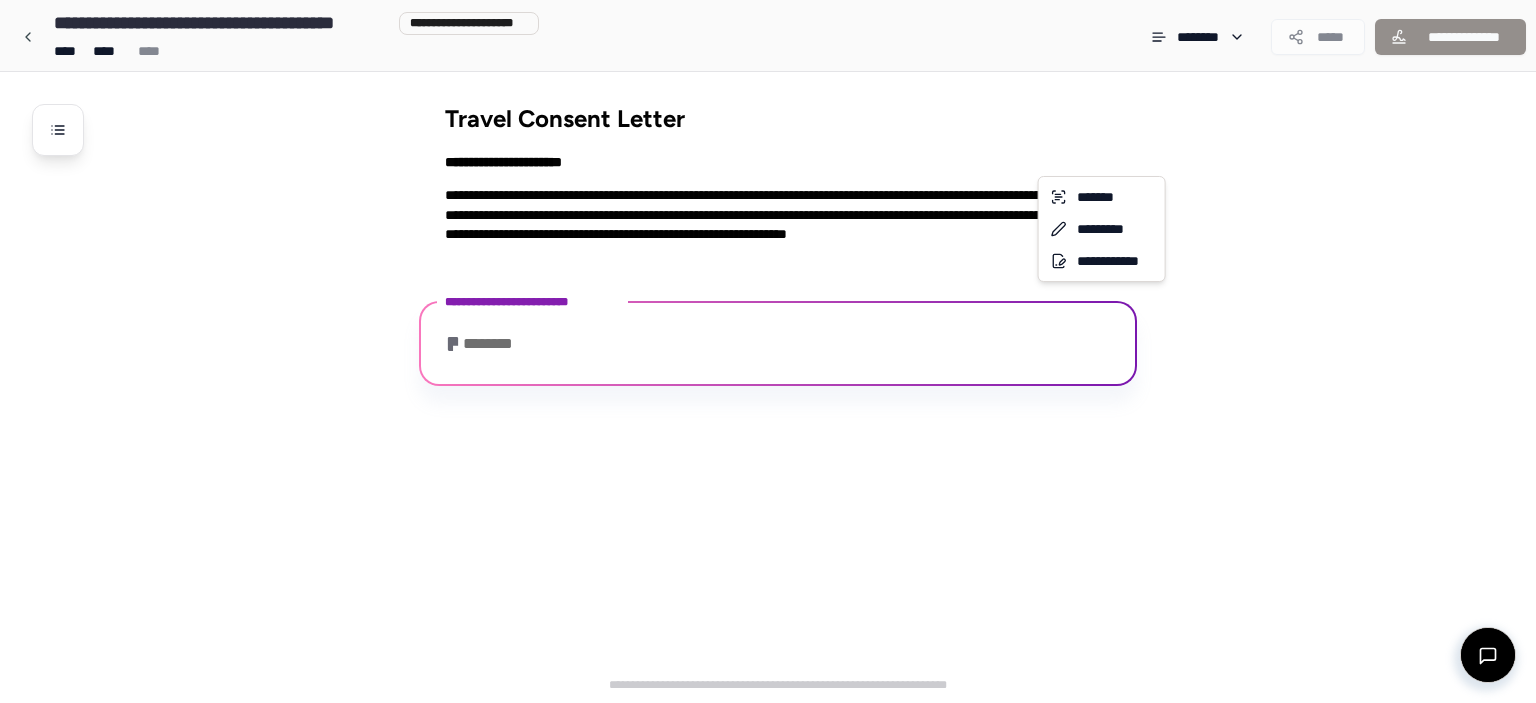 click on "**********" at bounding box center (768, 351) 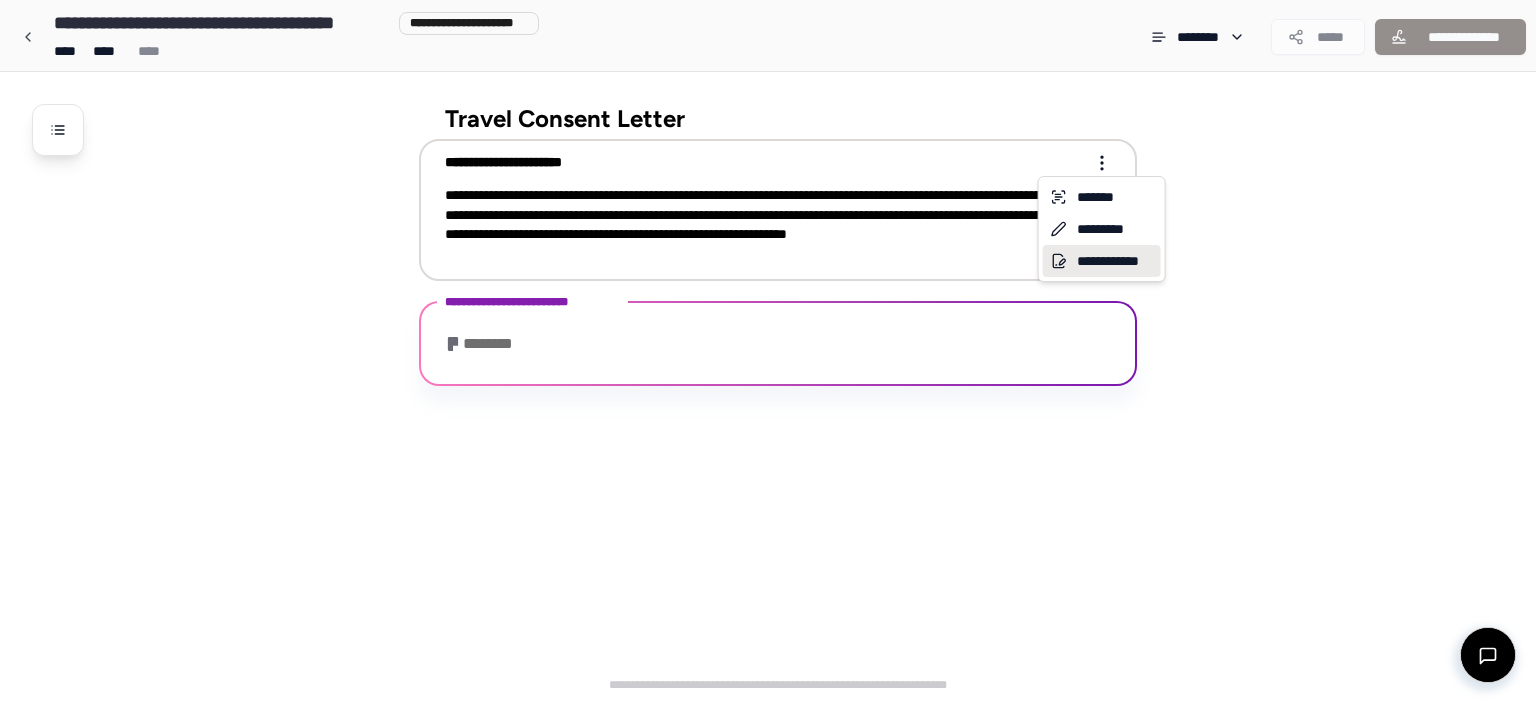 click on "**********" at bounding box center [1102, 261] 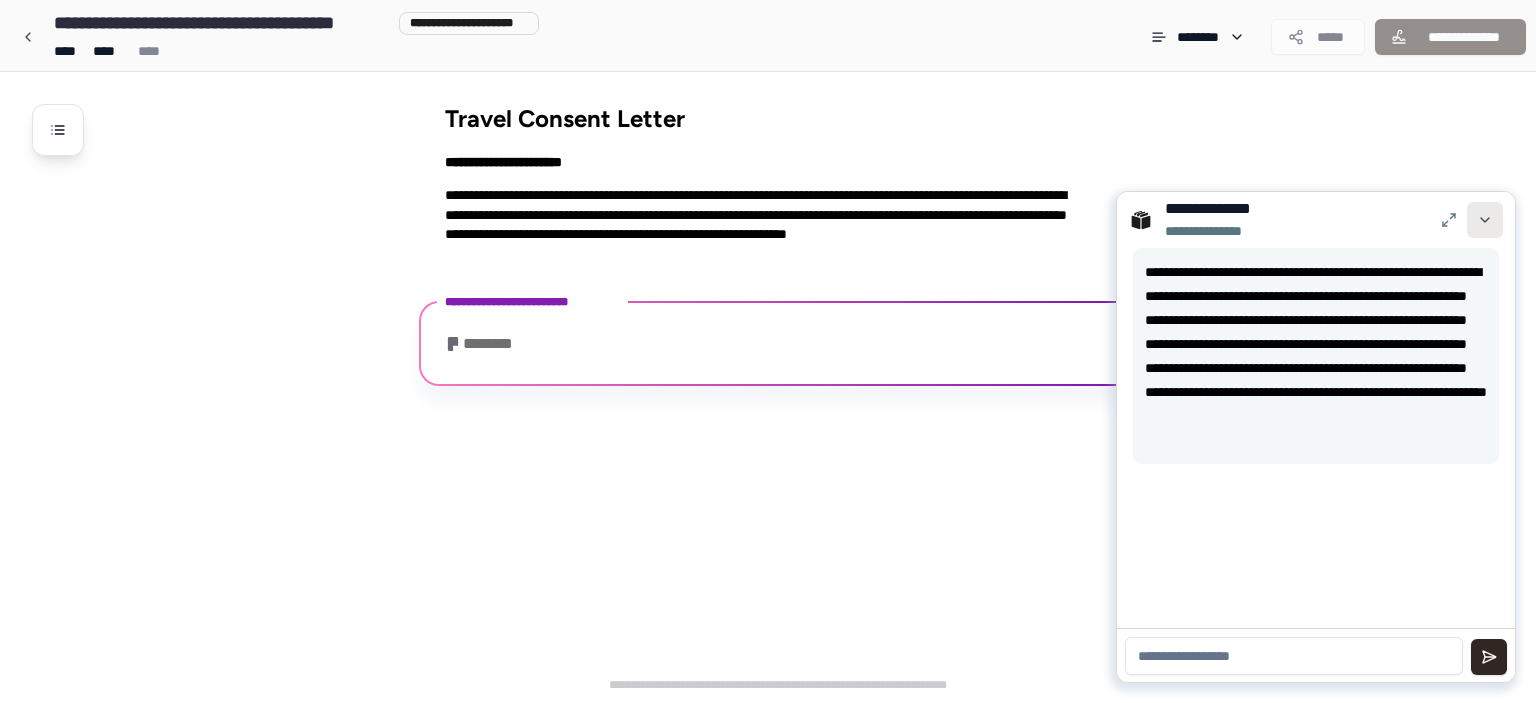 click at bounding box center [1485, 220] 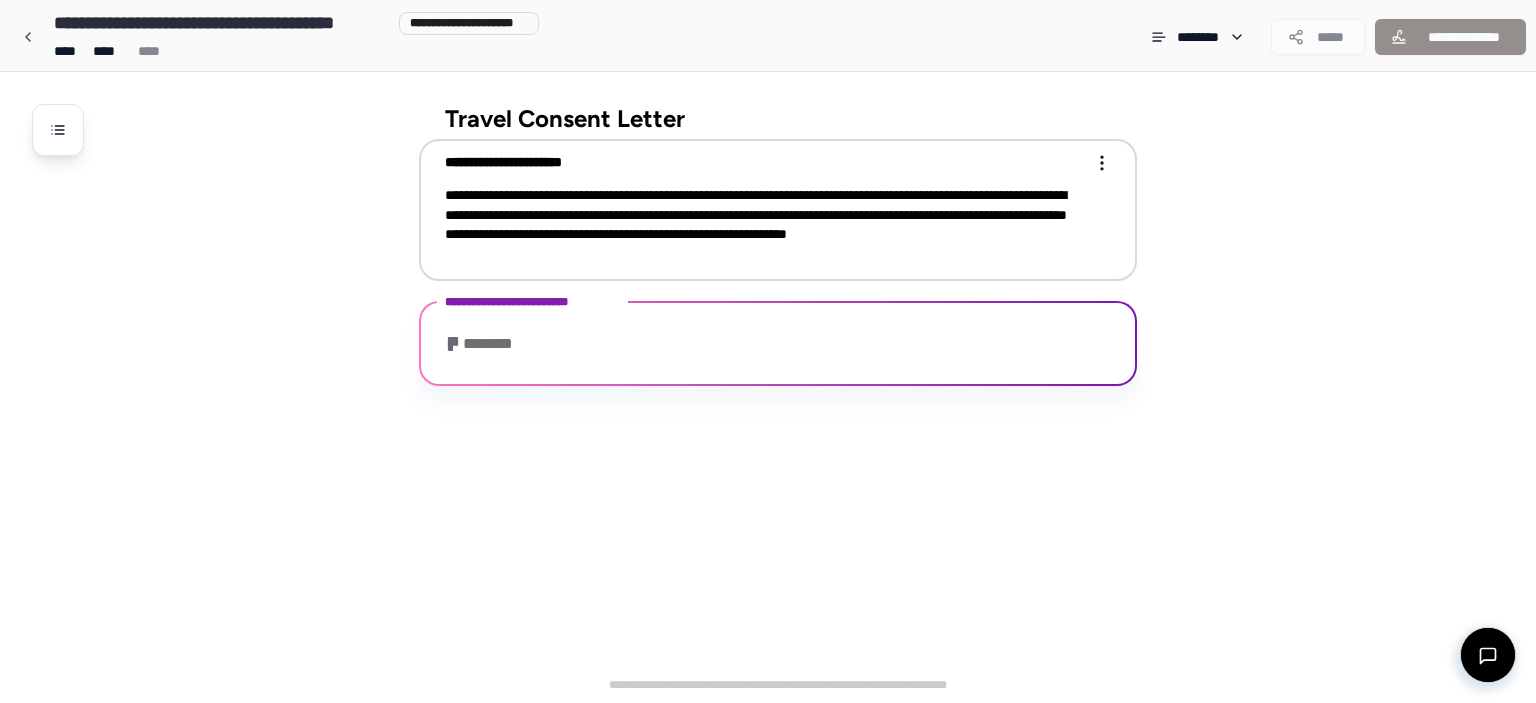 click on "**********" at bounding box center [764, 224] 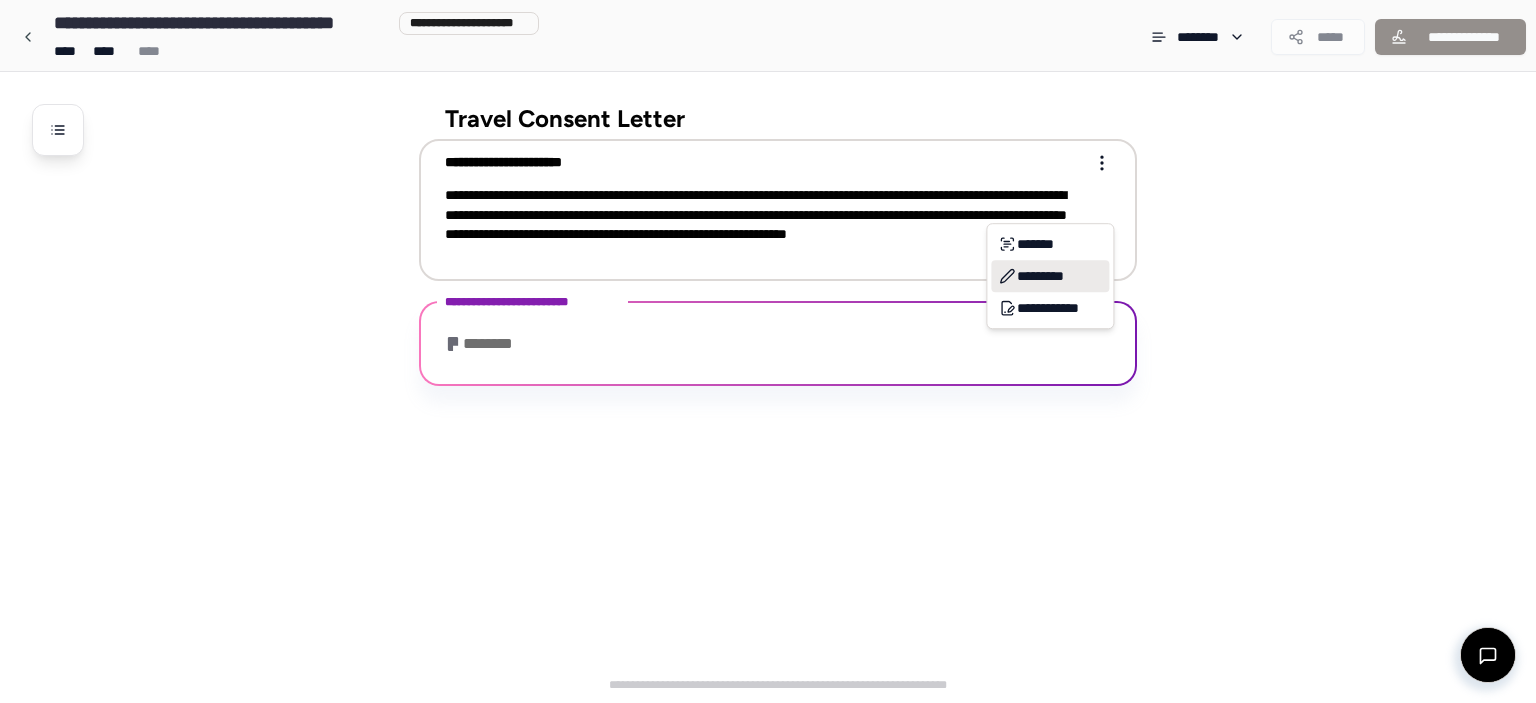 click on "*********" at bounding box center (1050, 276) 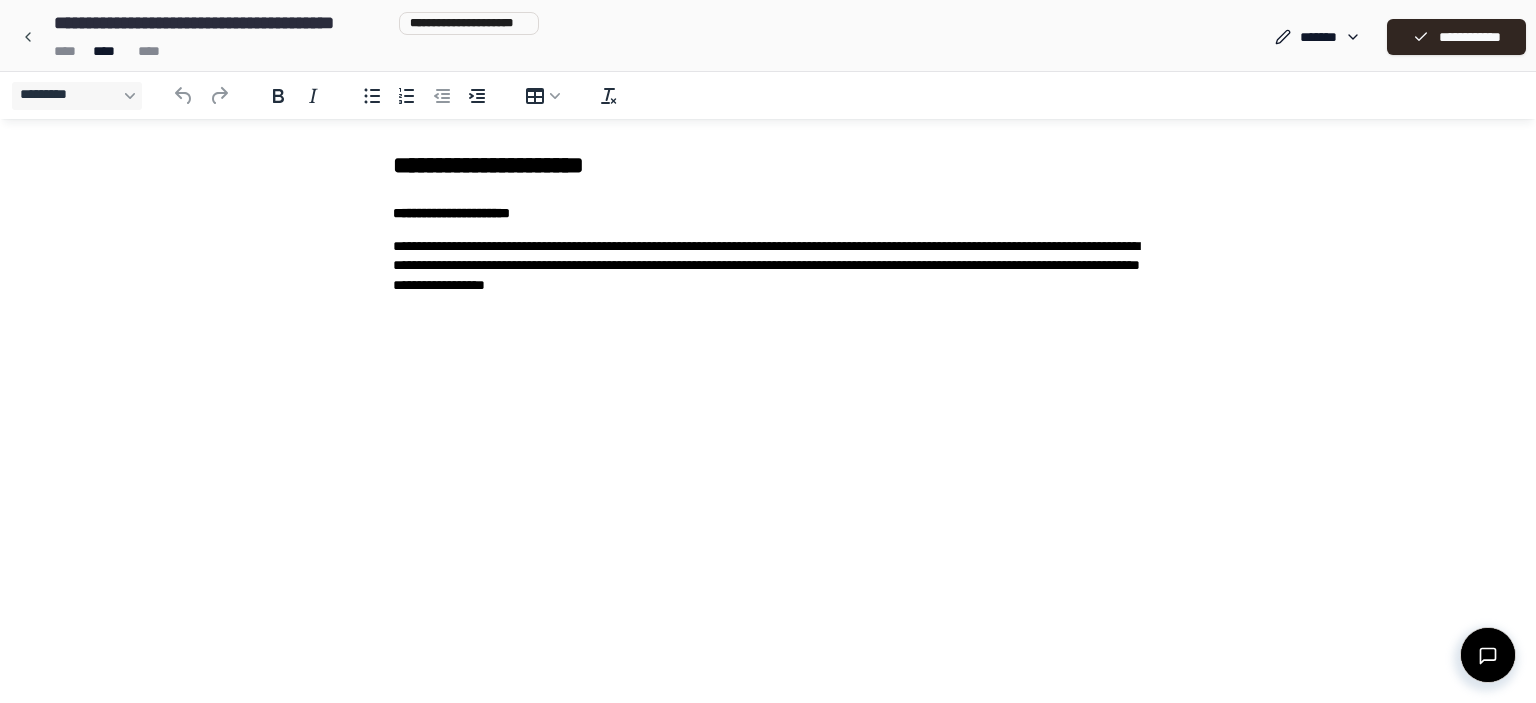 scroll, scrollTop: 0, scrollLeft: 0, axis: both 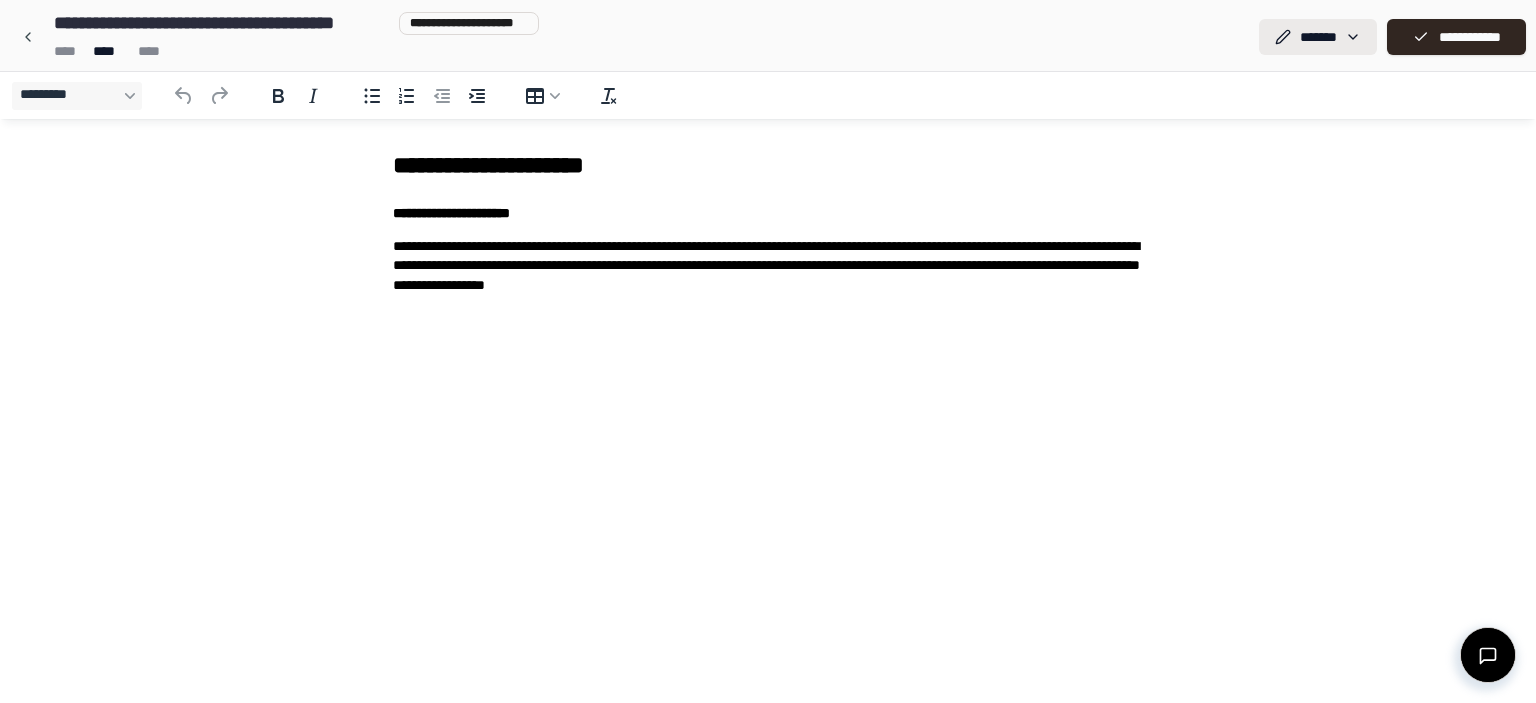click on "**********" at bounding box center (768, 351) 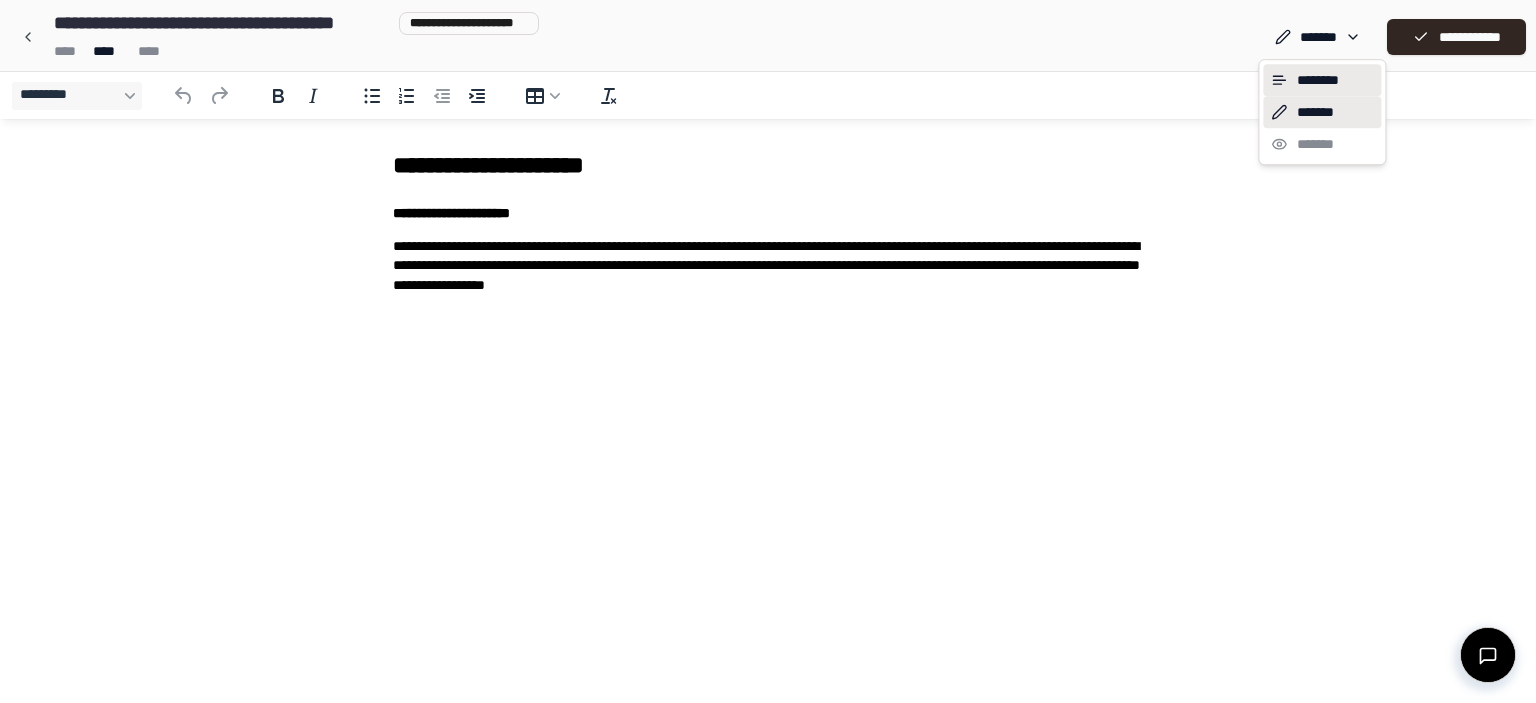 click on "********" at bounding box center (1322, 80) 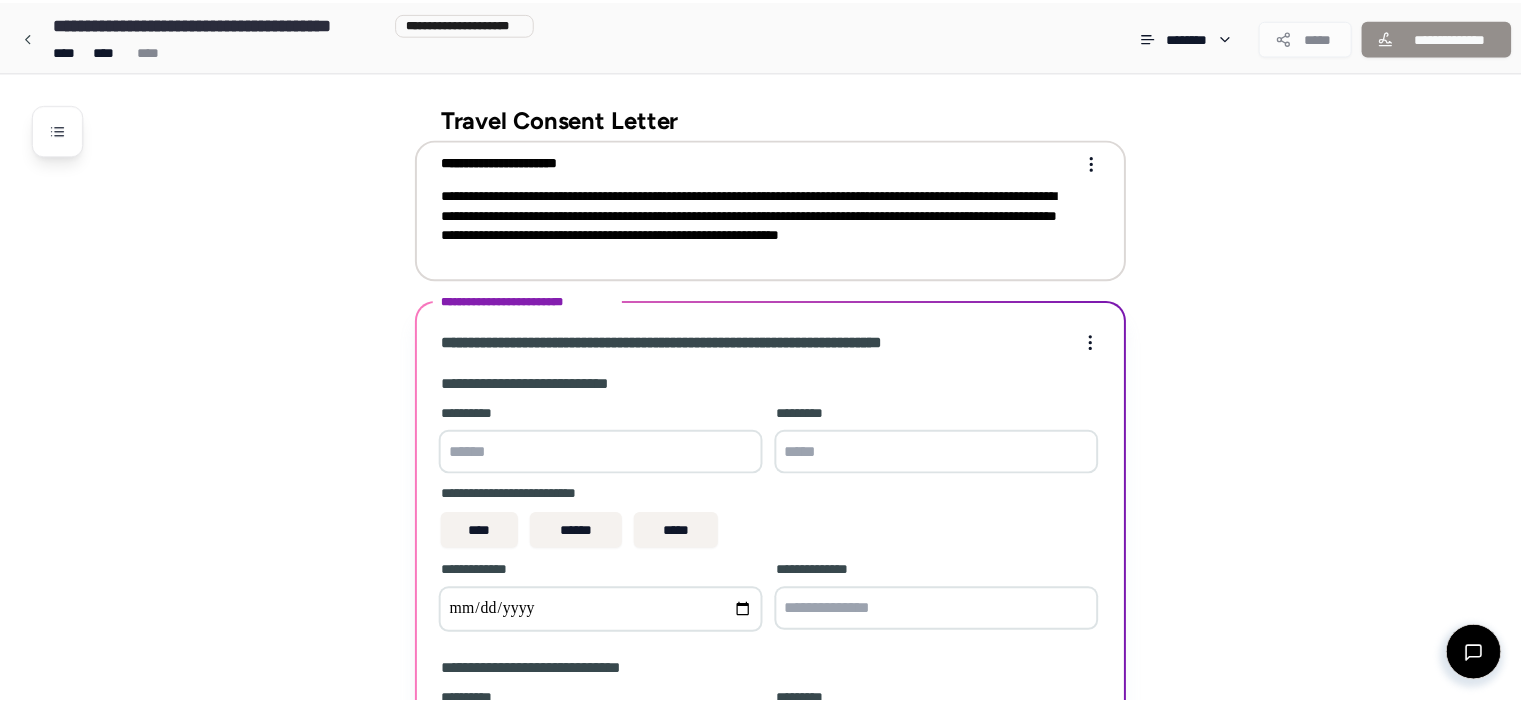 scroll, scrollTop: 306, scrollLeft: 0, axis: vertical 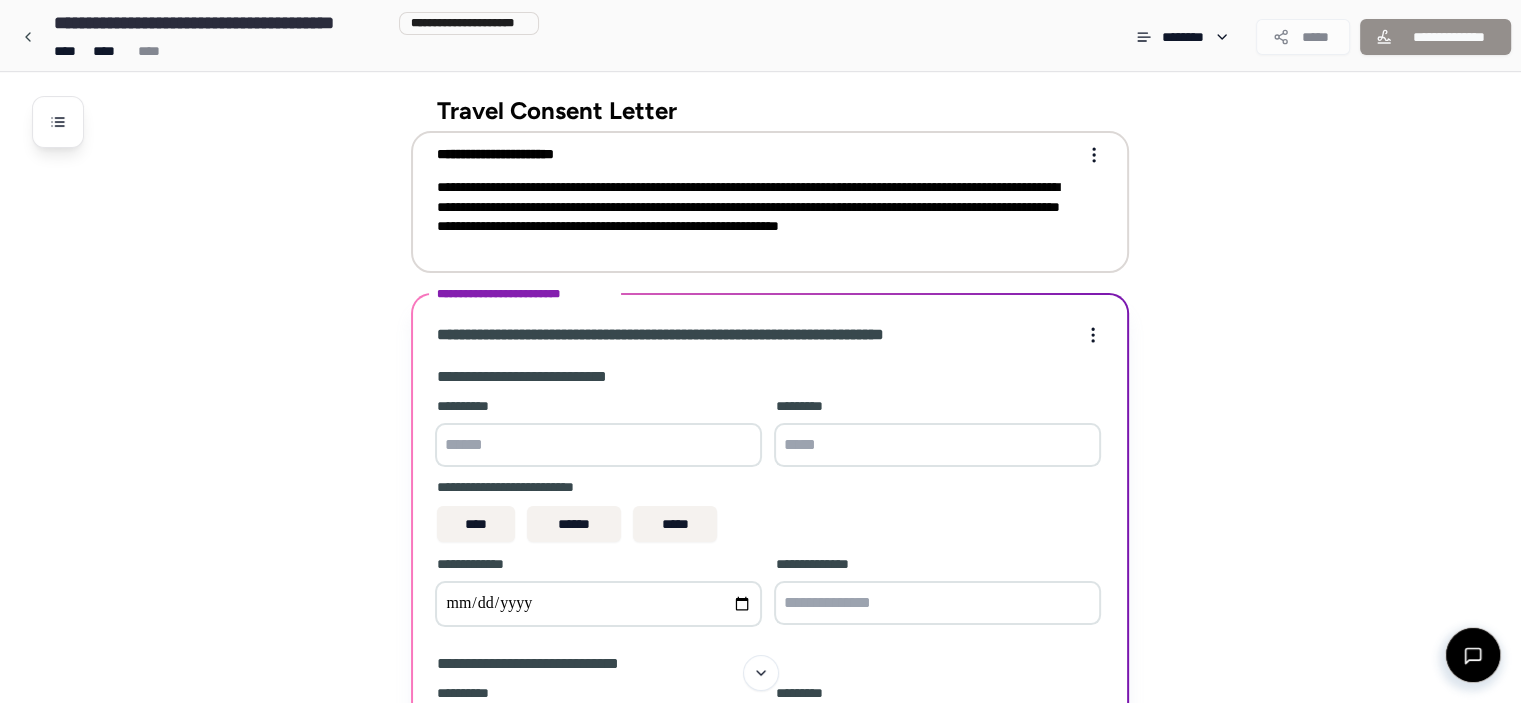 click on "**********" at bounding box center (756, 216) 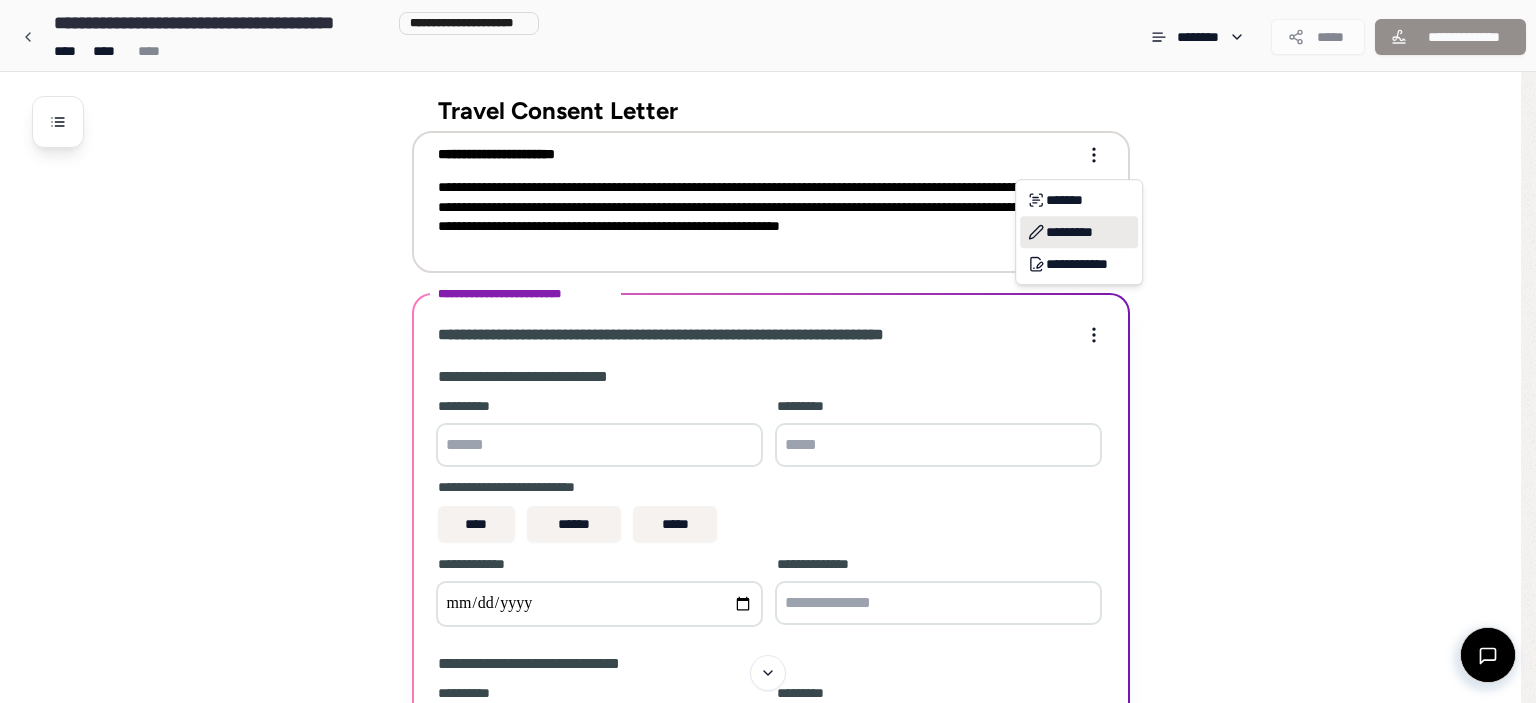 click on "*********" at bounding box center (1079, 232) 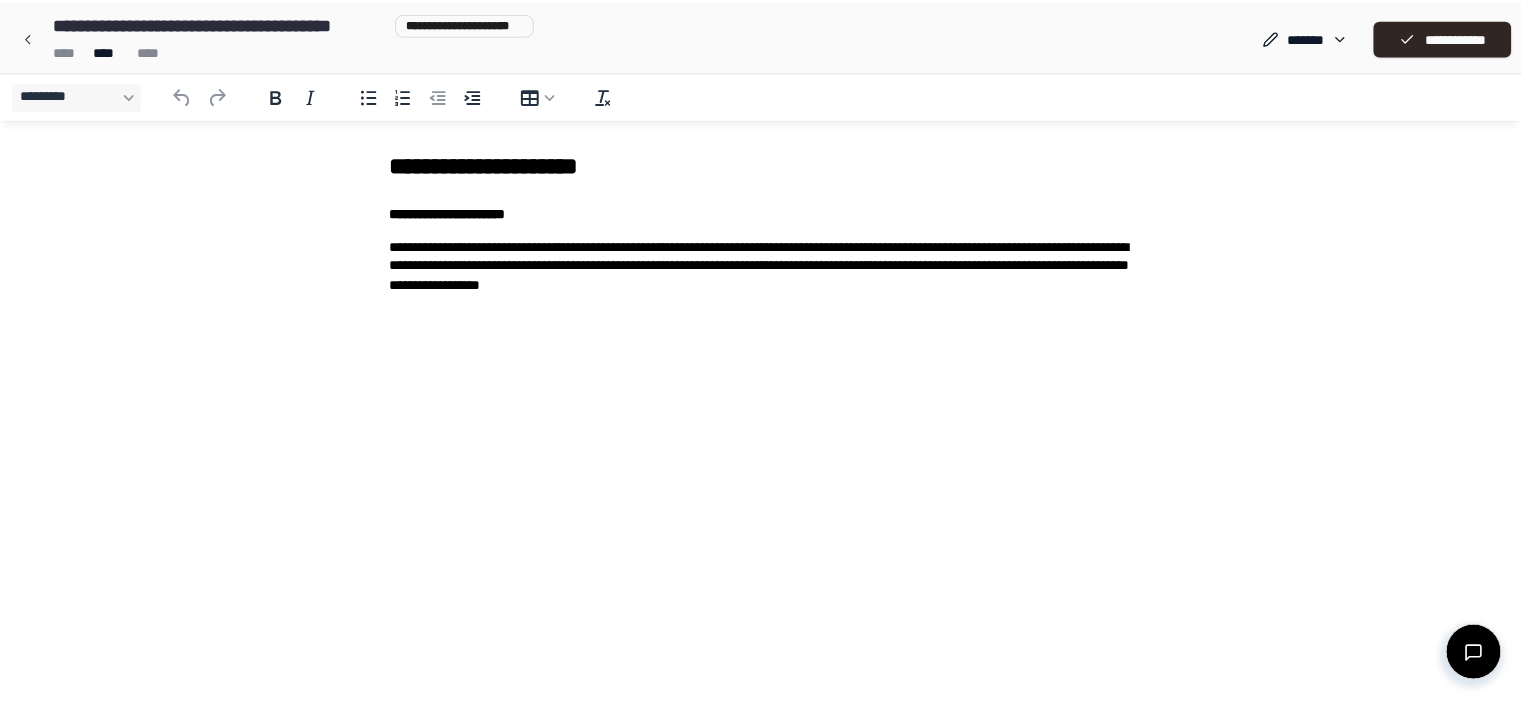 scroll, scrollTop: 0, scrollLeft: 0, axis: both 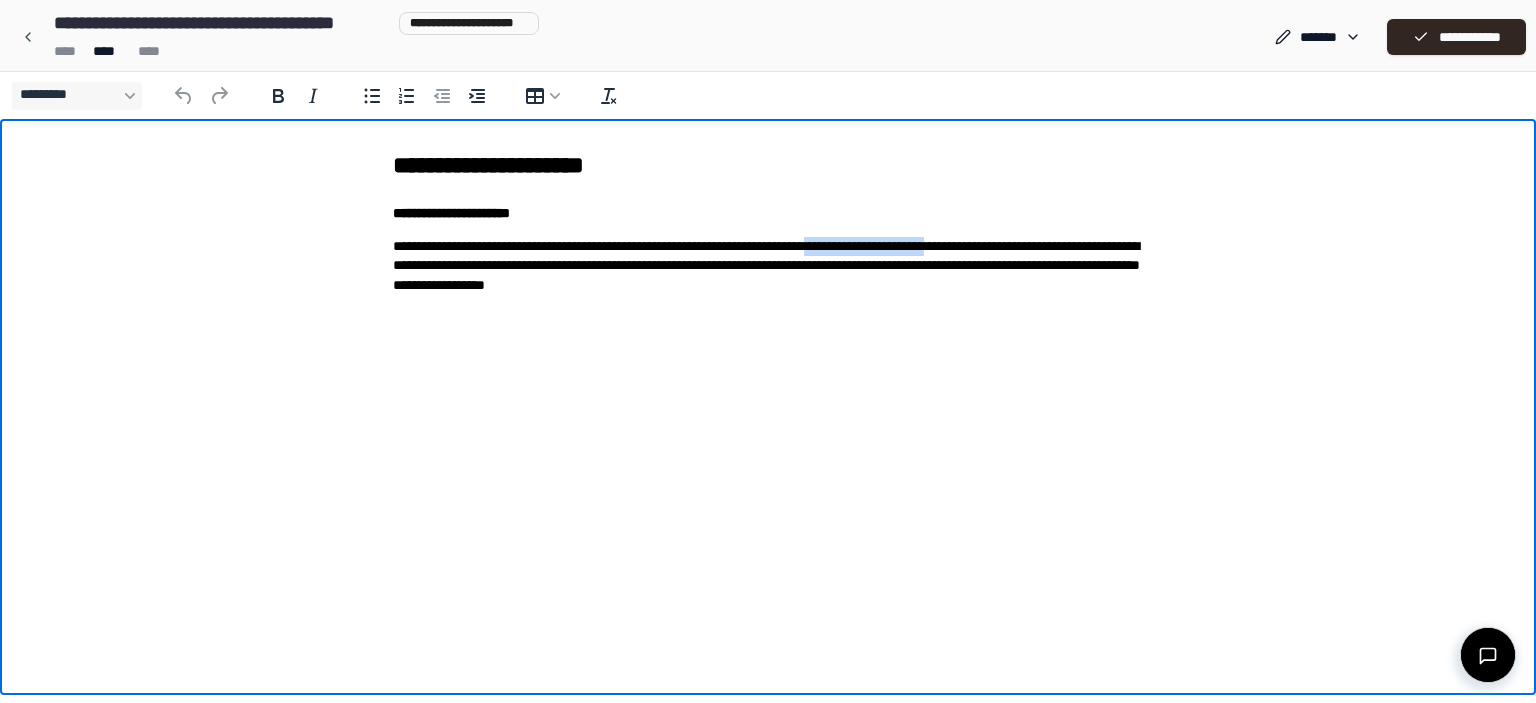 drag, startPoint x: 936, startPoint y: 243, endPoint x: 1119, endPoint y: 236, distance: 183.13383 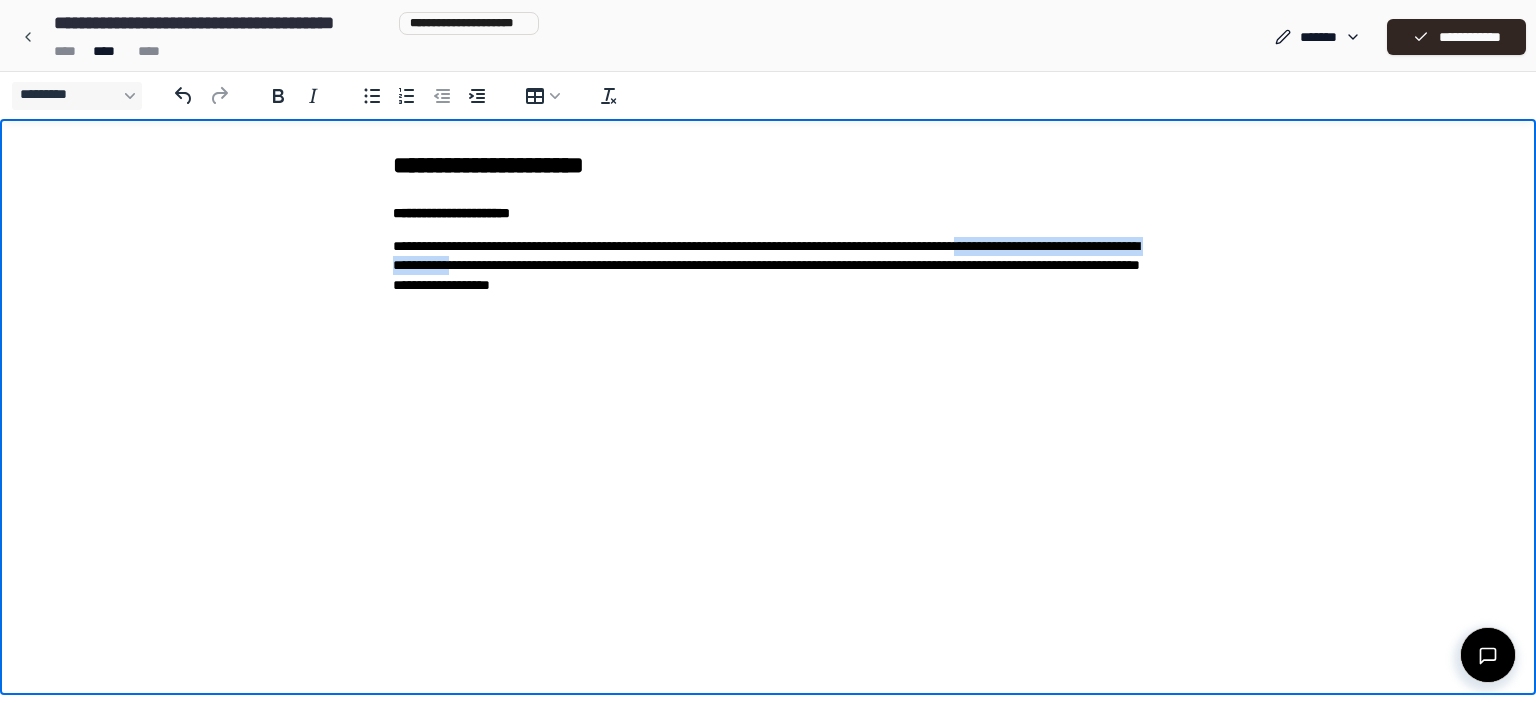 drag, startPoint x: 770, startPoint y: 266, endPoint x: 396, endPoint y: 263, distance: 374.01202 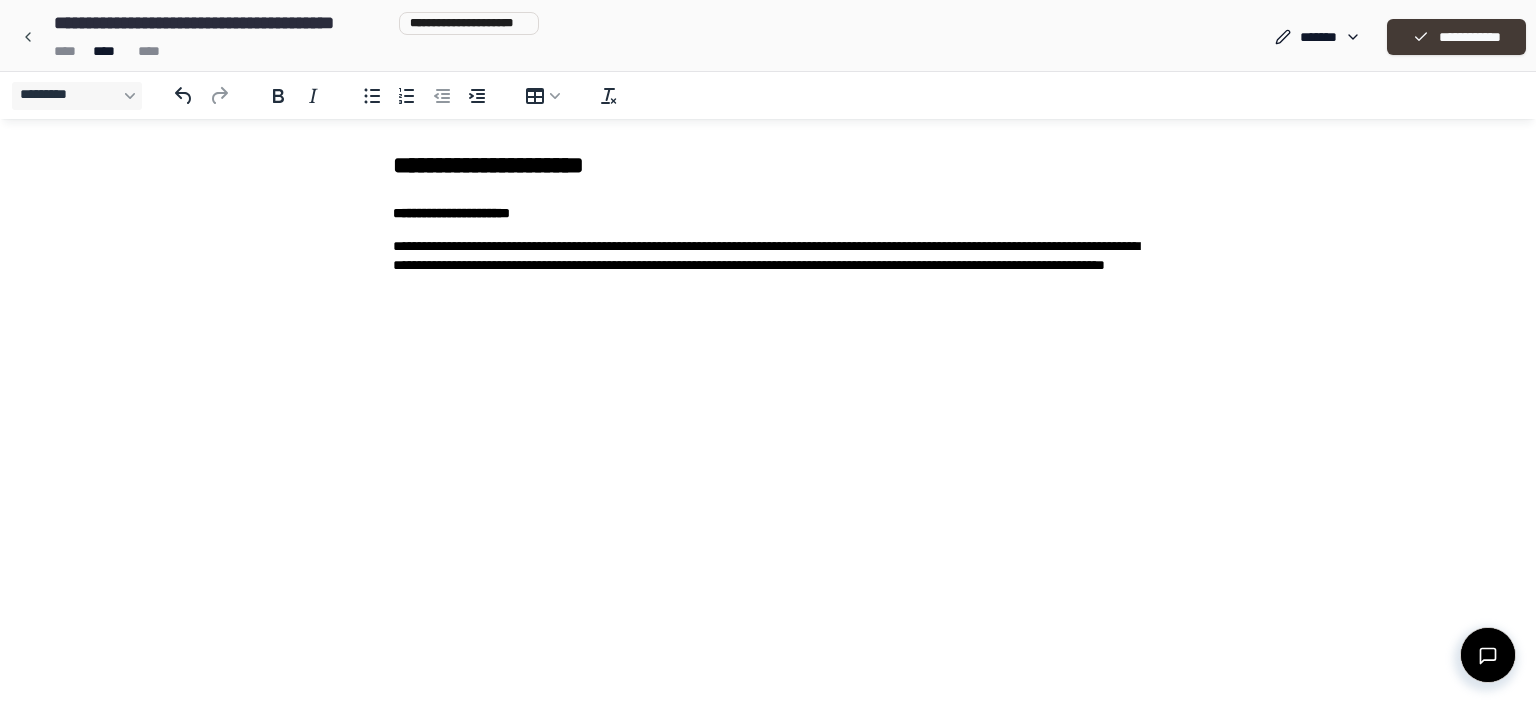 click on "**********" at bounding box center (1456, 37) 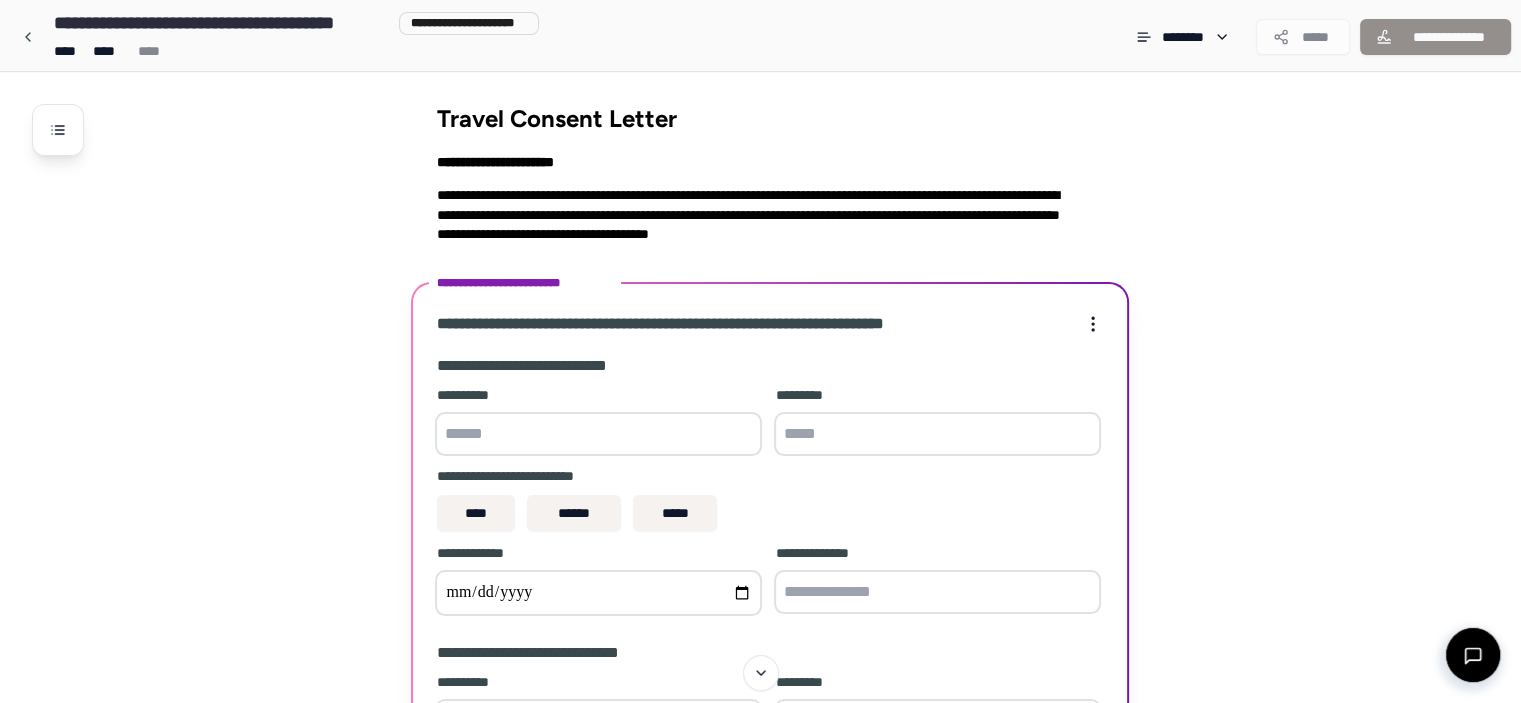 click at bounding box center [598, 434] 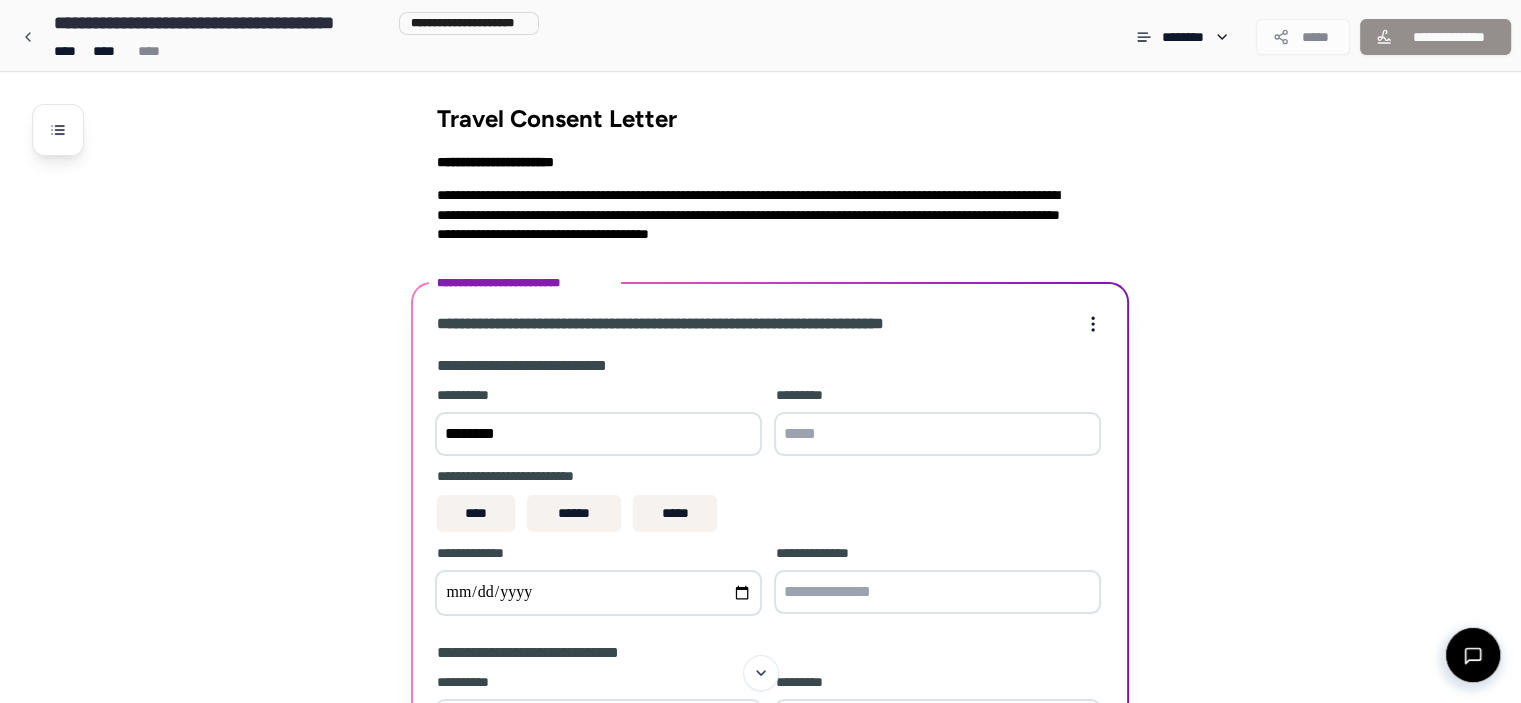type on "*******" 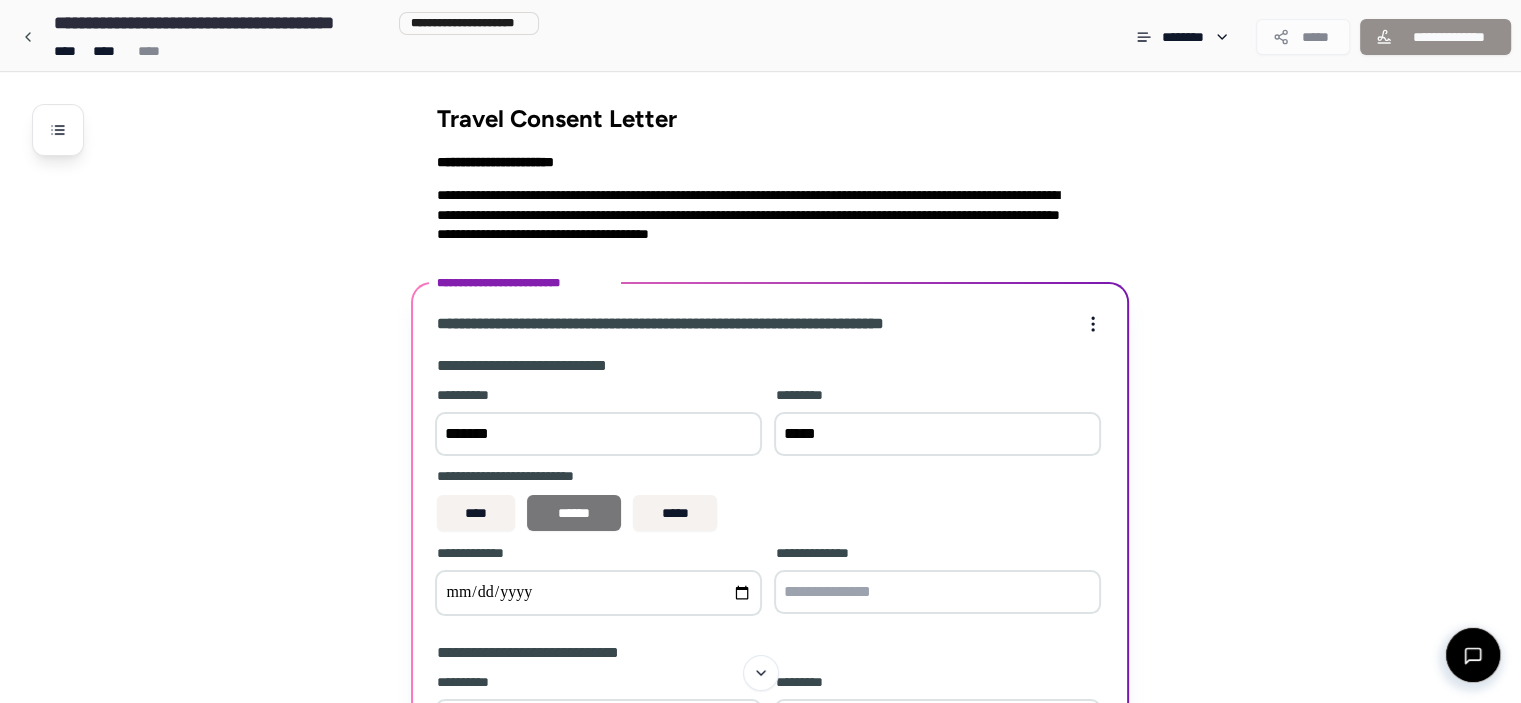 type on "*****" 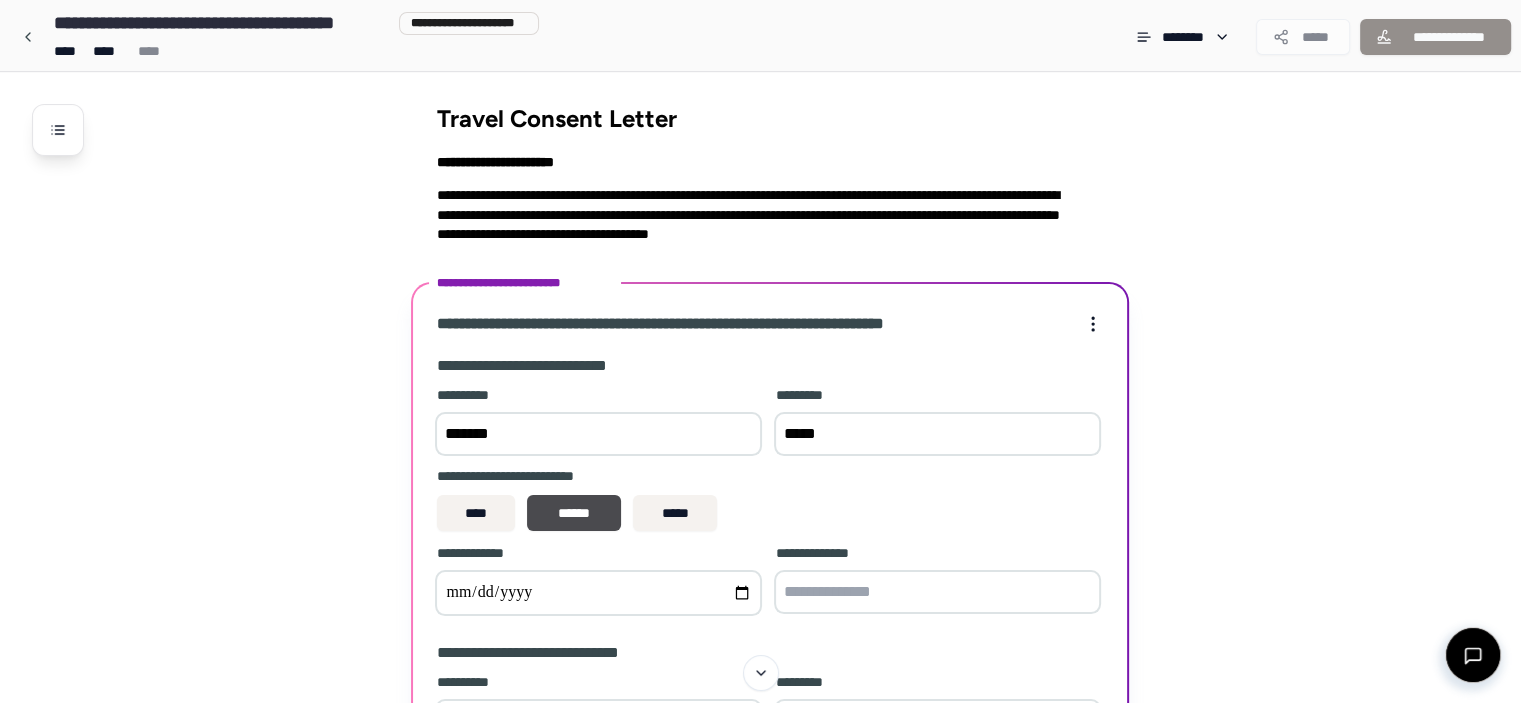 click at bounding box center (598, 593) 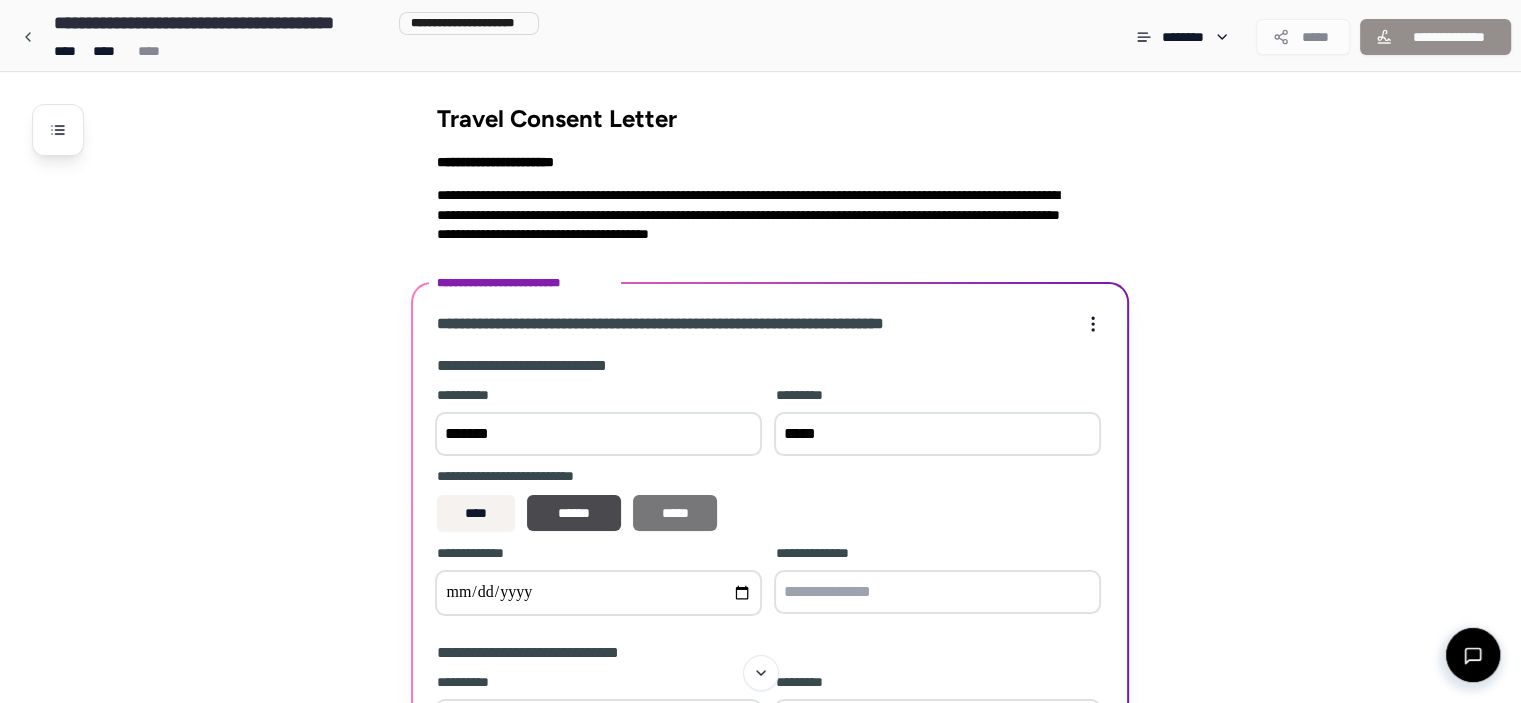 type on "**********" 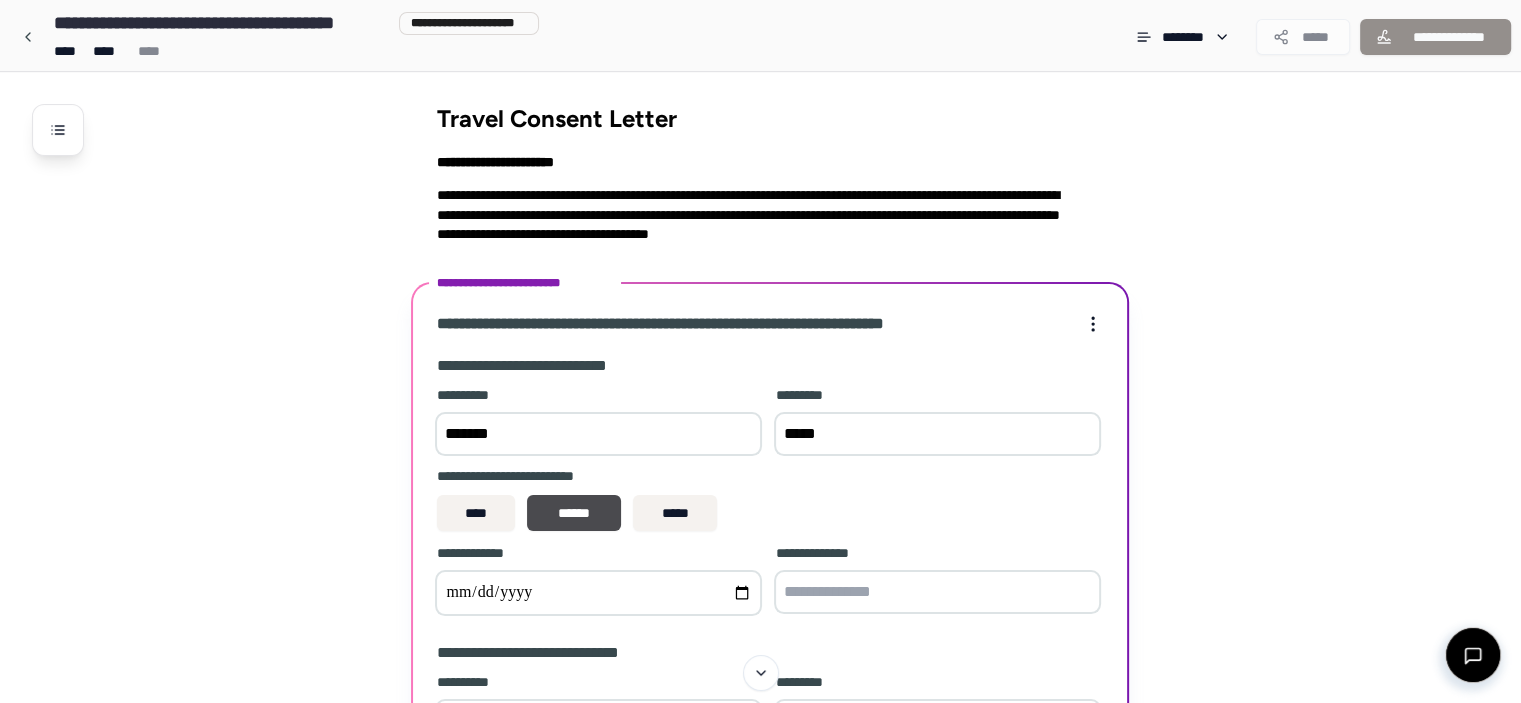 click at bounding box center [937, 592] 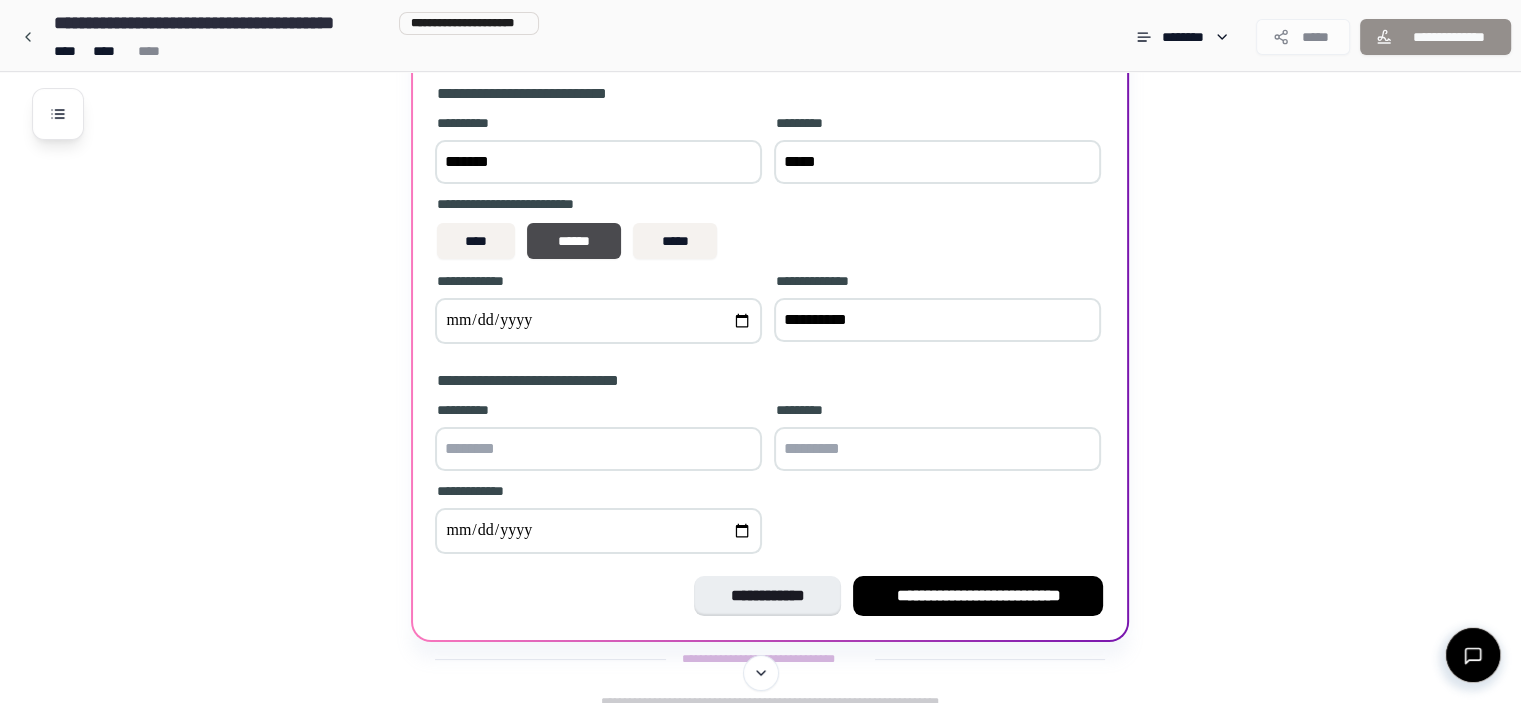 scroll, scrollTop: 287, scrollLeft: 0, axis: vertical 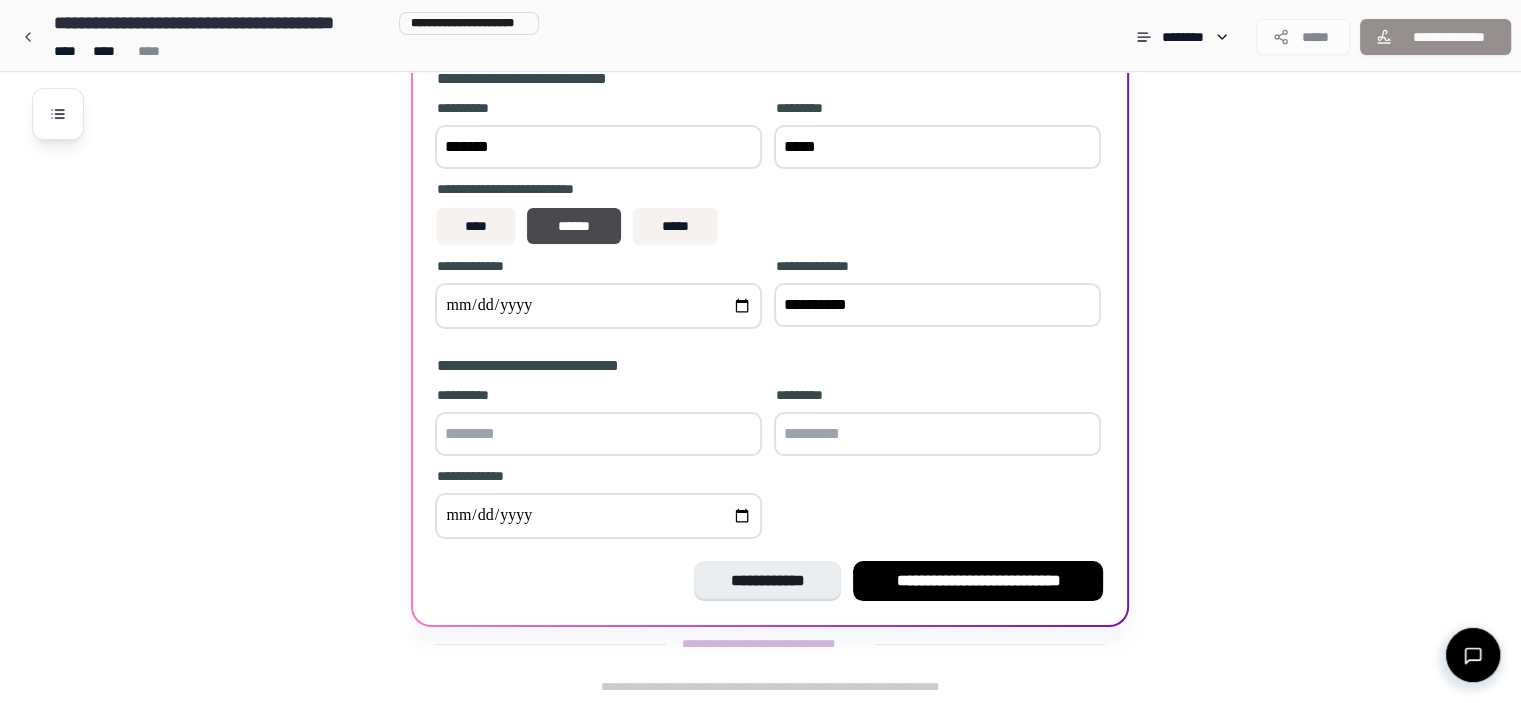type on "**********" 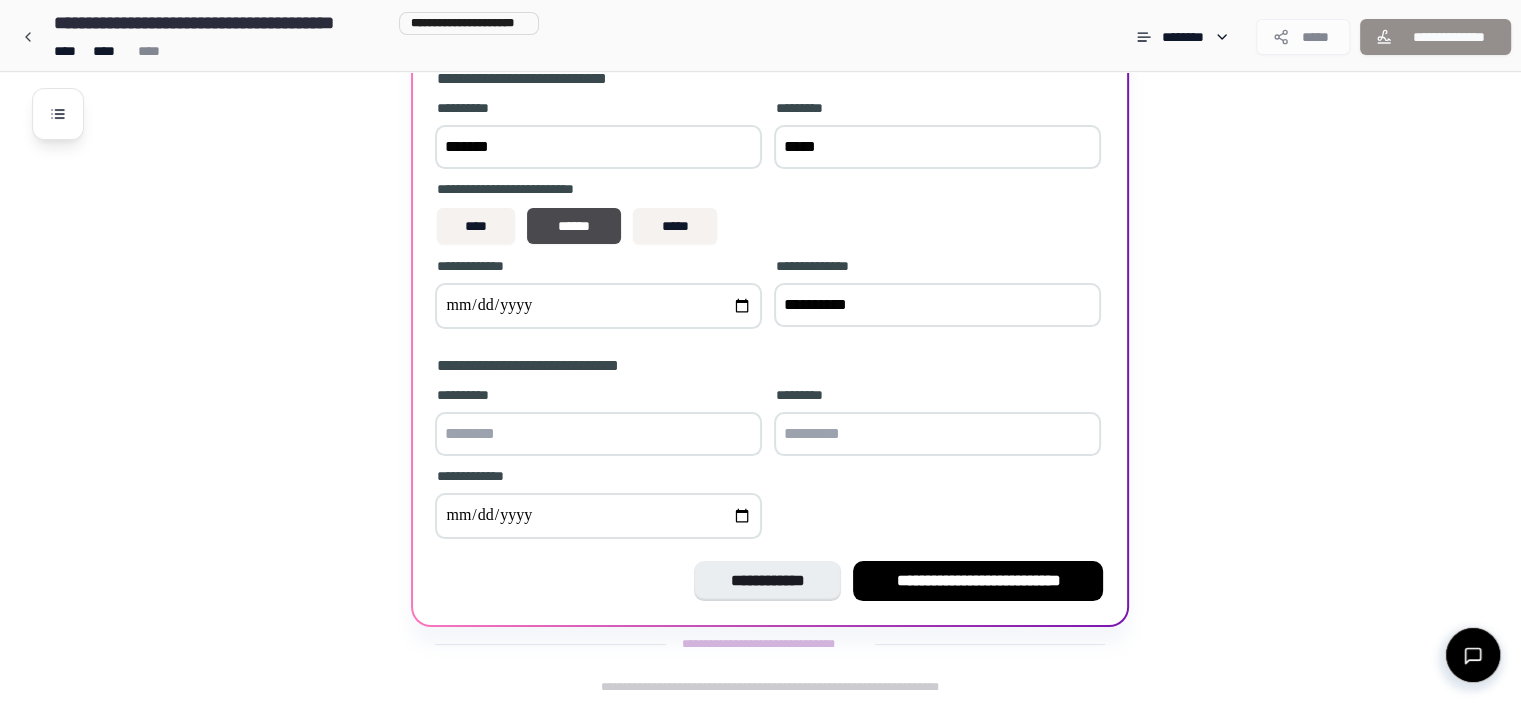 click at bounding box center (937, 434) 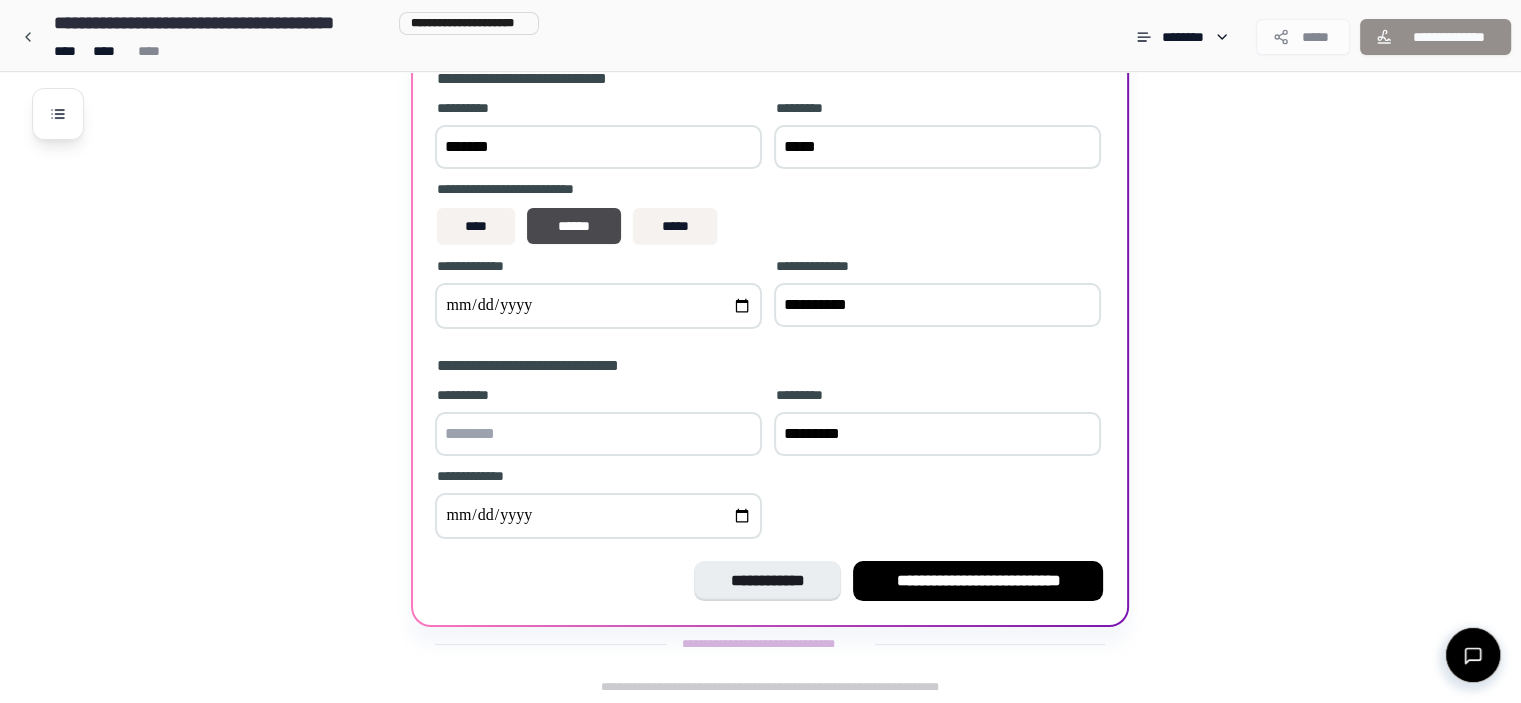 type on "*********" 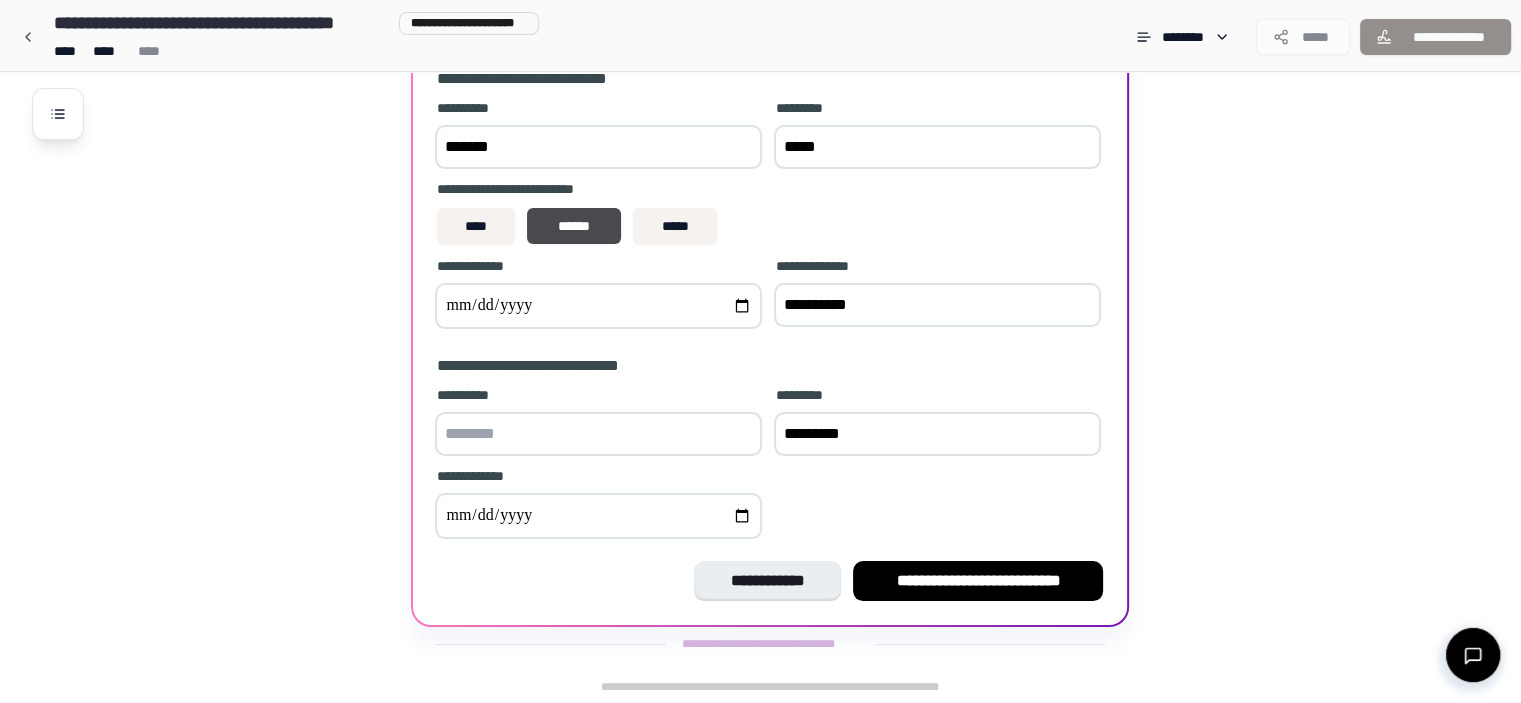 click at bounding box center (598, 516) 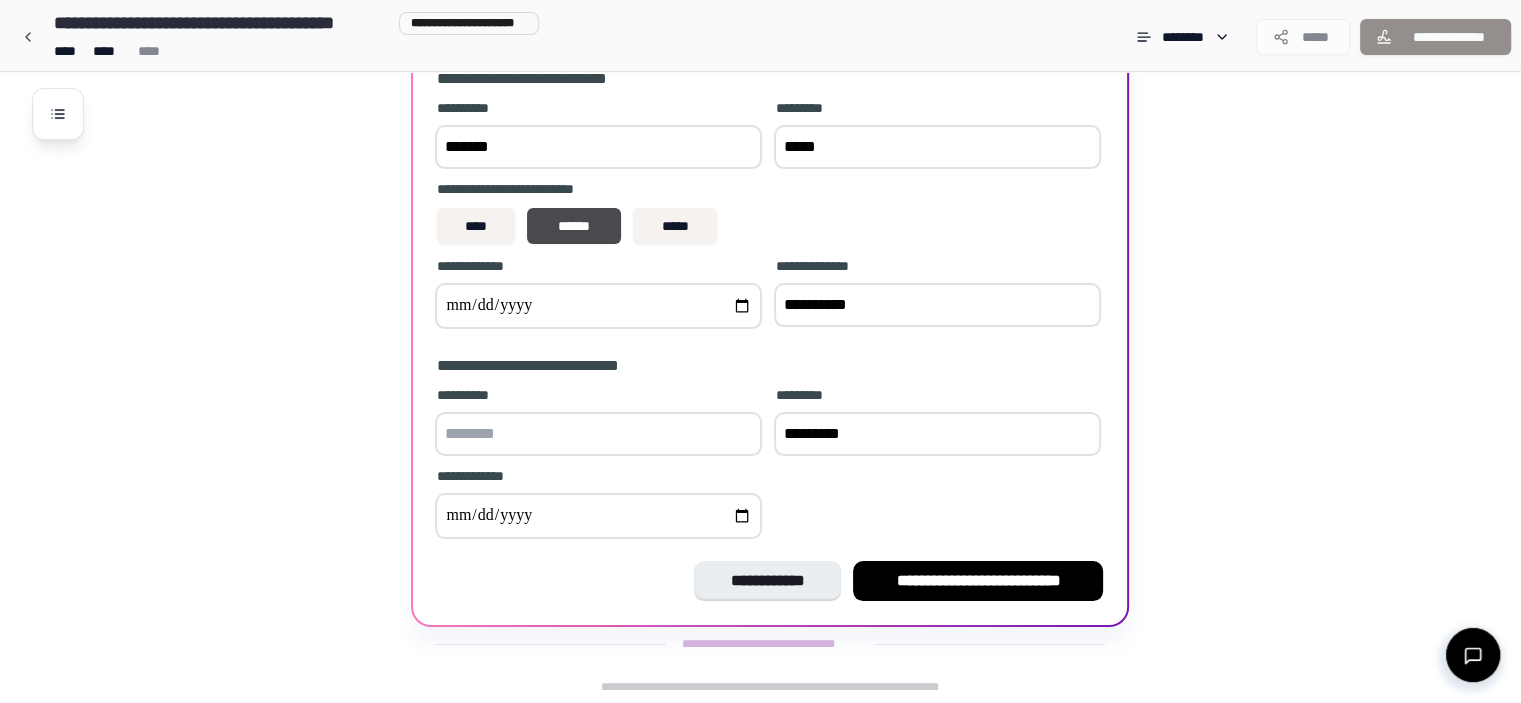 type on "**********" 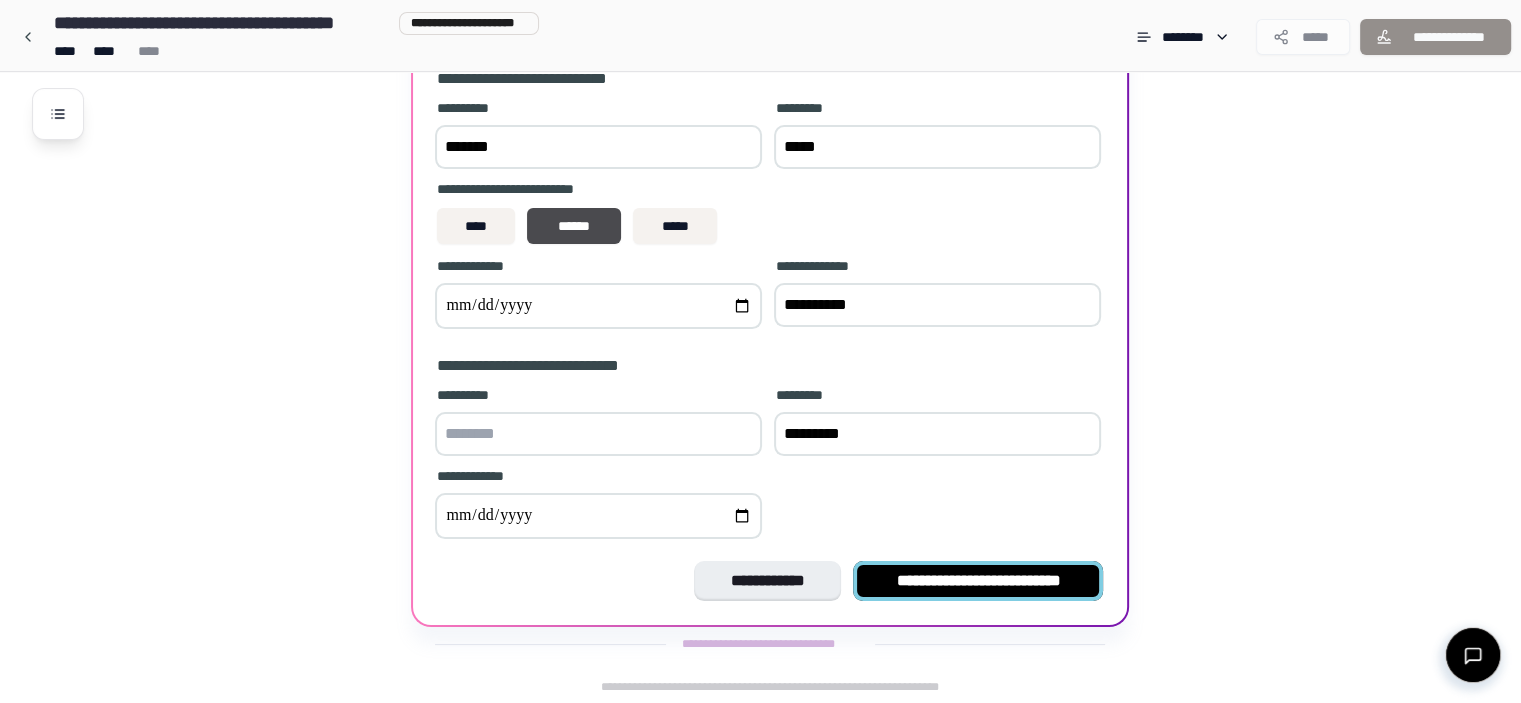 click on "**********" at bounding box center (978, 581) 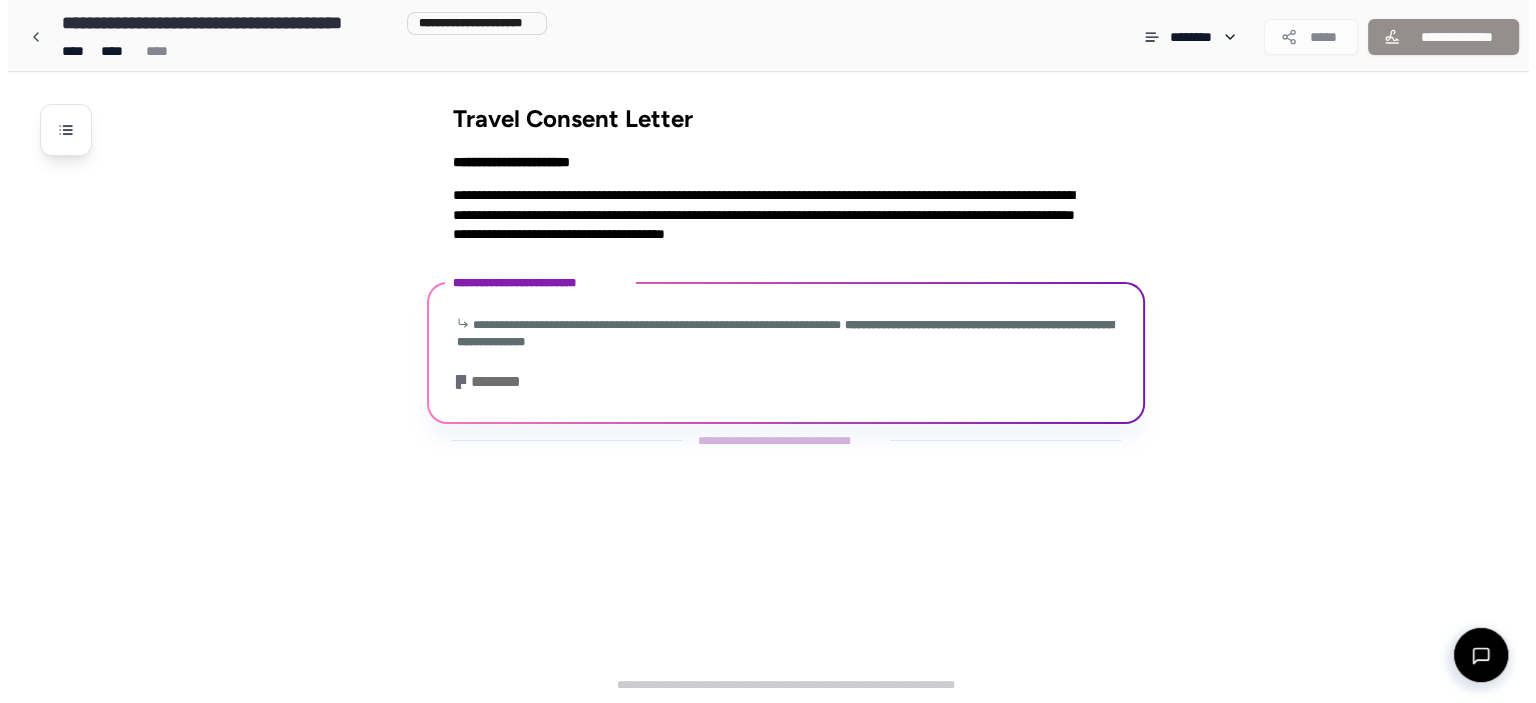 scroll, scrollTop: 0, scrollLeft: 0, axis: both 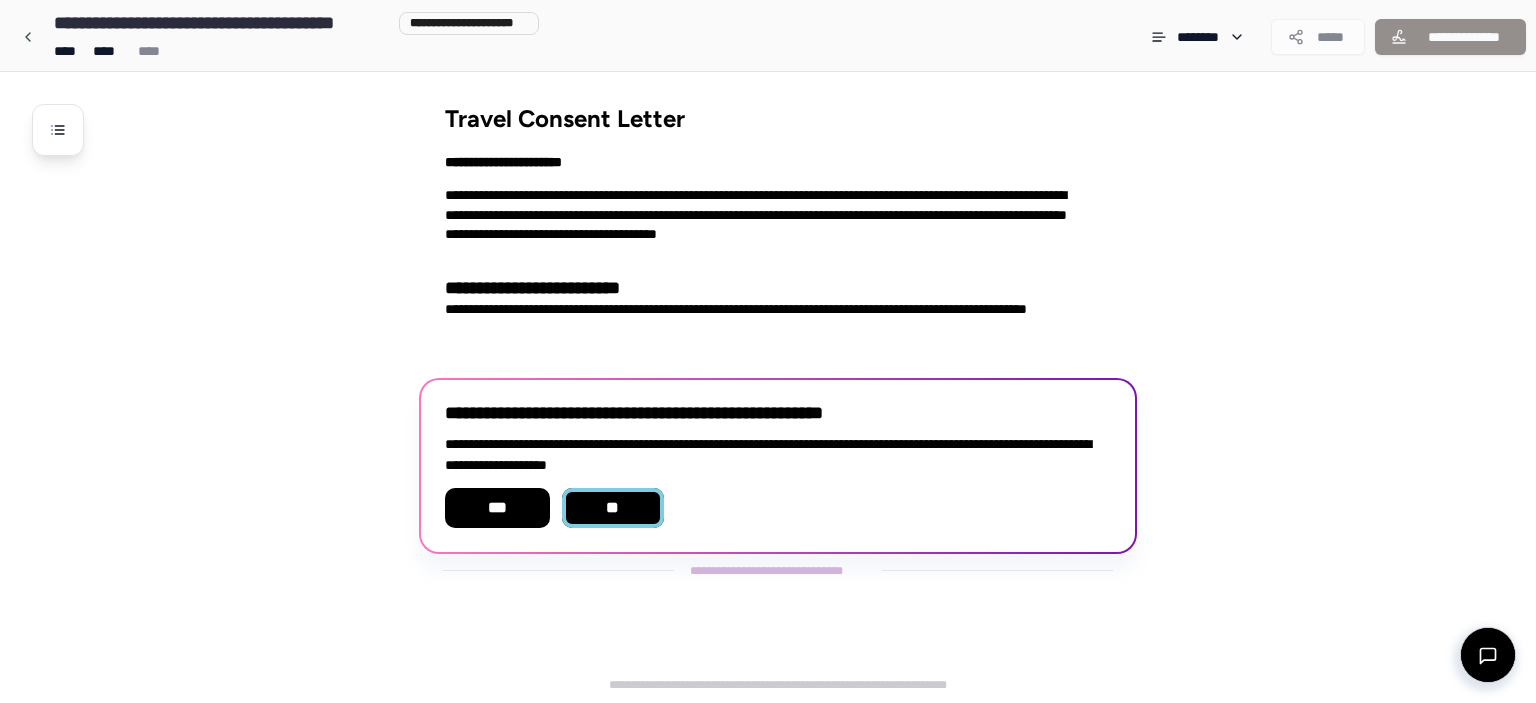 click on "**" at bounding box center [613, 508] 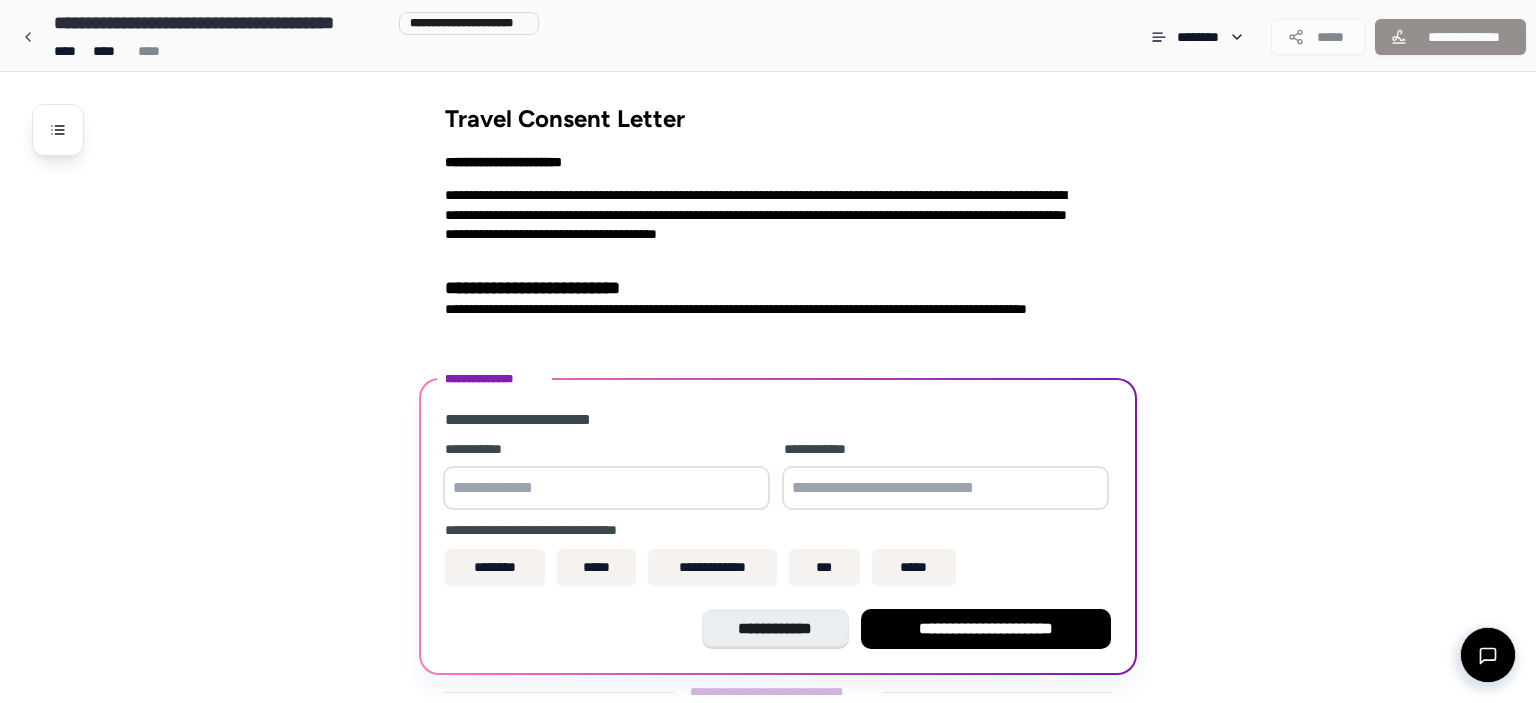 scroll, scrollTop: 47, scrollLeft: 0, axis: vertical 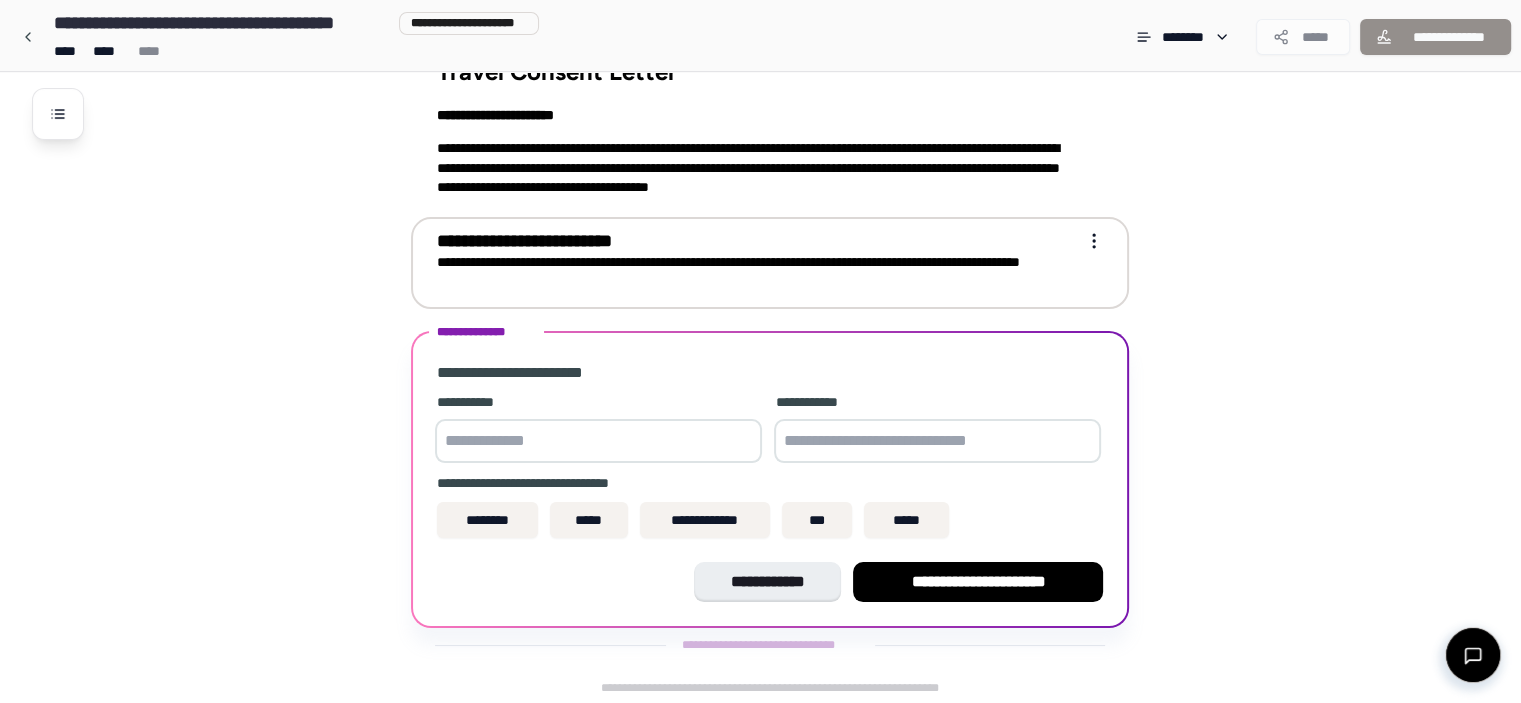 click on "**********" at bounding box center (756, 272) 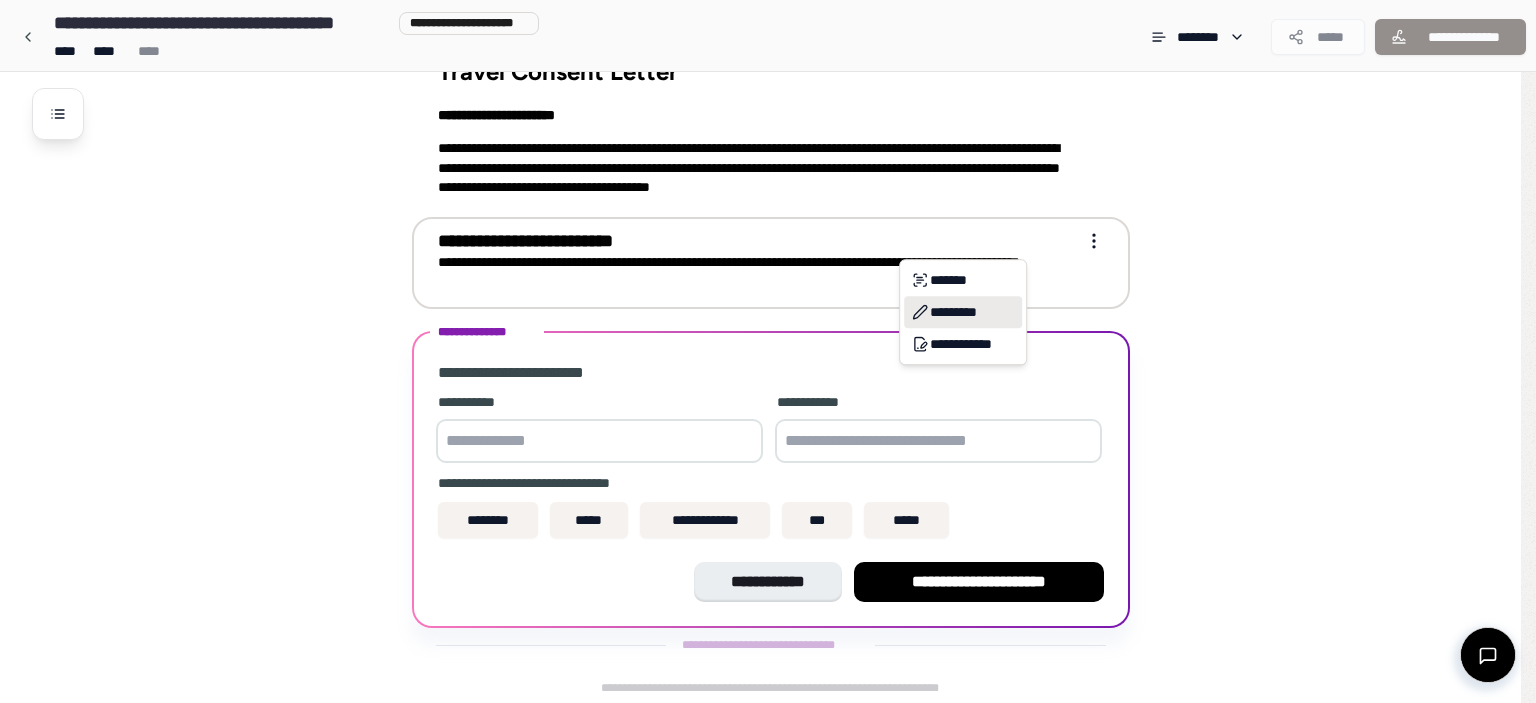 click on "*********" at bounding box center (963, 312) 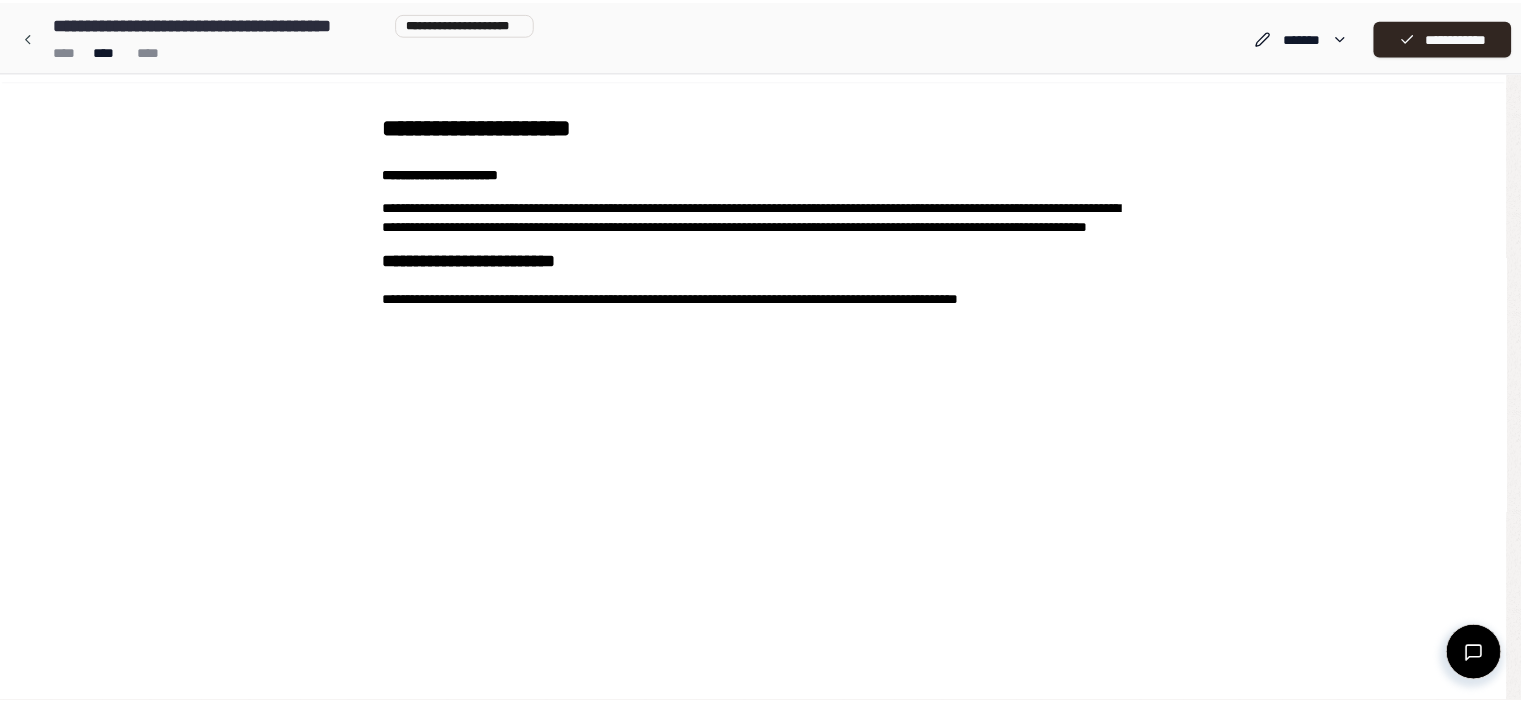 scroll, scrollTop: 0, scrollLeft: 0, axis: both 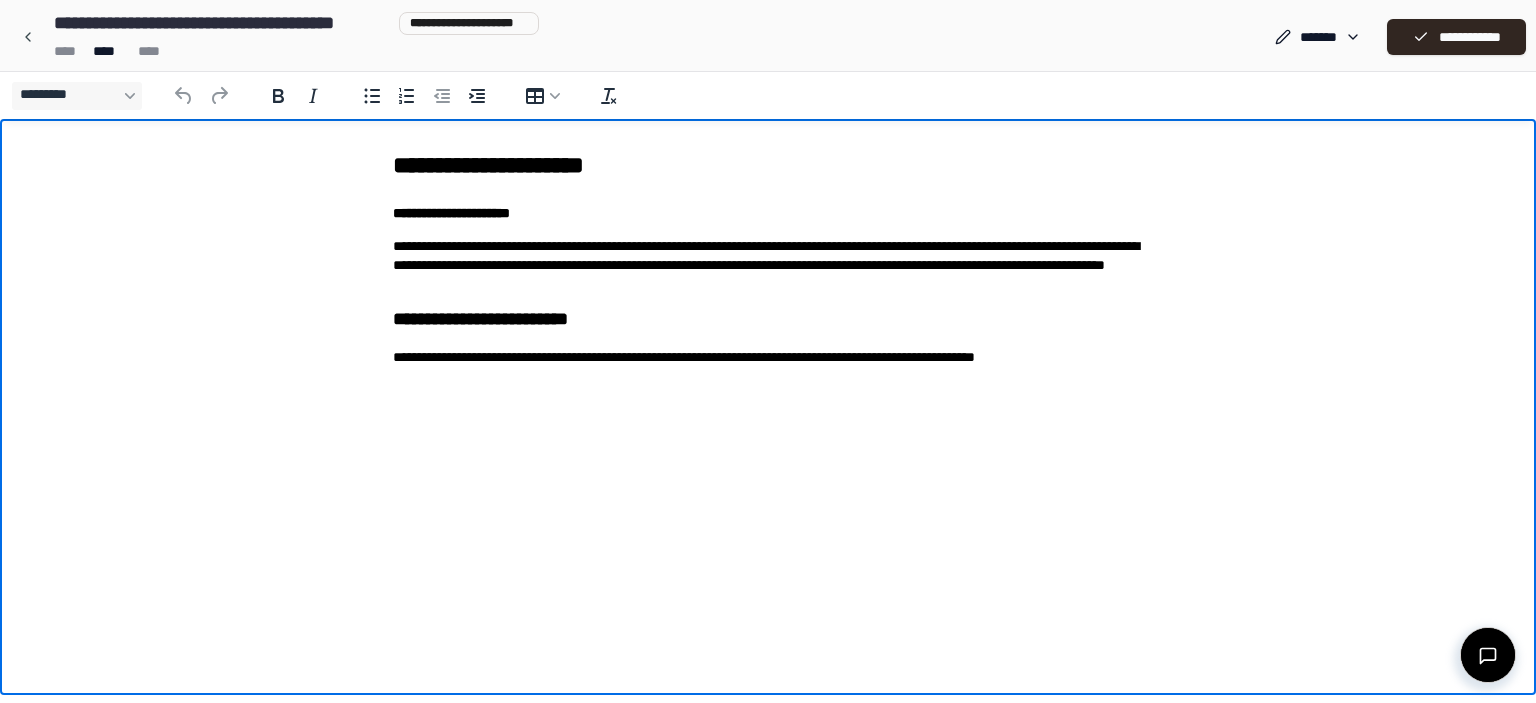 click on "**********" at bounding box center [768, 367] 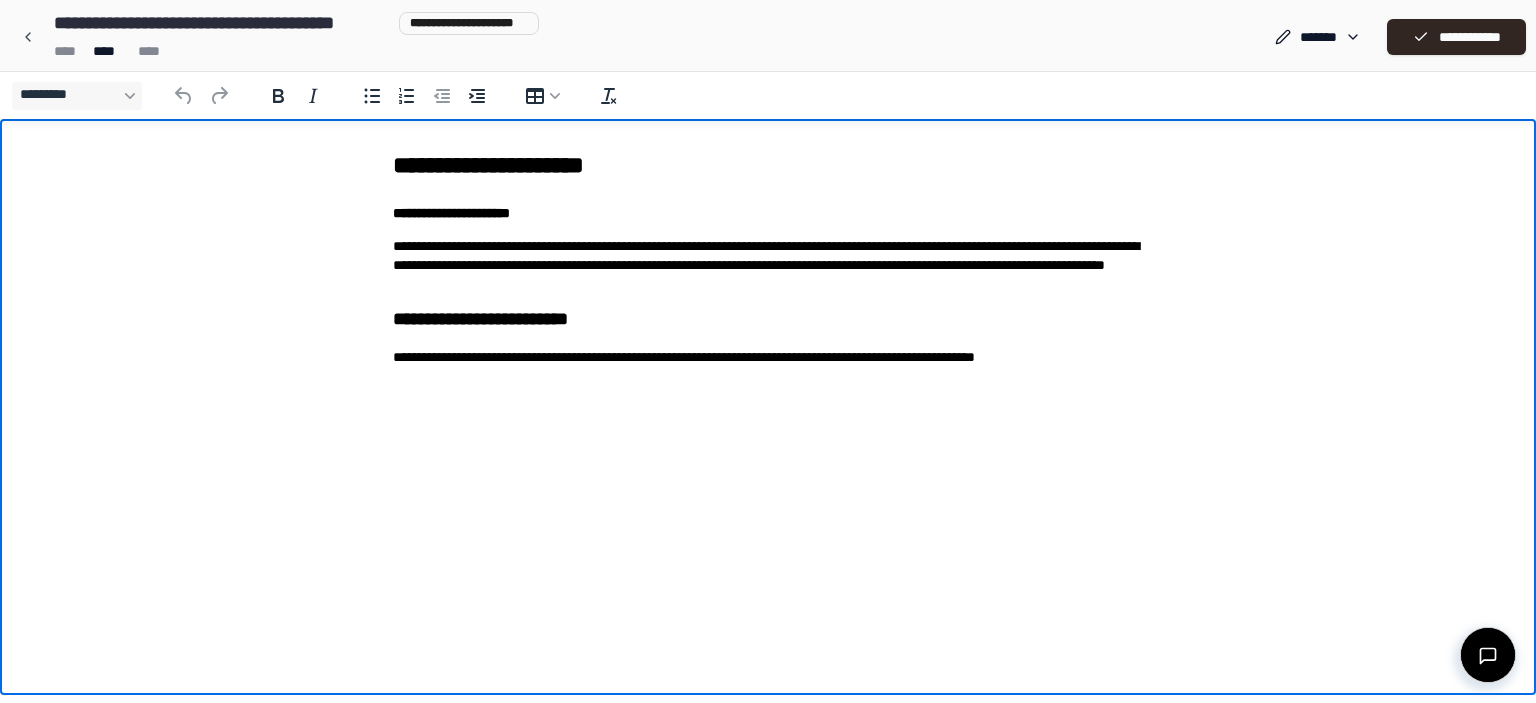 type 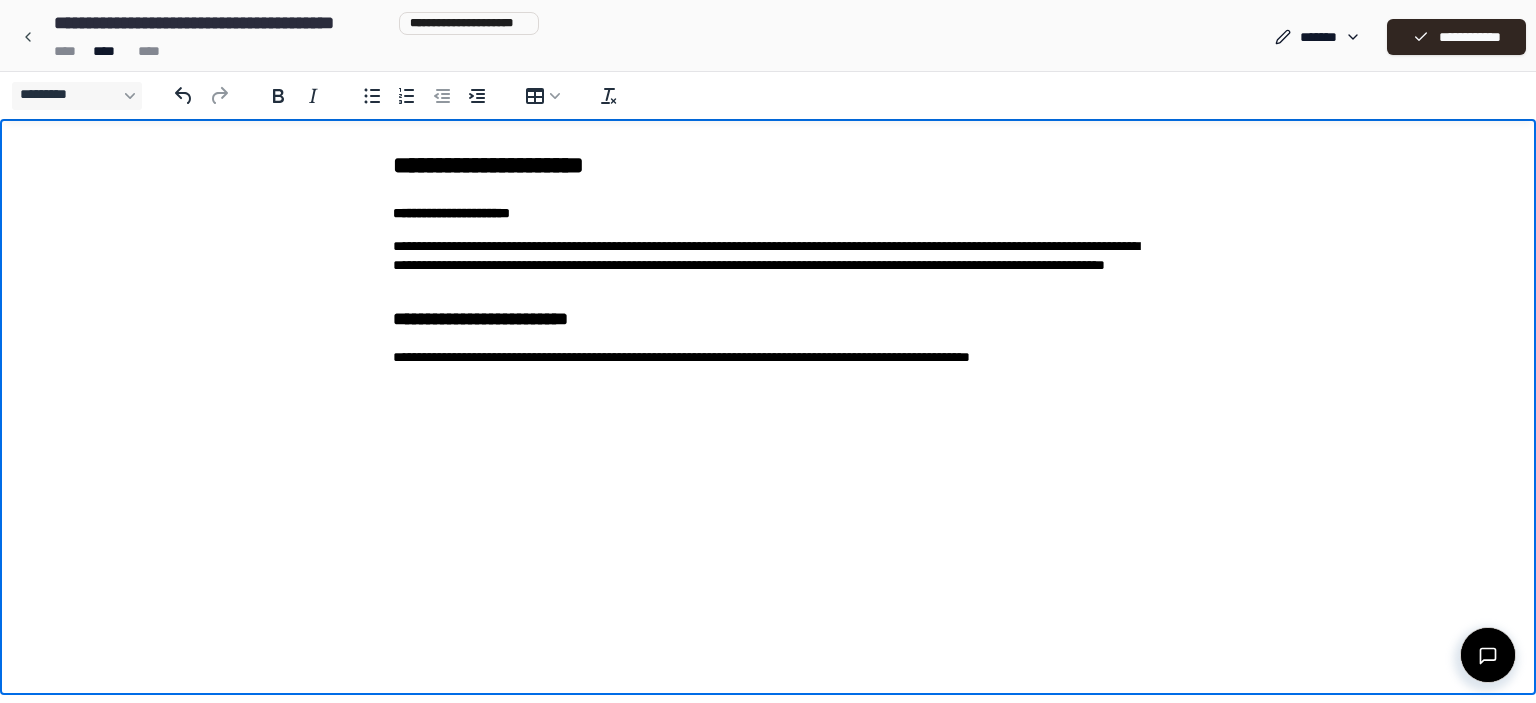 click on "**********" at bounding box center (768, 367) 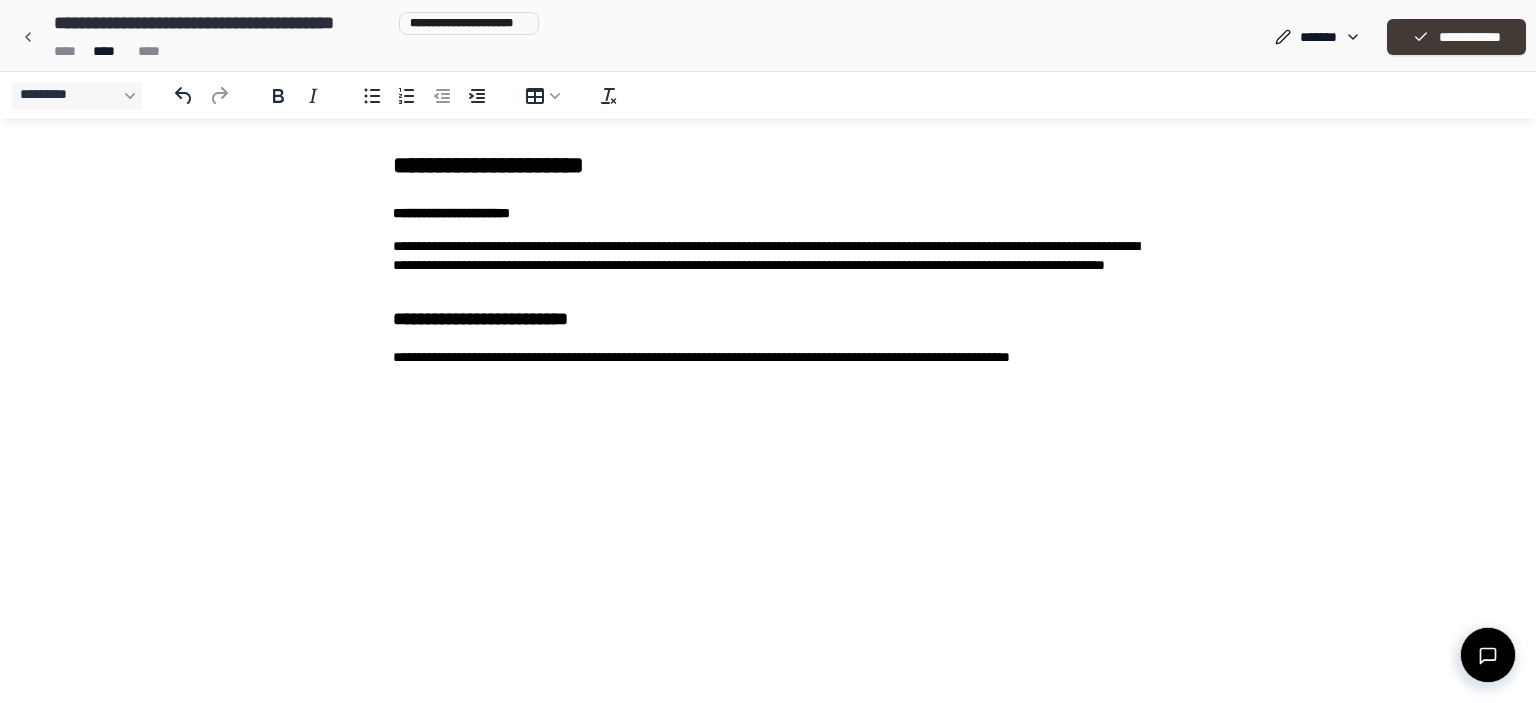 click on "**********" at bounding box center [1456, 37] 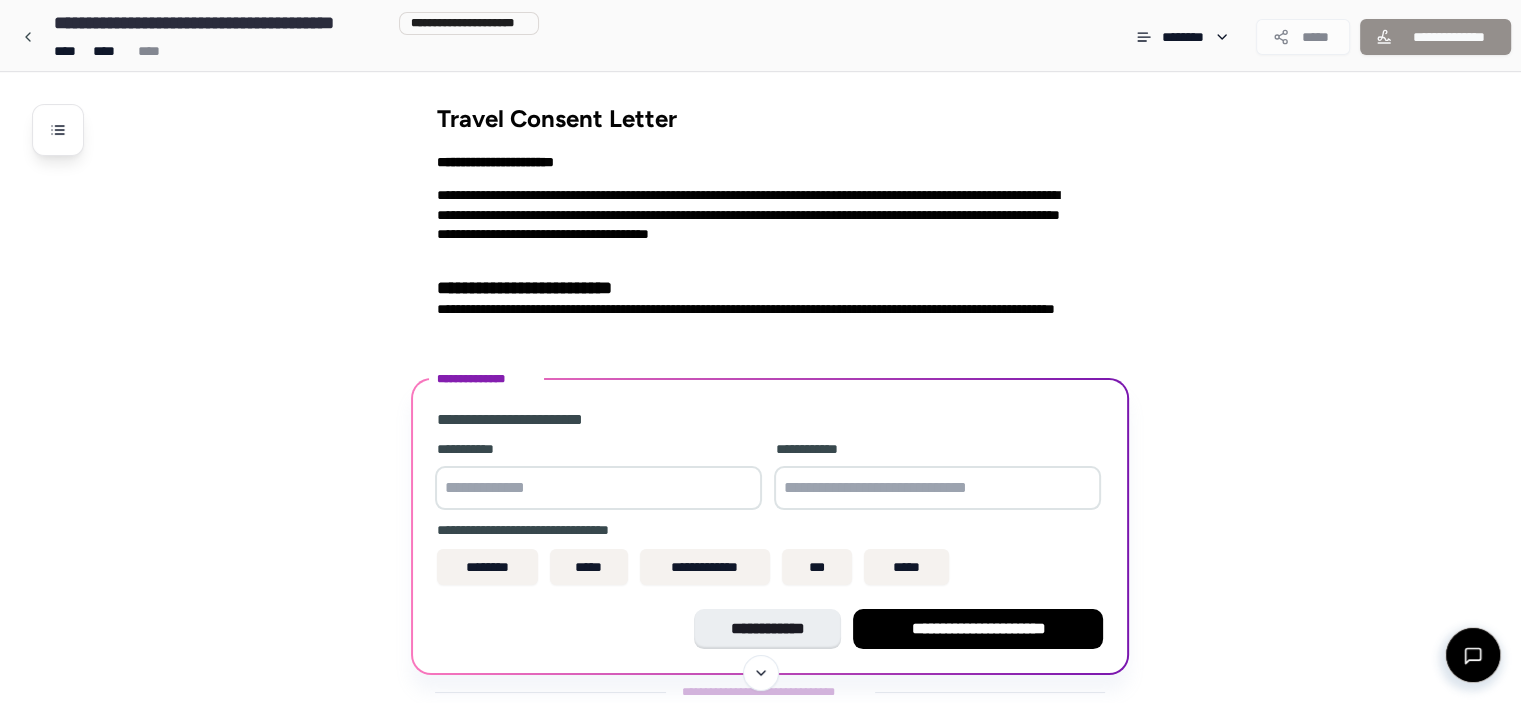 click at bounding box center [598, 488] 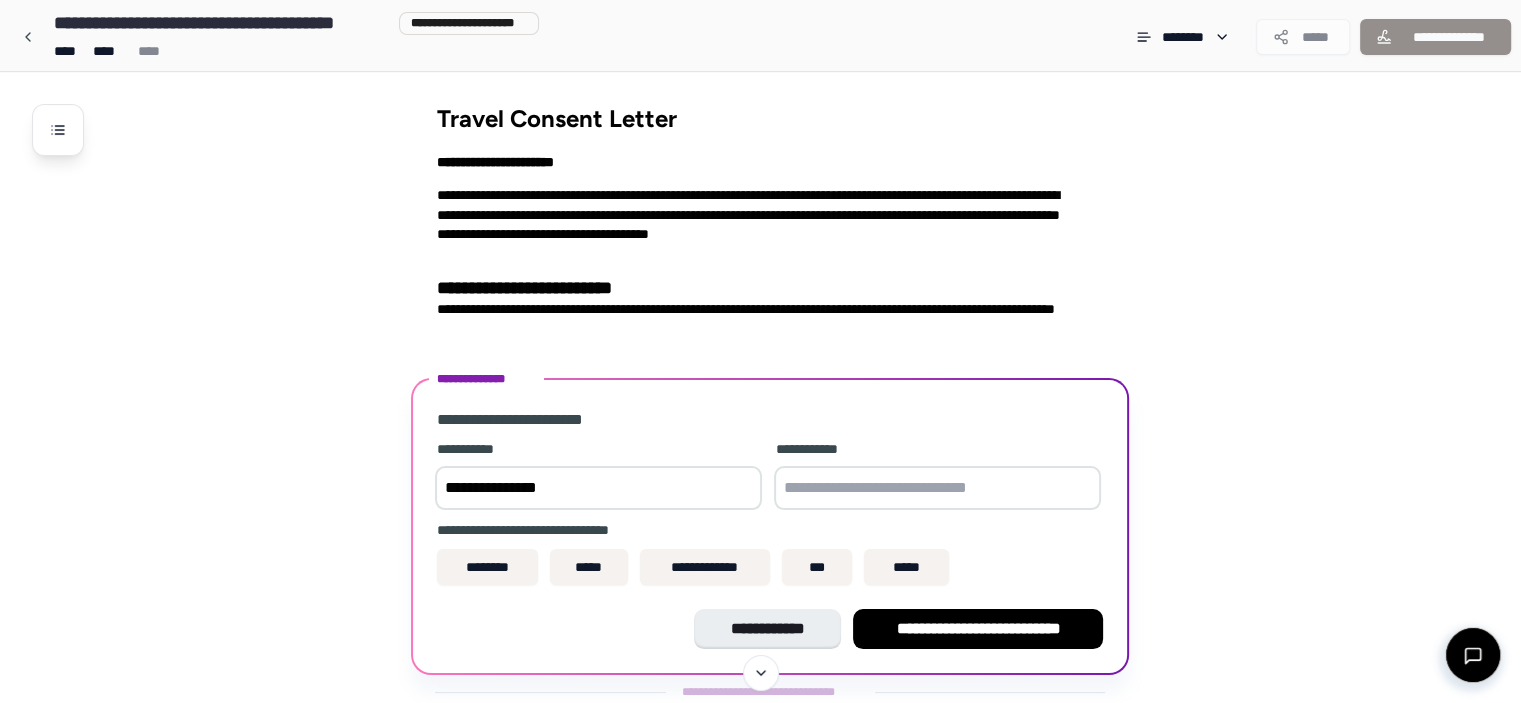 click on "**********" at bounding box center [598, 488] 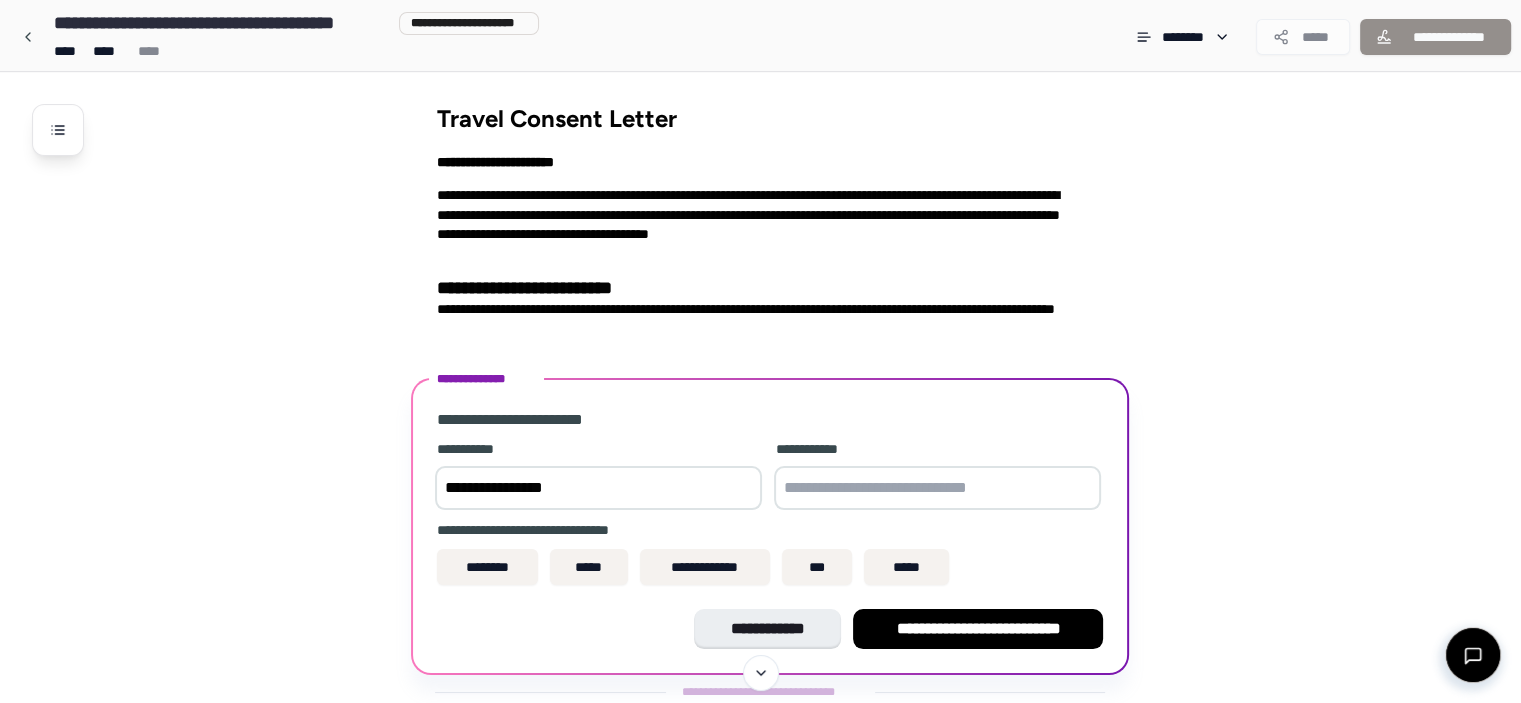 click on "**********" at bounding box center [598, 488] 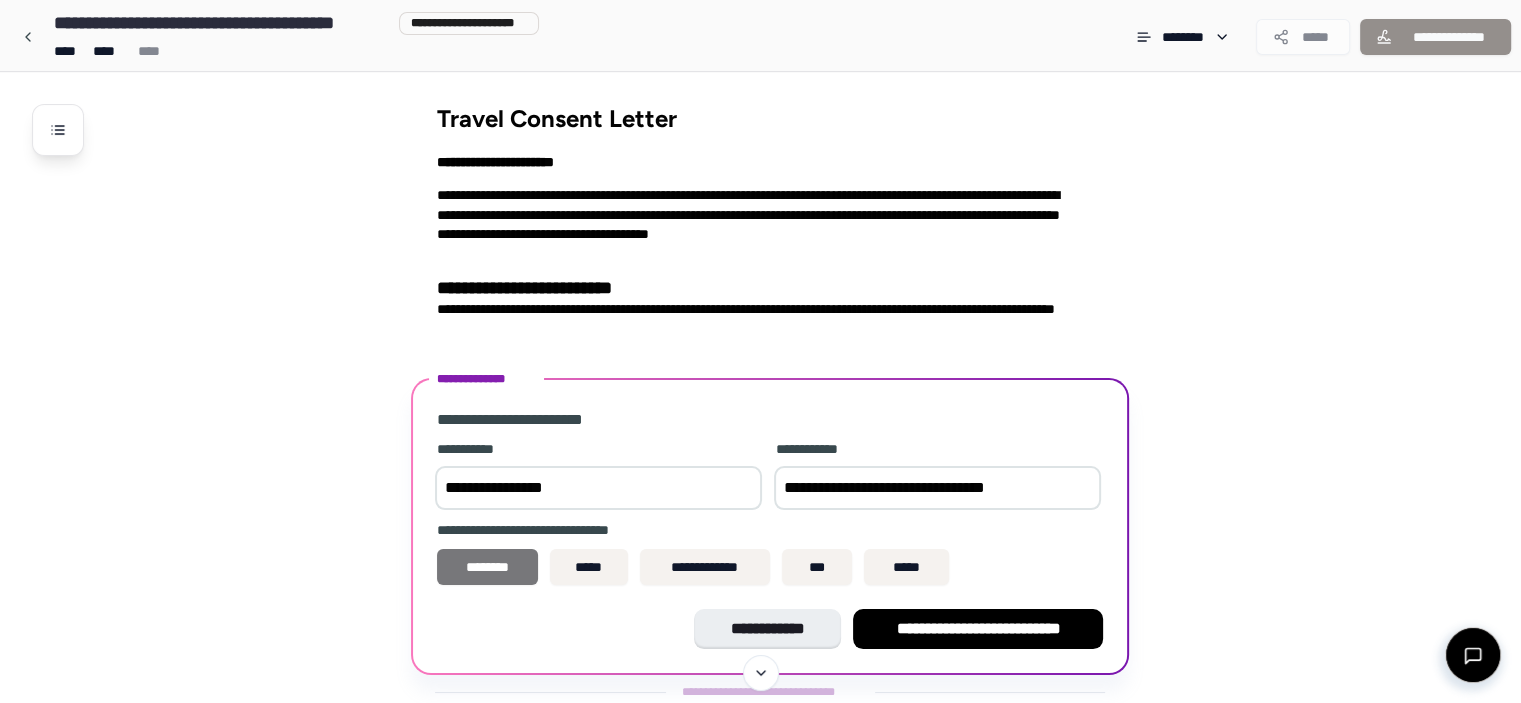 type on "**********" 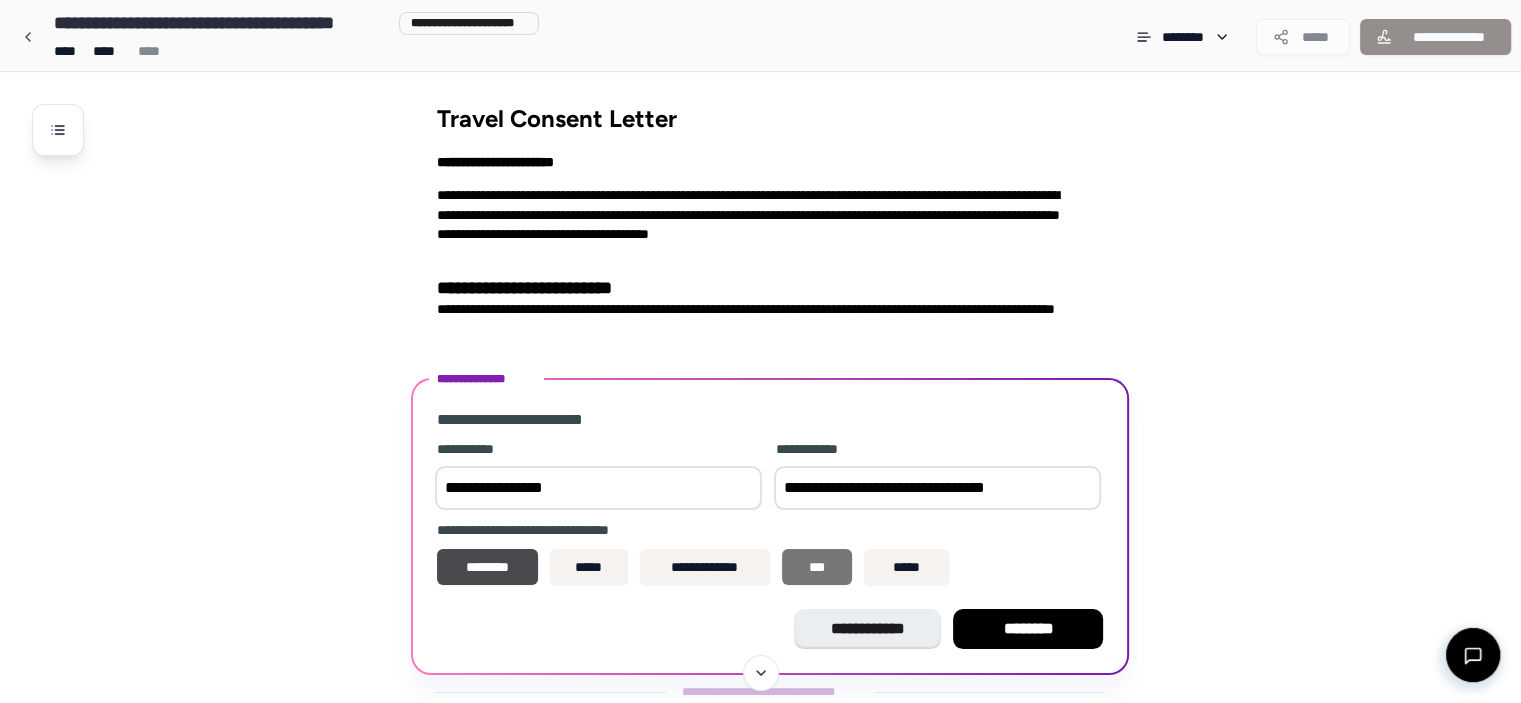click on "***" at bounding box center (817, 567) 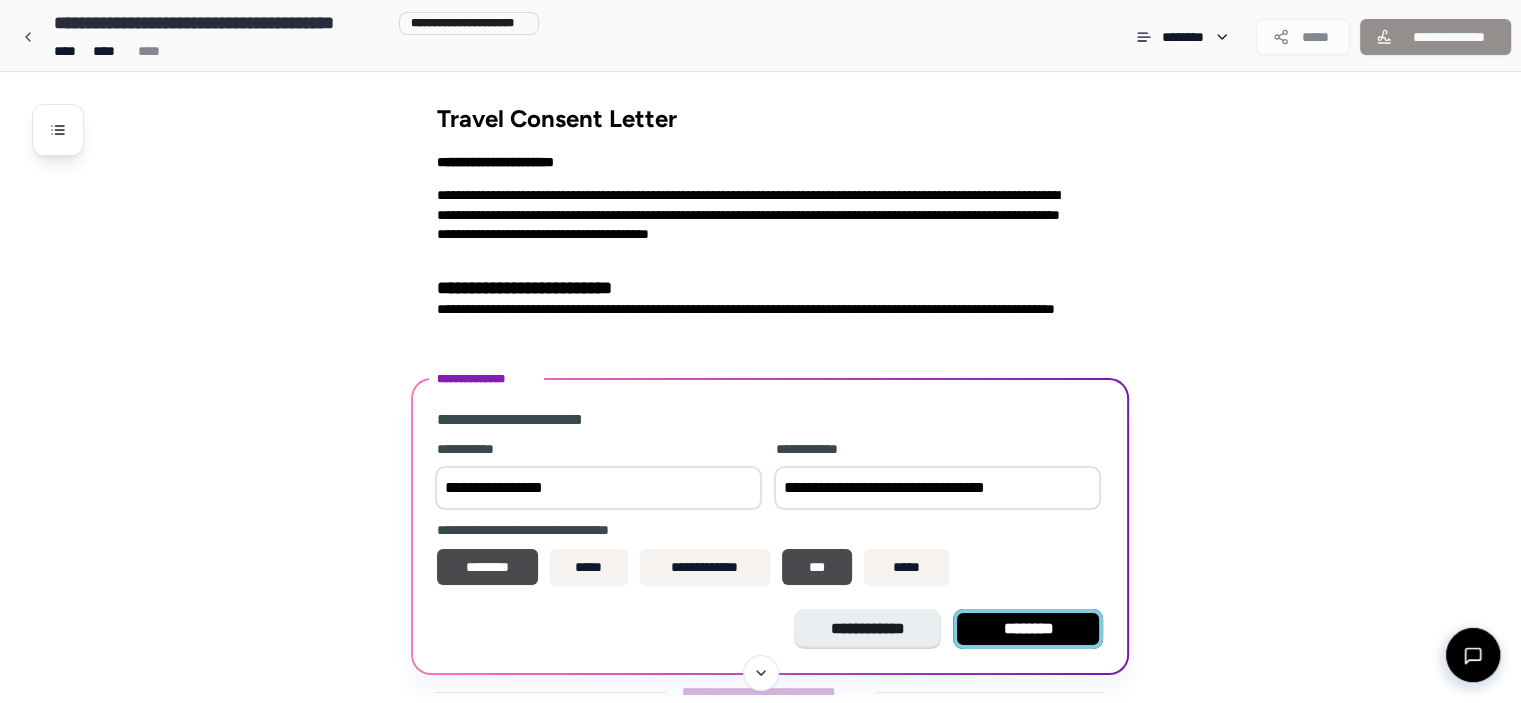 click on "********" at bounding box center [1028, 629] 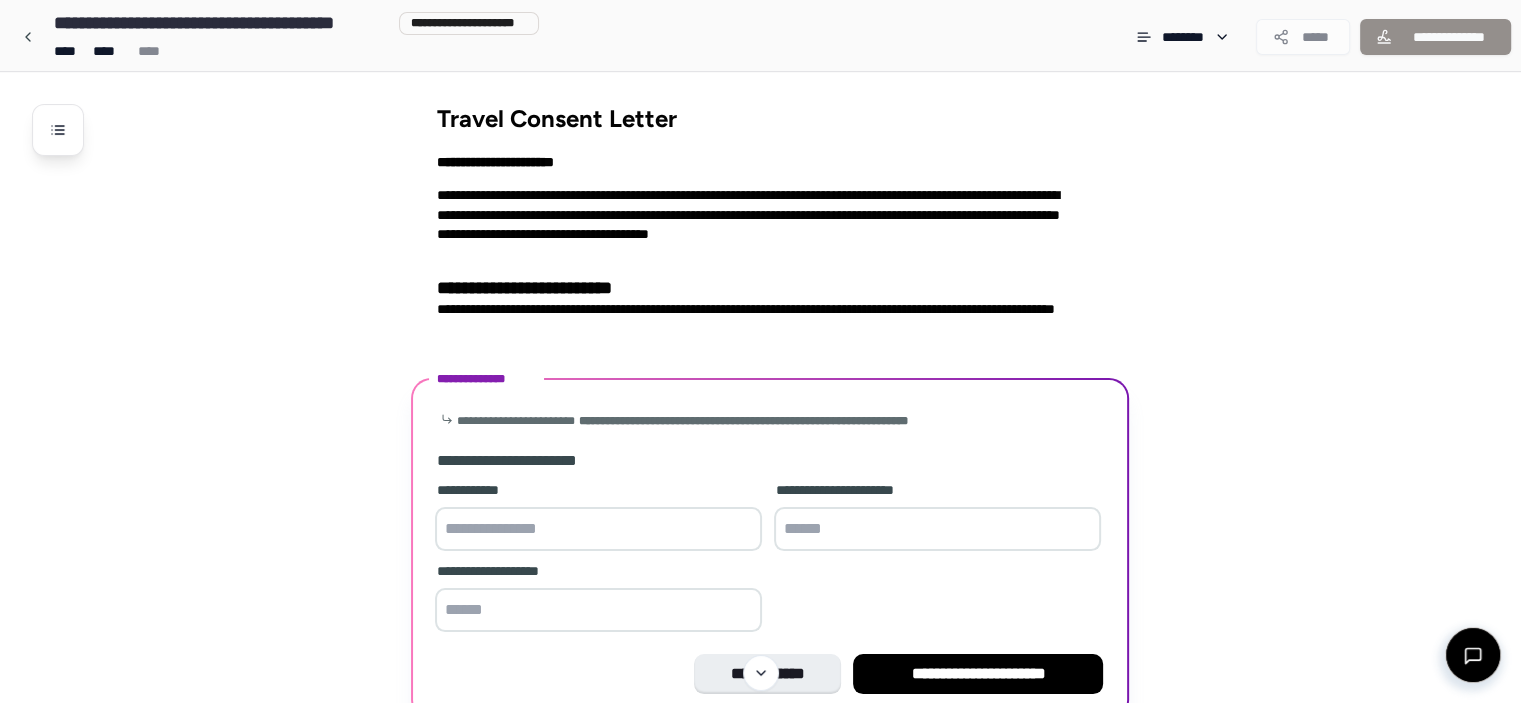 click at bounding box center (598, 529) 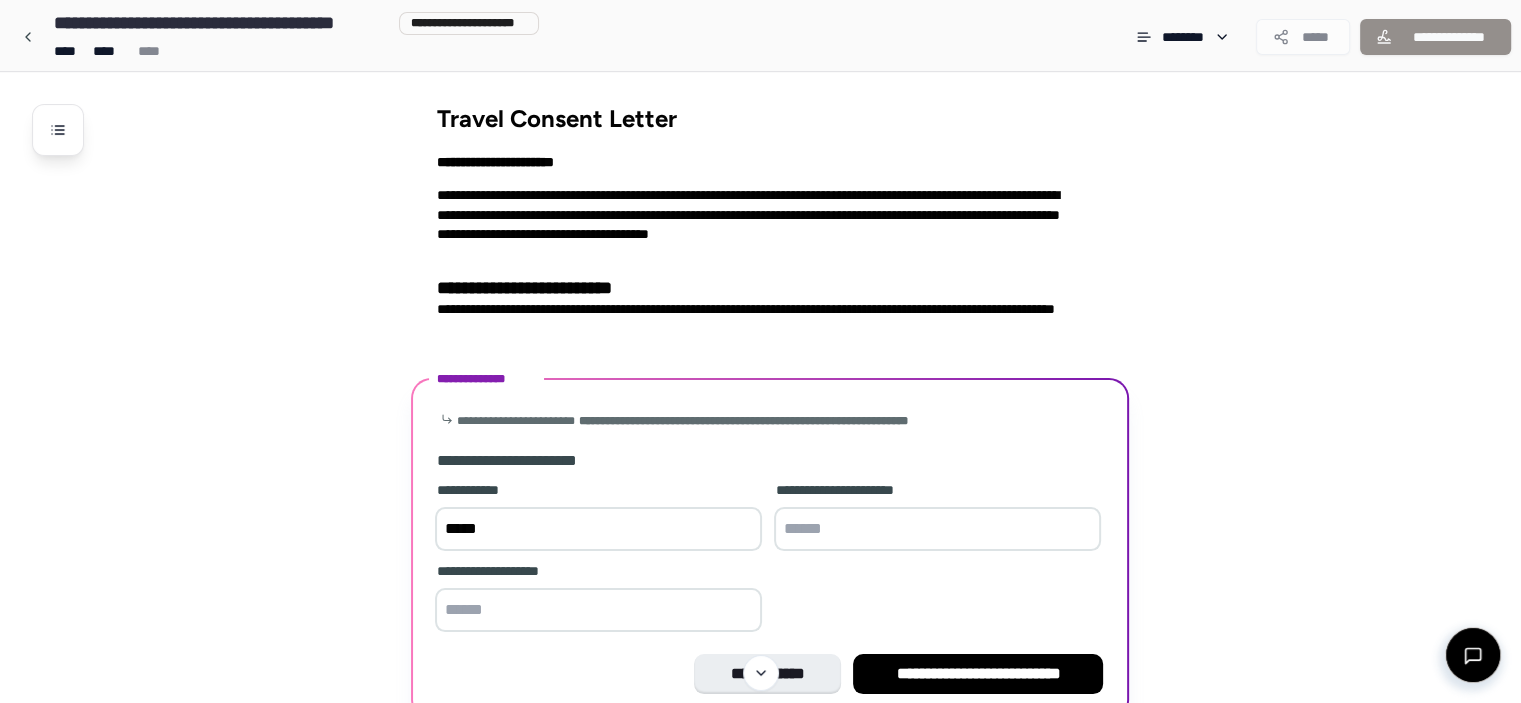 type on "*****" 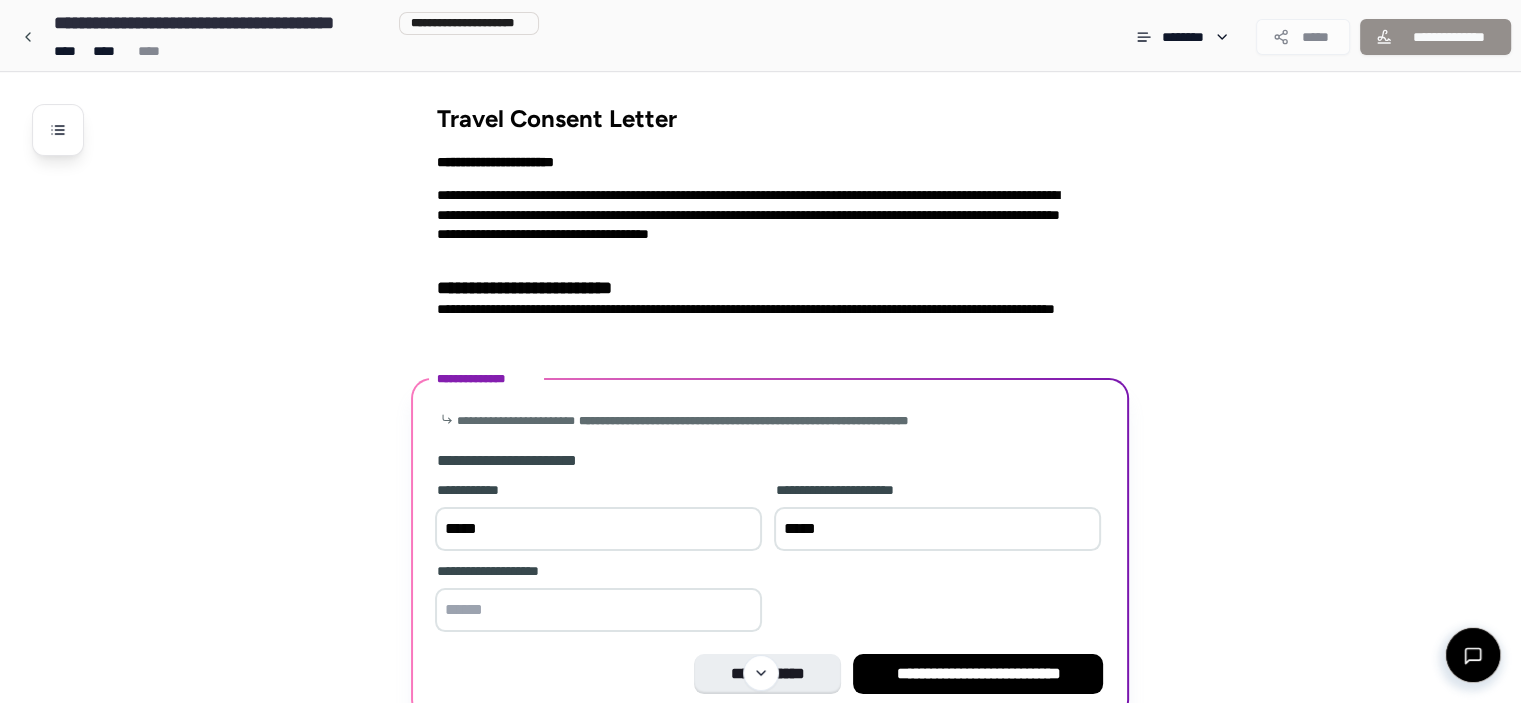 type on "*****" 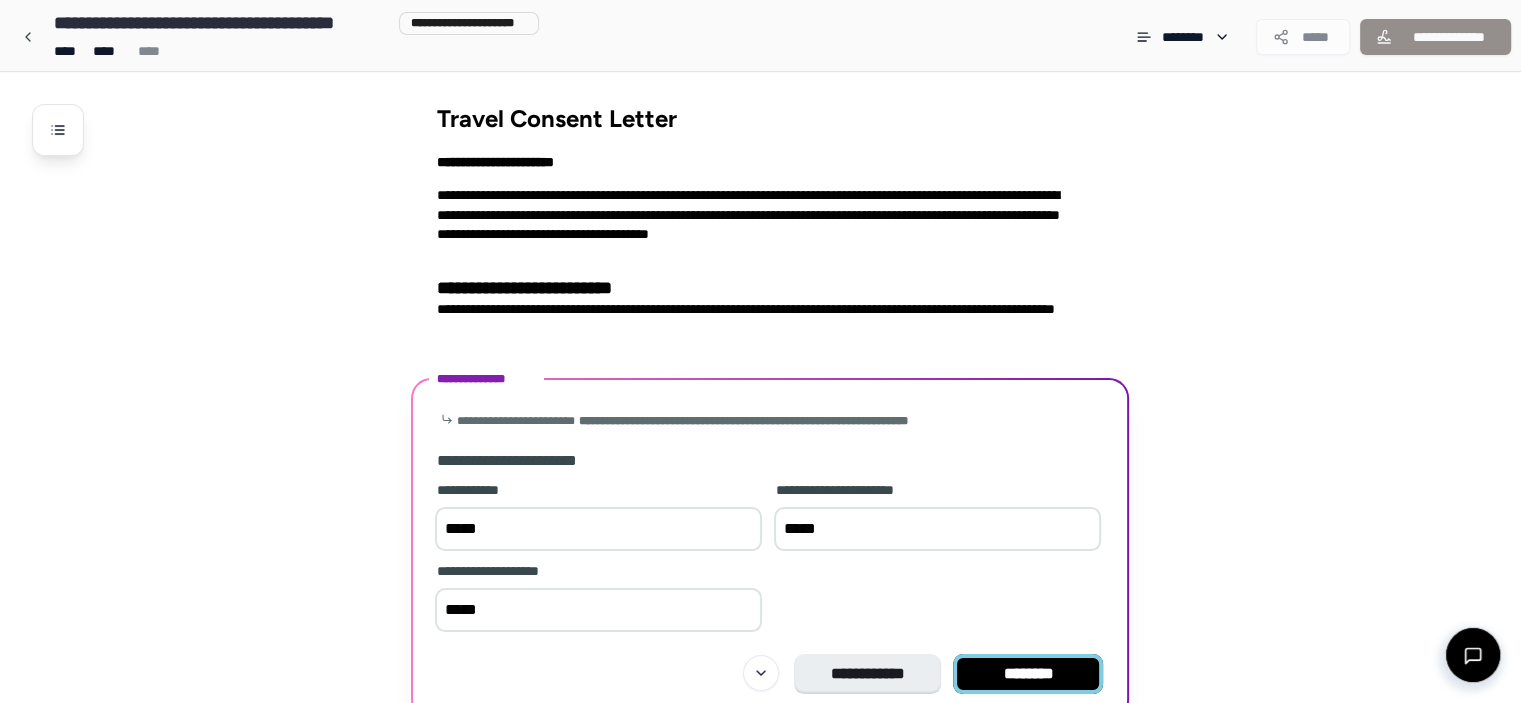 type on "*****" 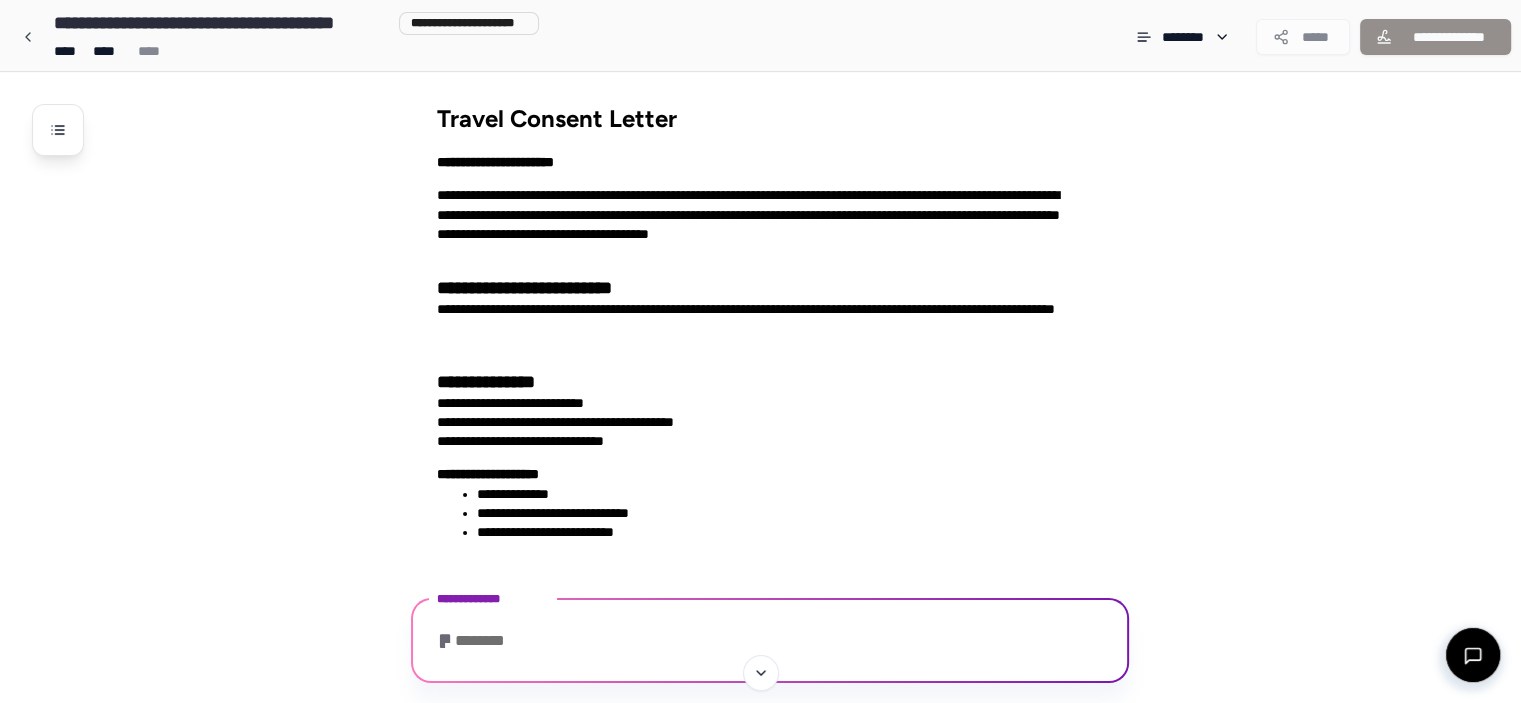 click on "**********" at bounding box center [786, 403] 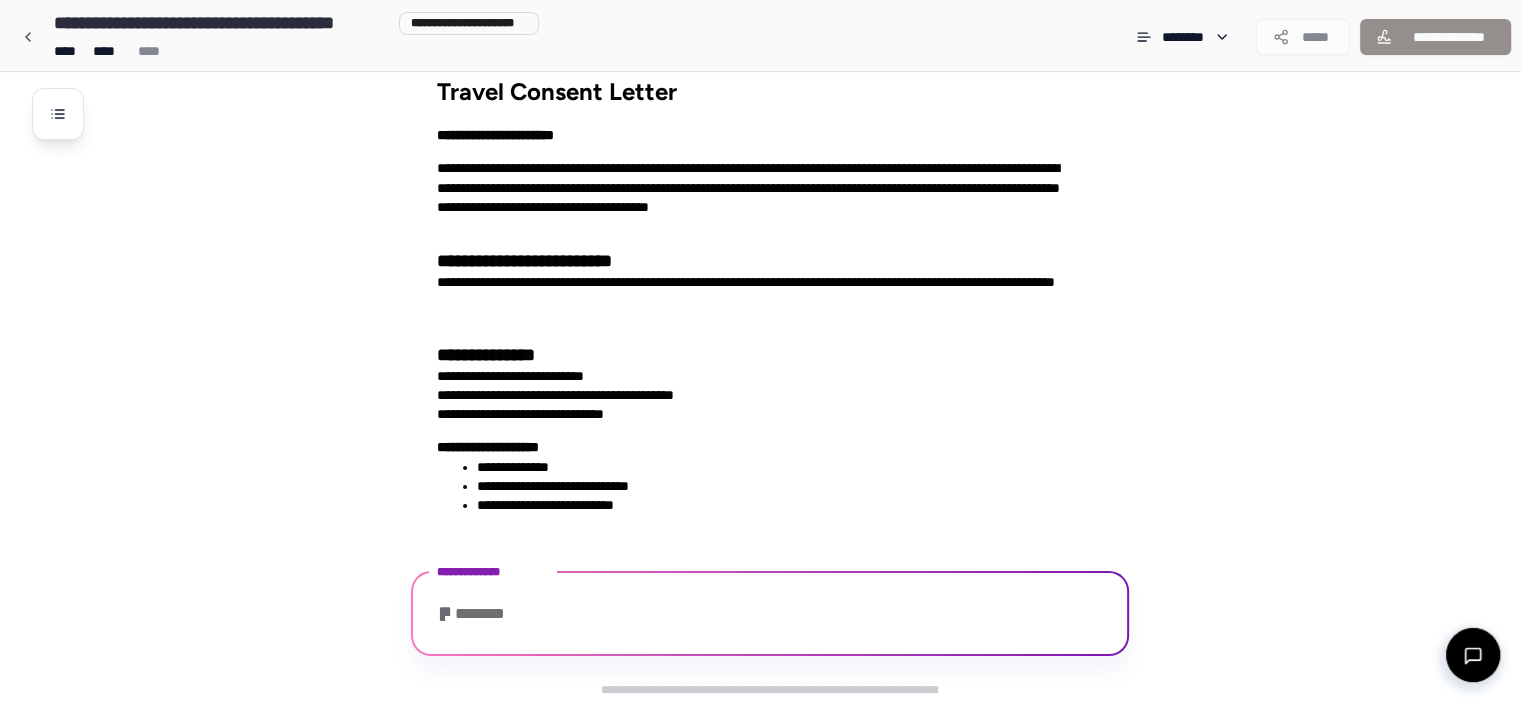 scroll, scrollTop: 140, scrollLeft: 0, axis: vertical 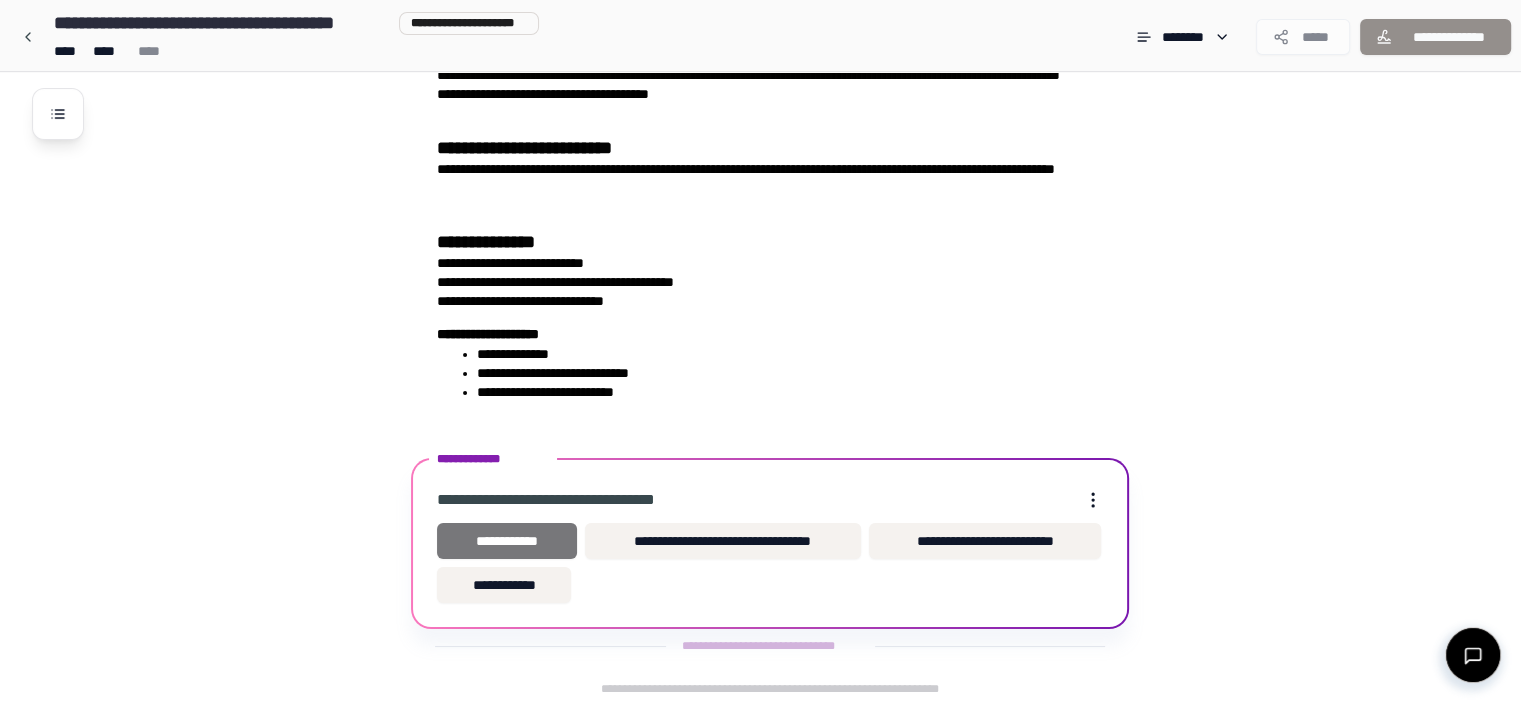 click on "**********" at bounding box center [507, 541] 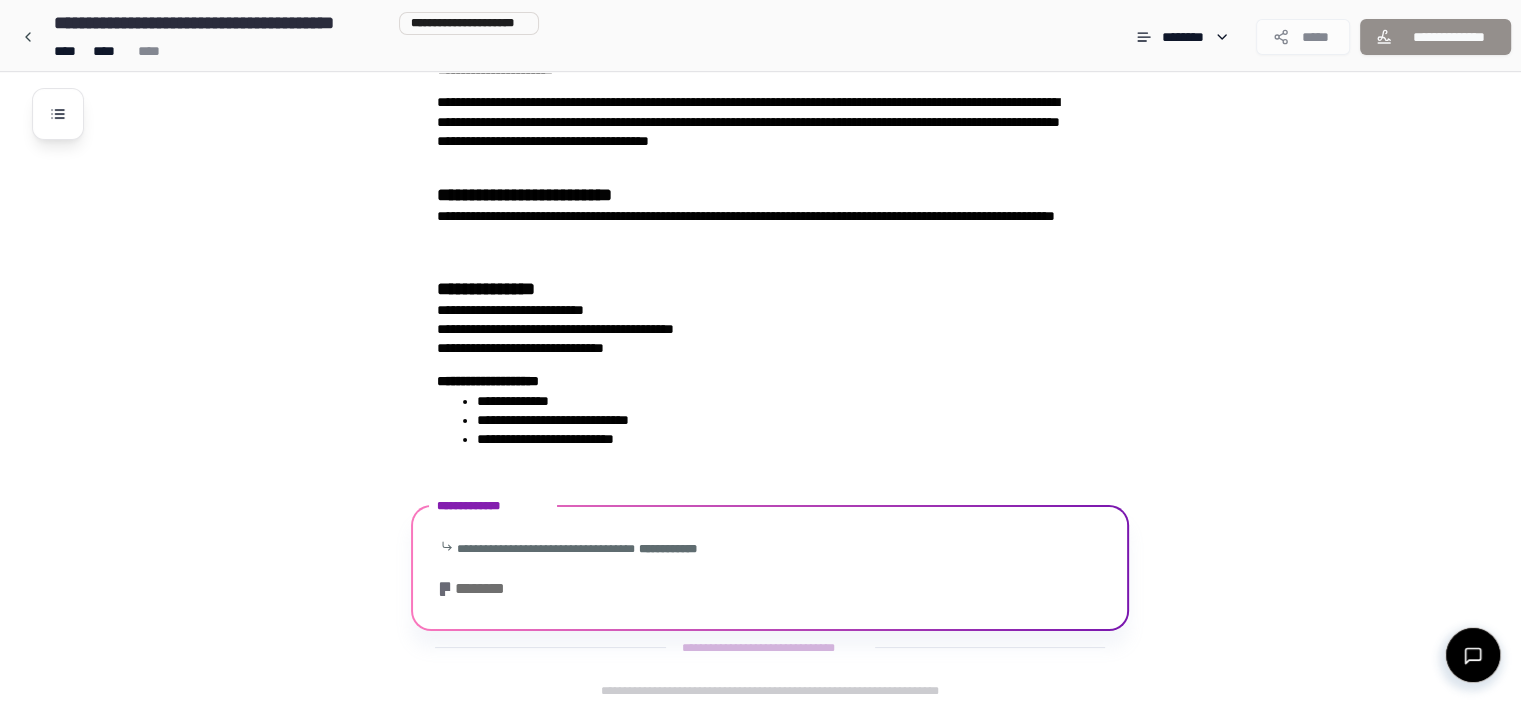 scroll, scrollTop: 312, scrollLeft: 0, axis: vertical 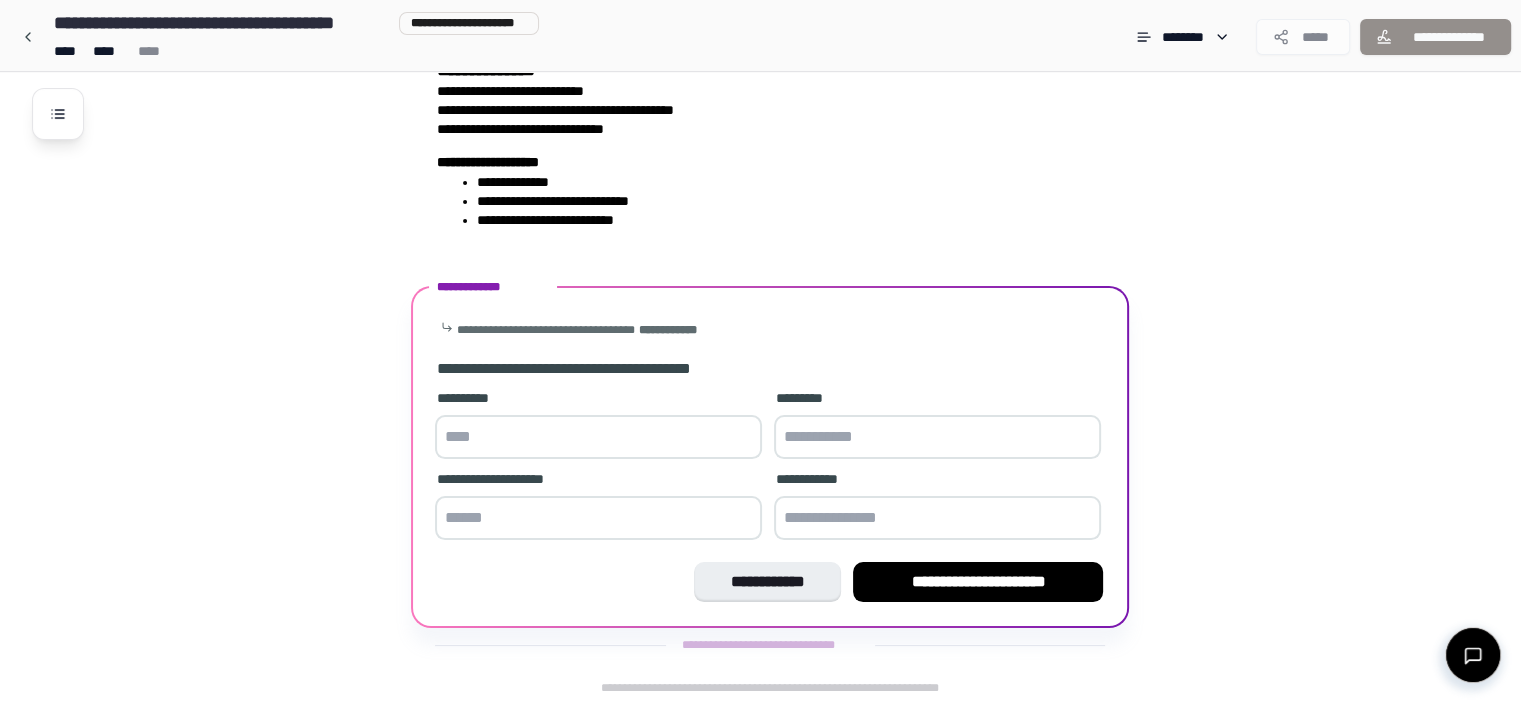 click at bounding box center [598, 437] 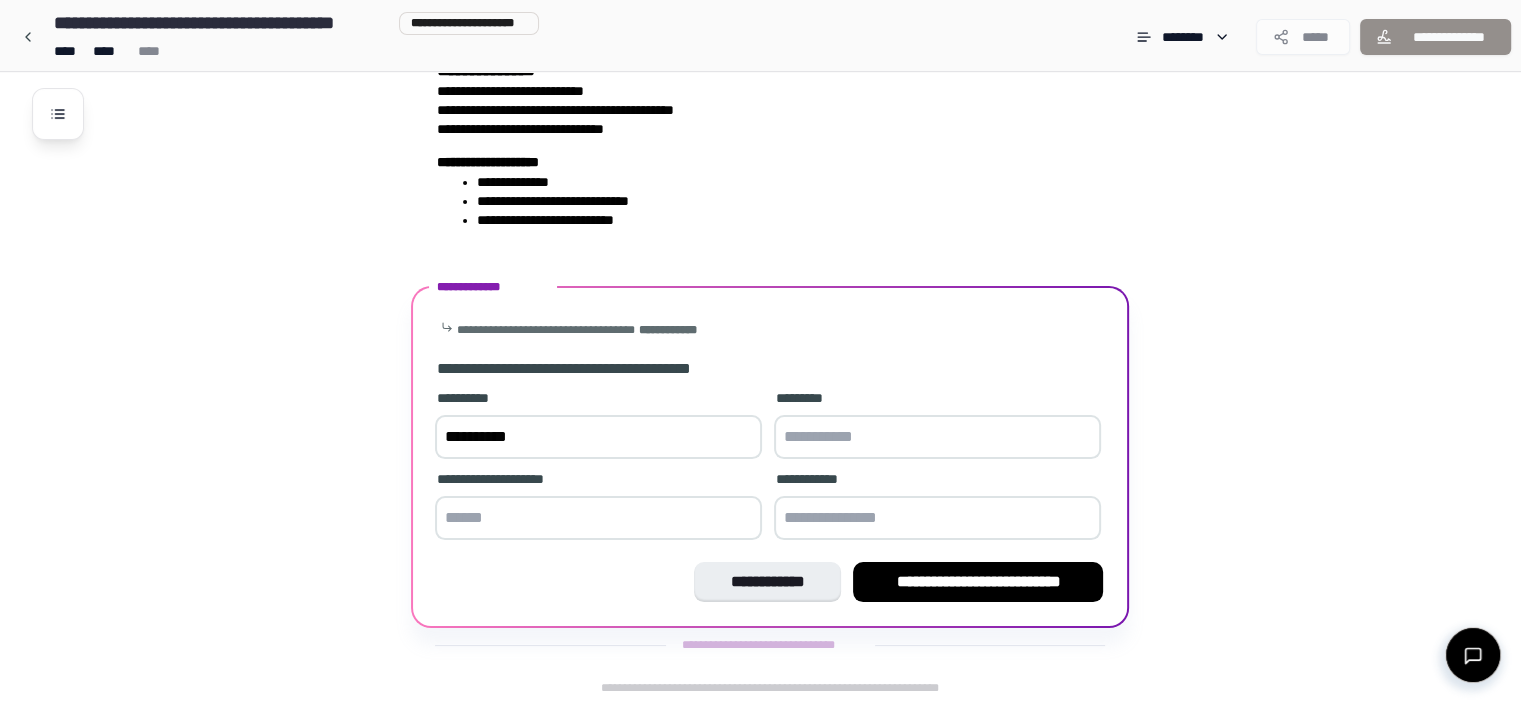 type on "**********" 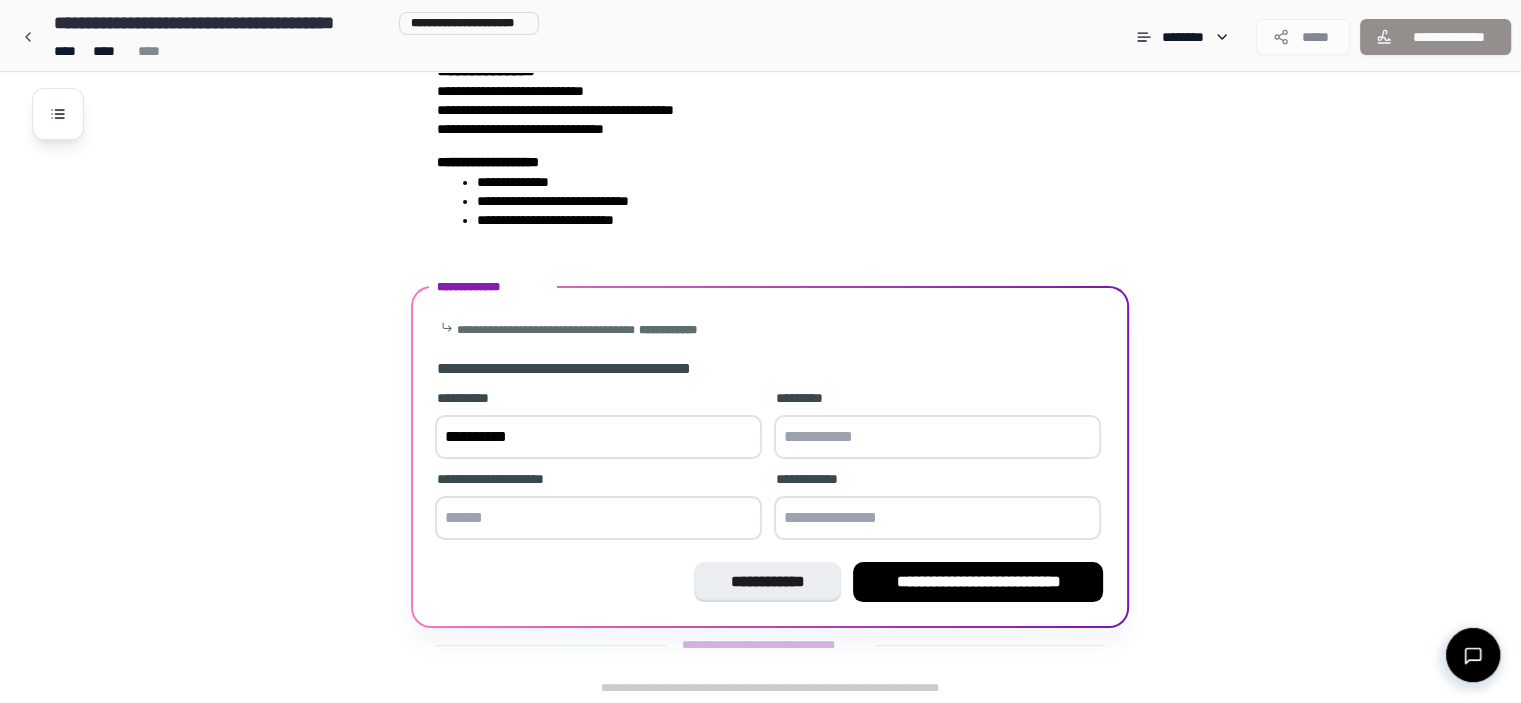 click at bounding box center (937, 437) 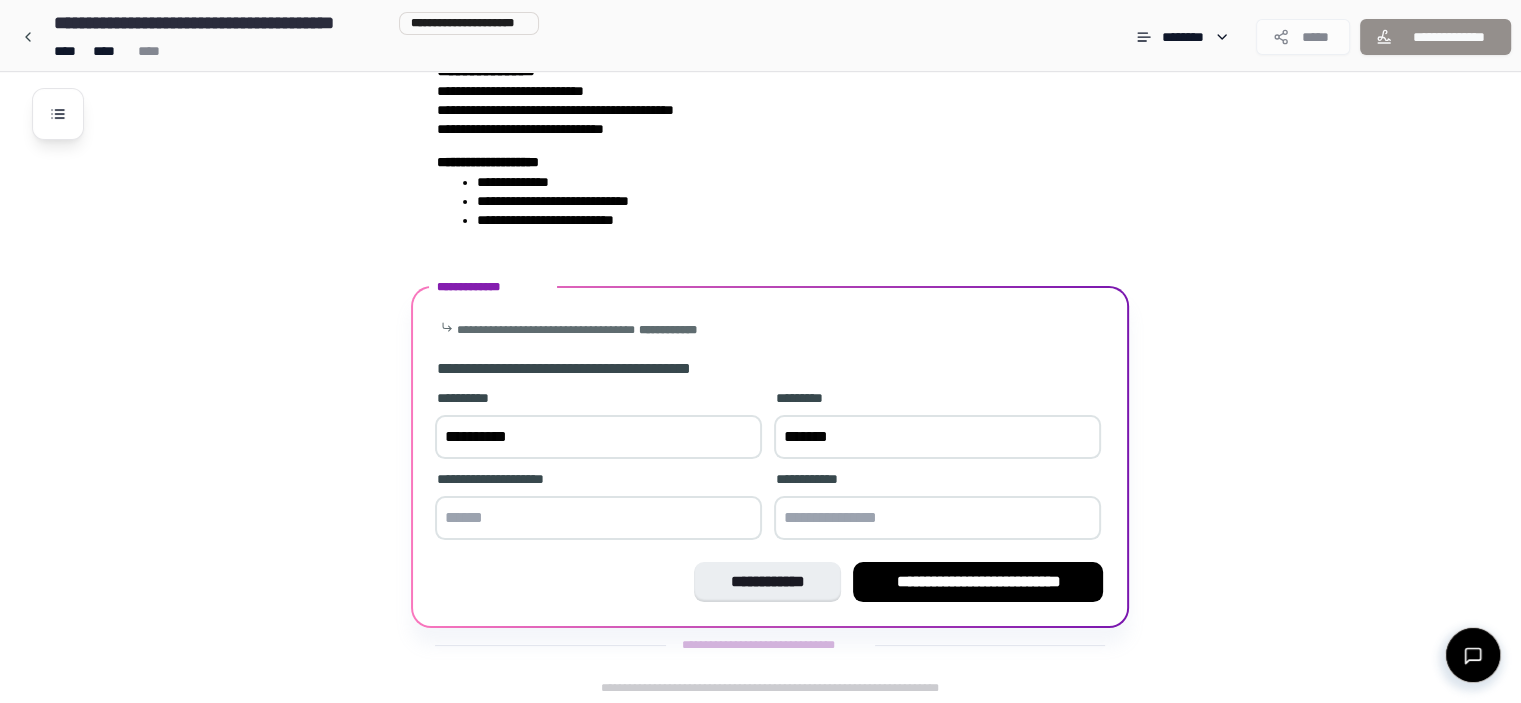 type on "*******" 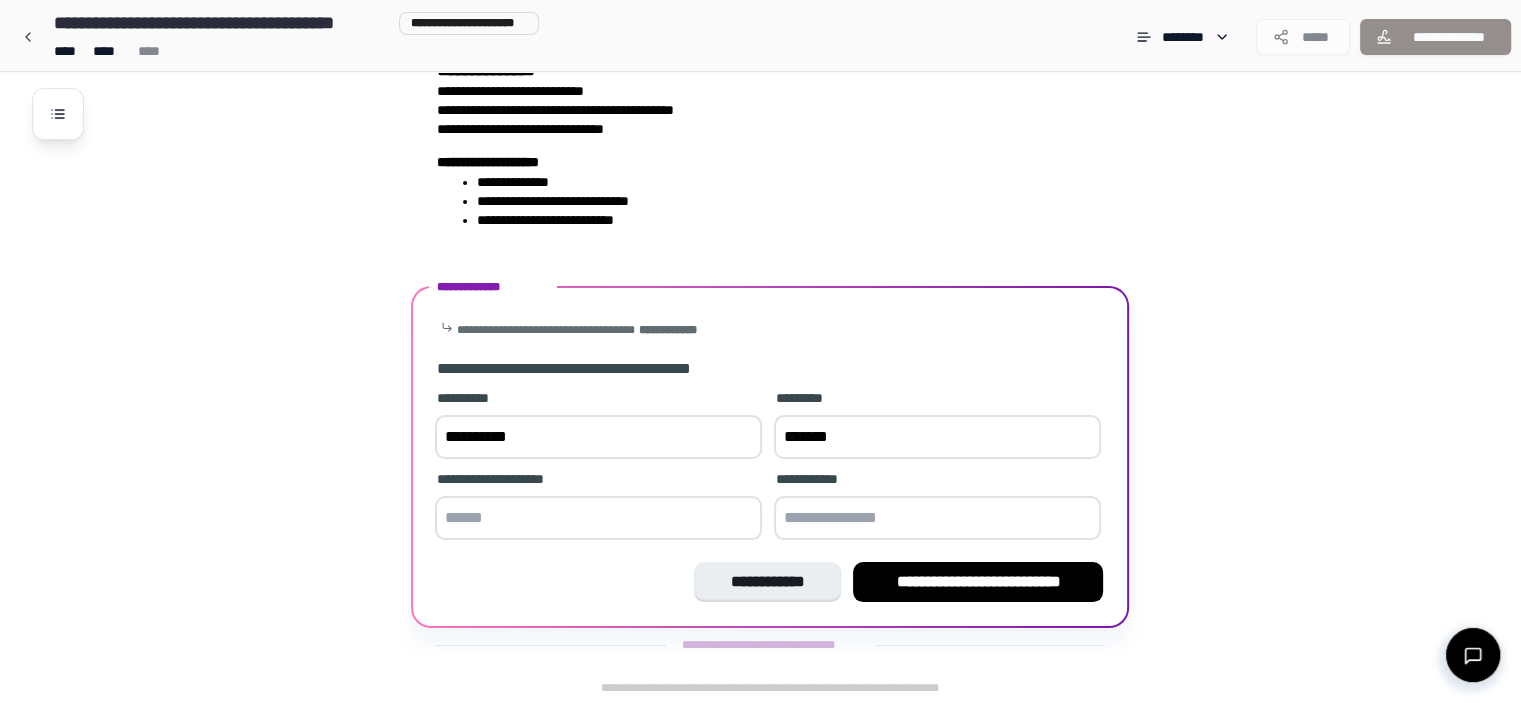 click at bounding box center (598, 518) 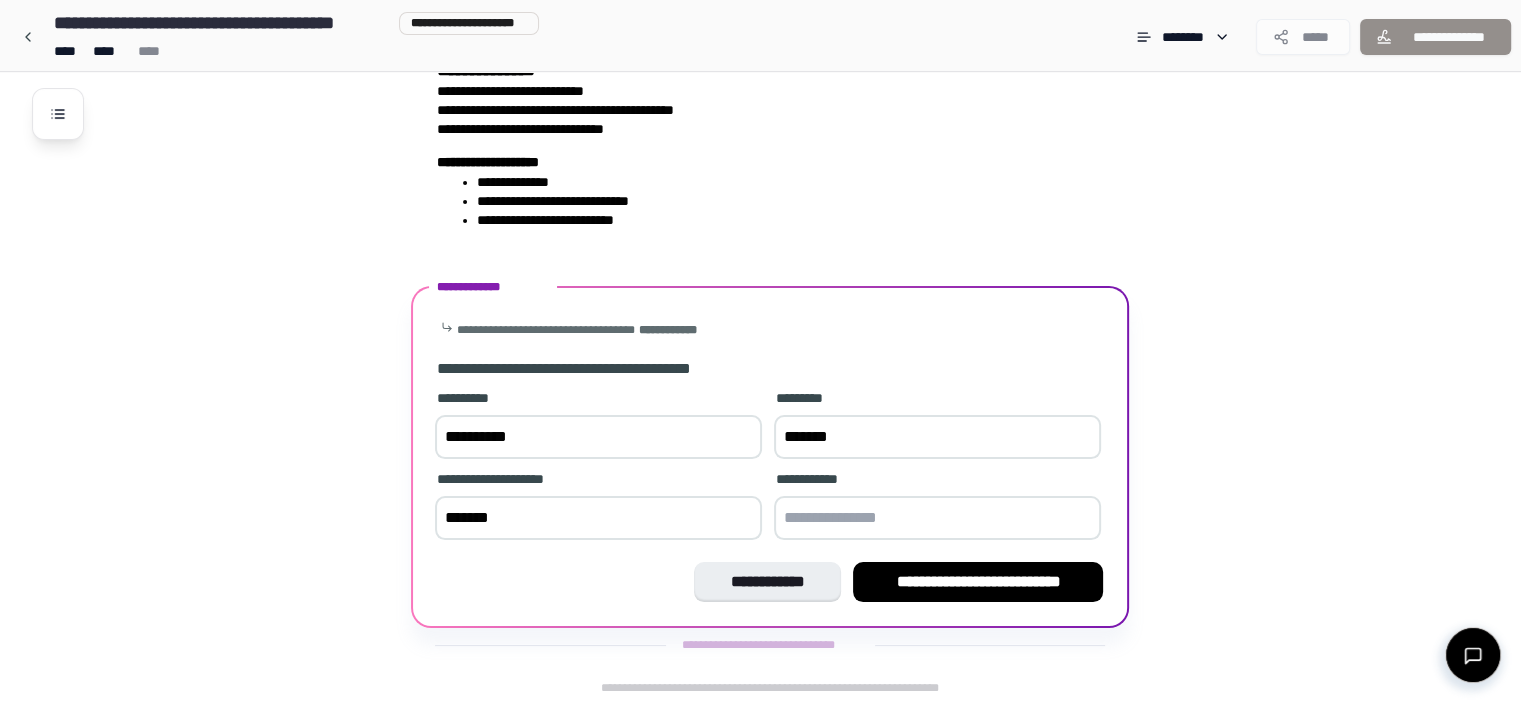 type on "*******" 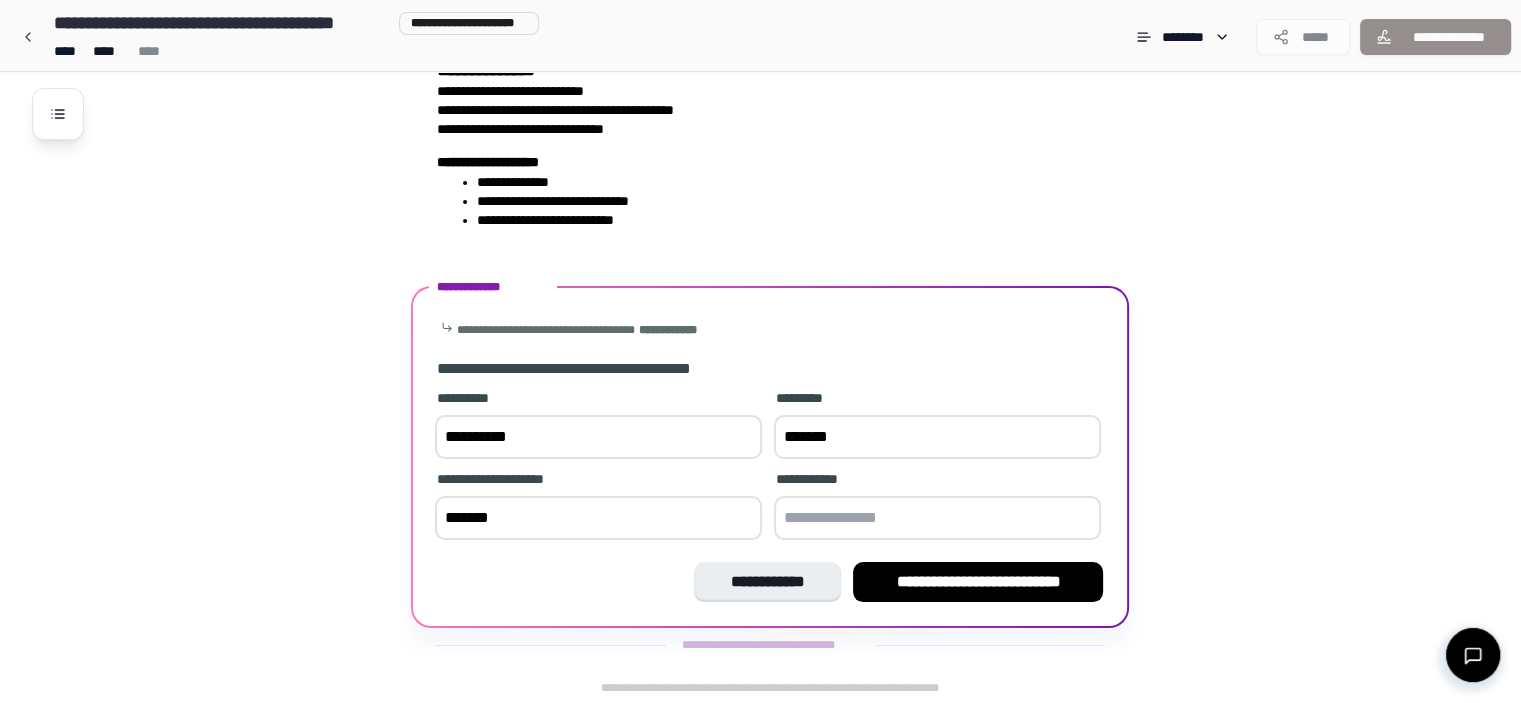 click at bounding box center (937, 518) 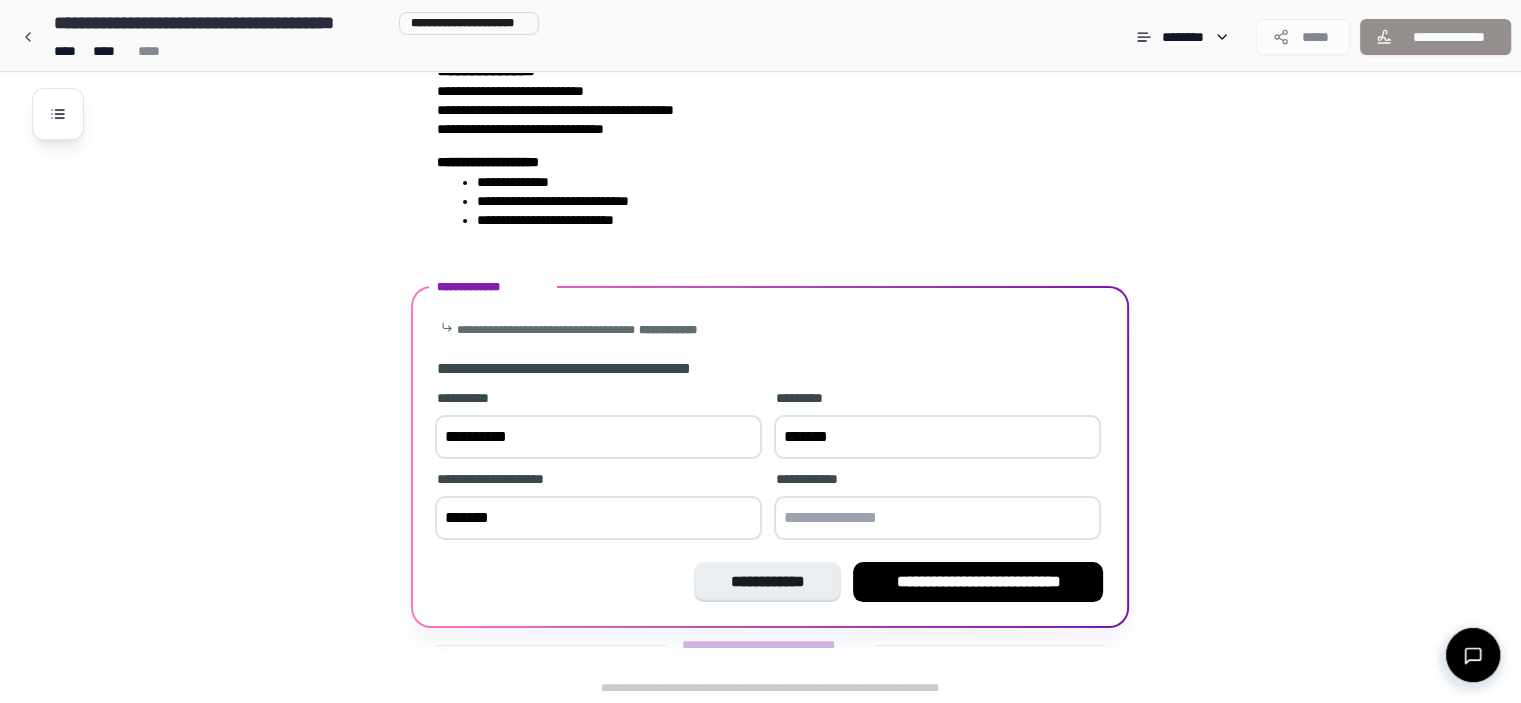 type on "*" 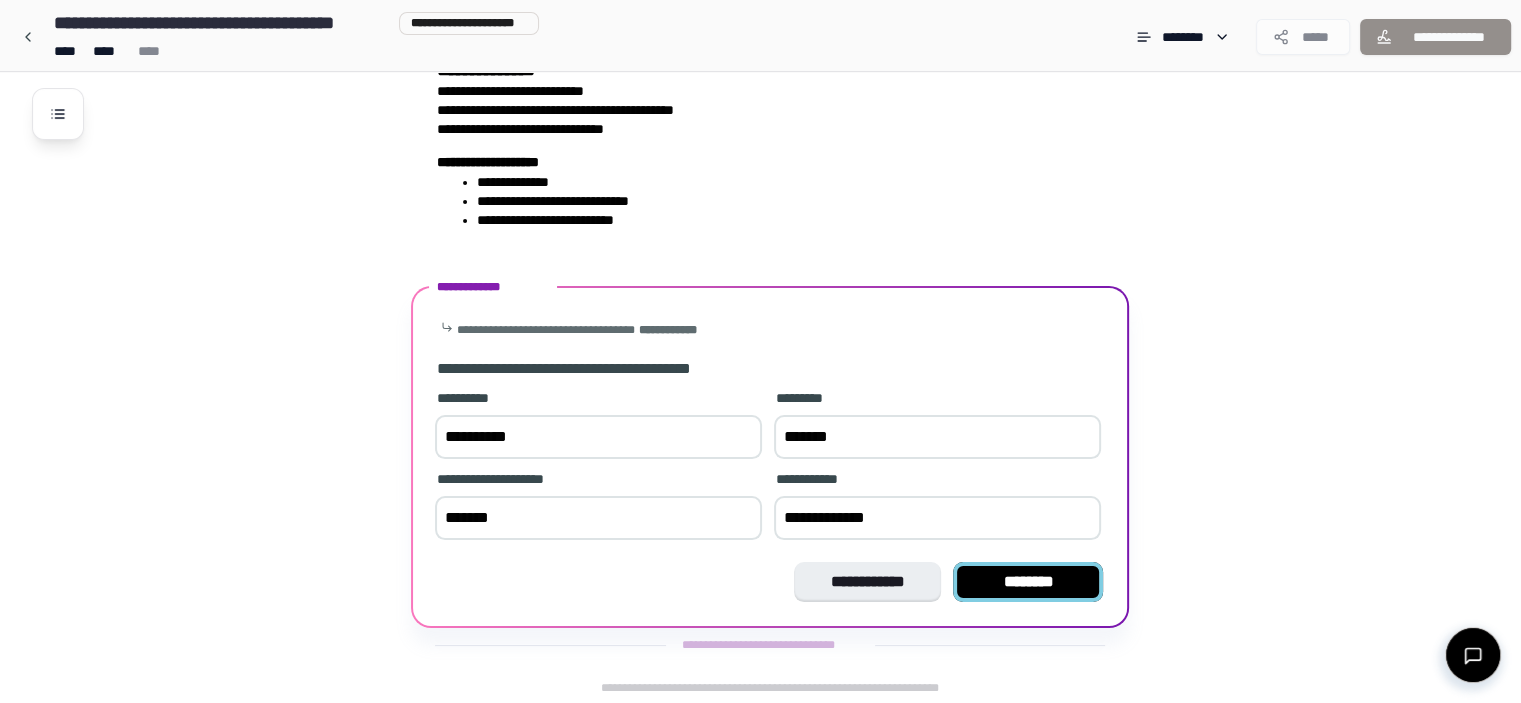 type on "**********" 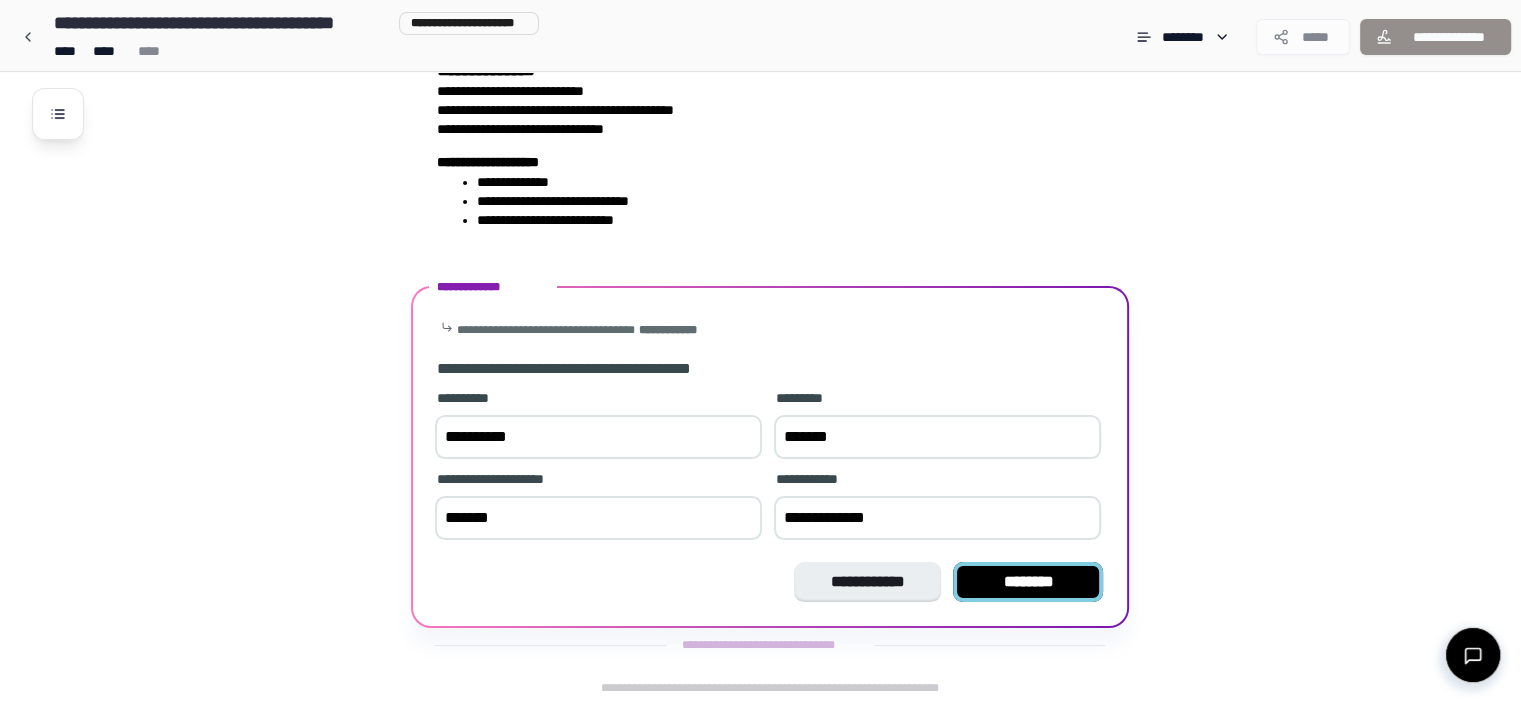 click on "********" at bounding box center [1028, 582] 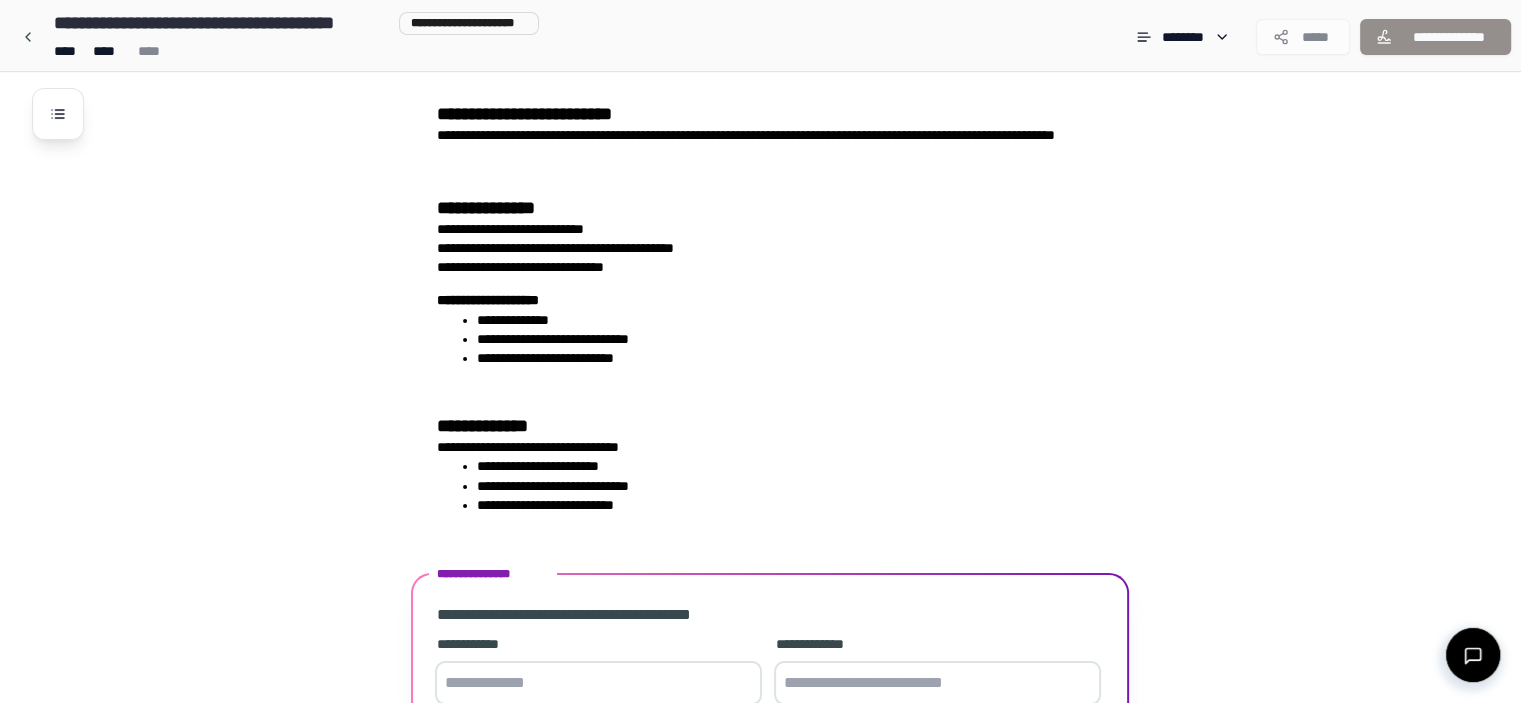 scroll, scrollTop: 337, scrollLeft: 0, axis: vertical 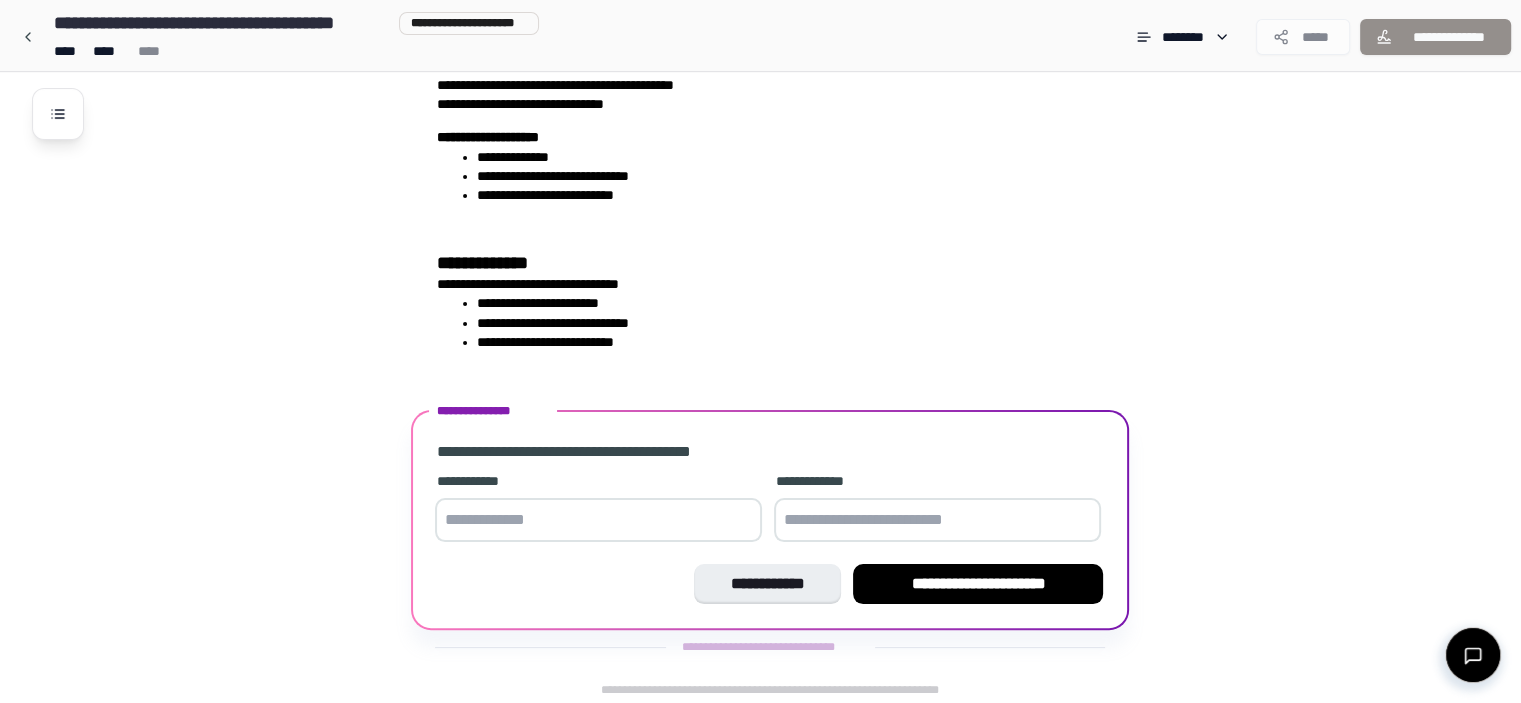 click at bounding box center (937, 520) 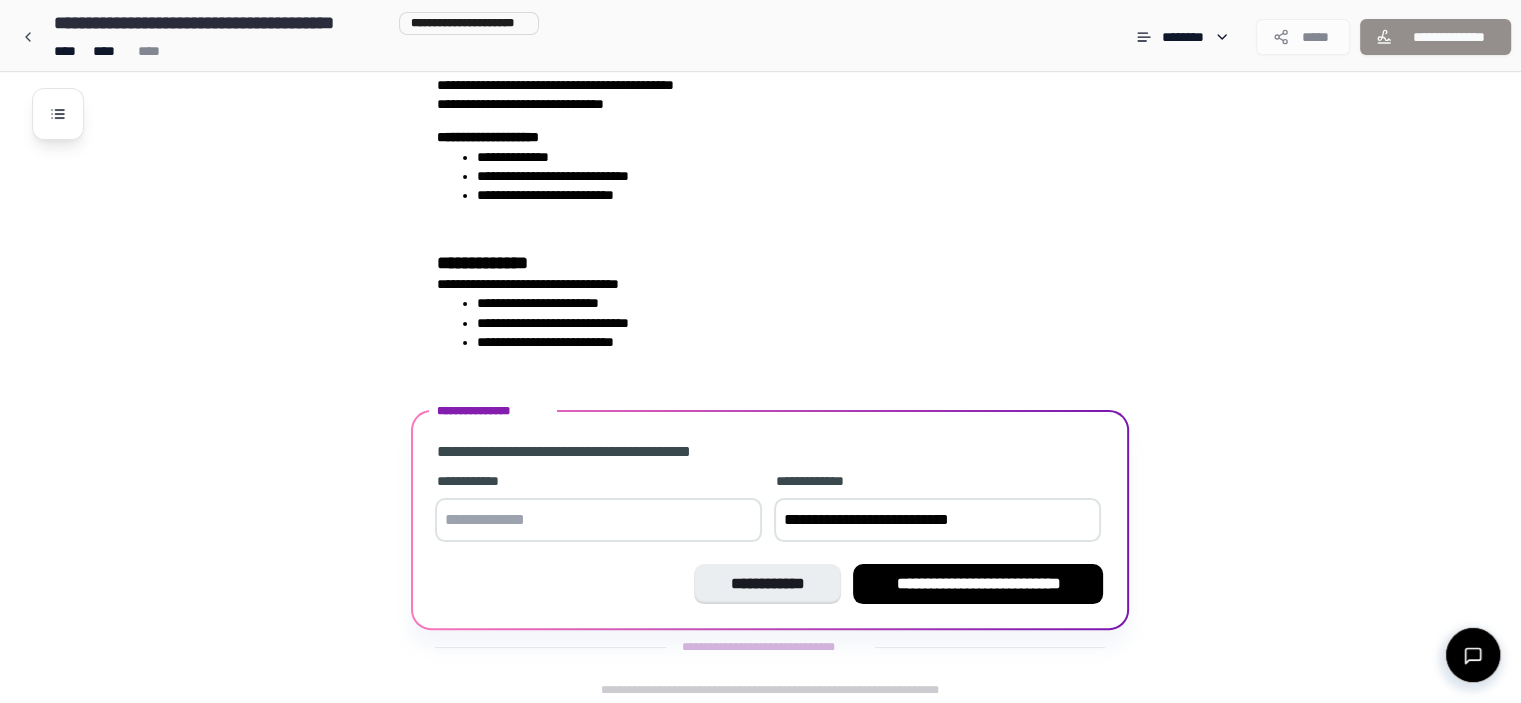 type on "**********" 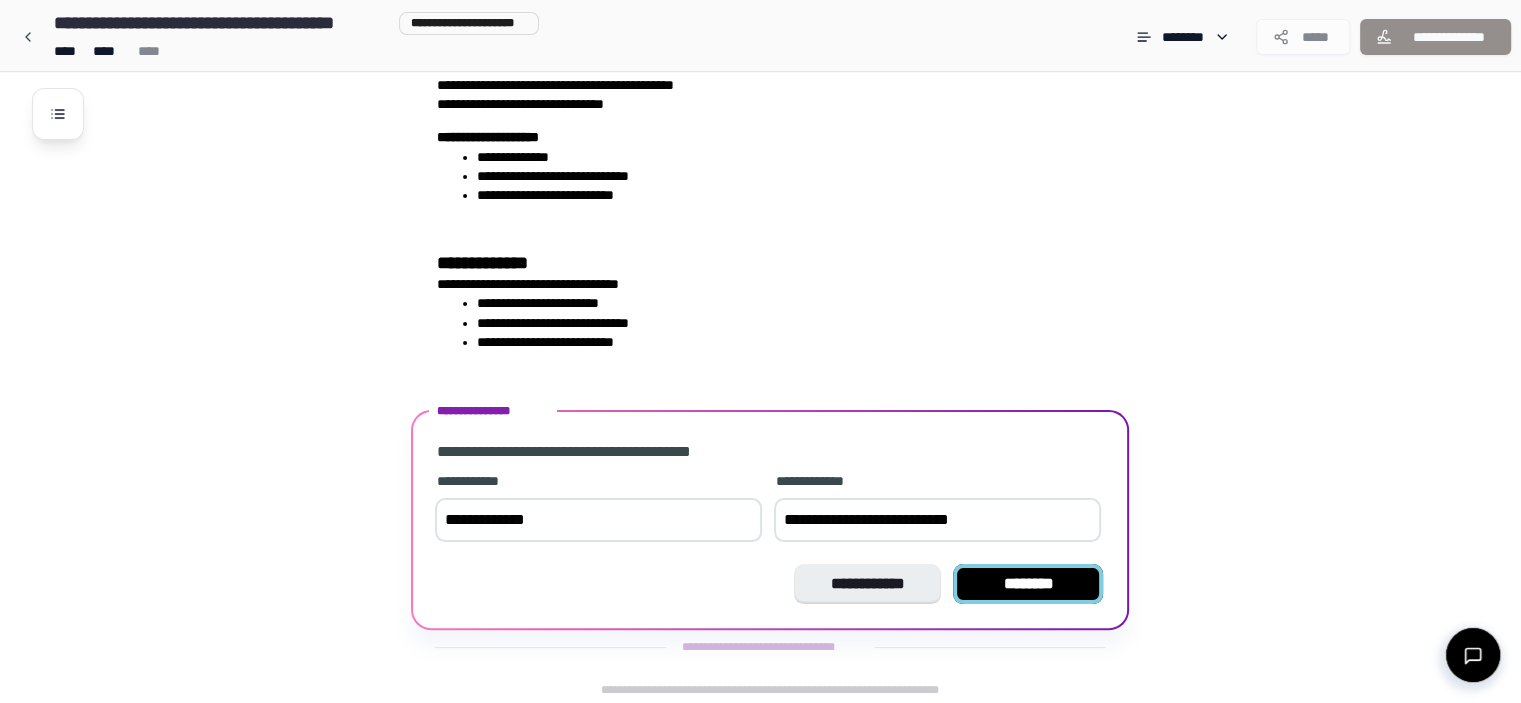 type on "**********" 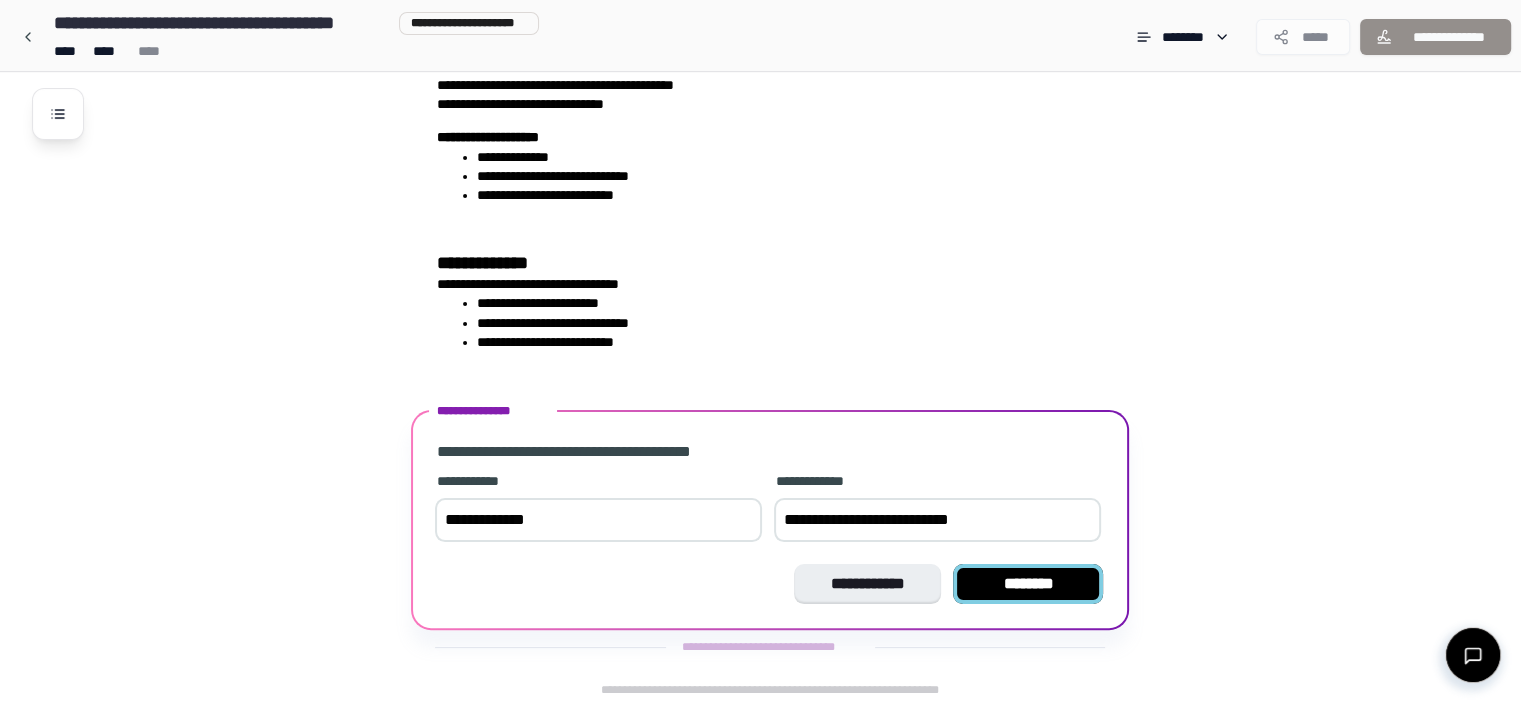 click on "********" at bounding box center [1028, 584] 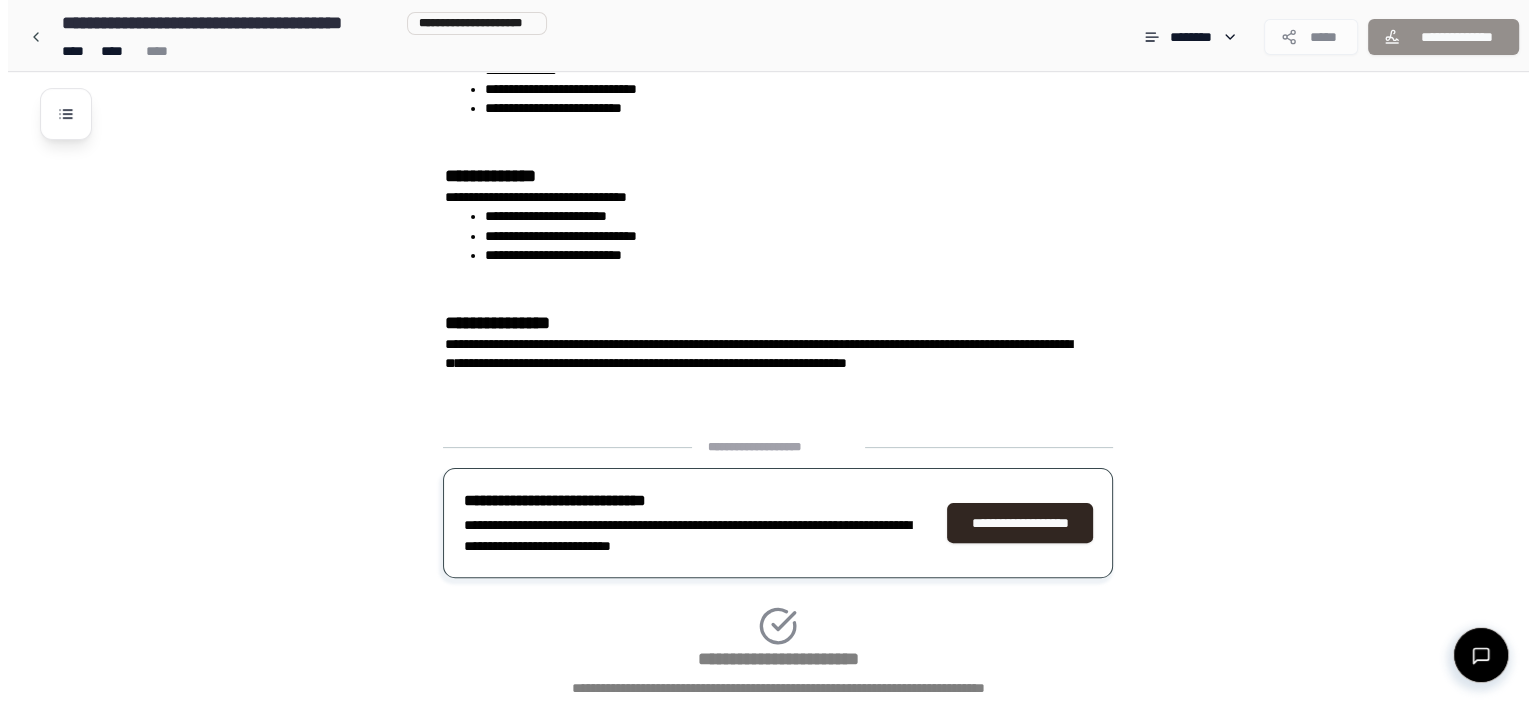 scroll, scrollTop: 558, scrollLeft: 0, axis: vertical 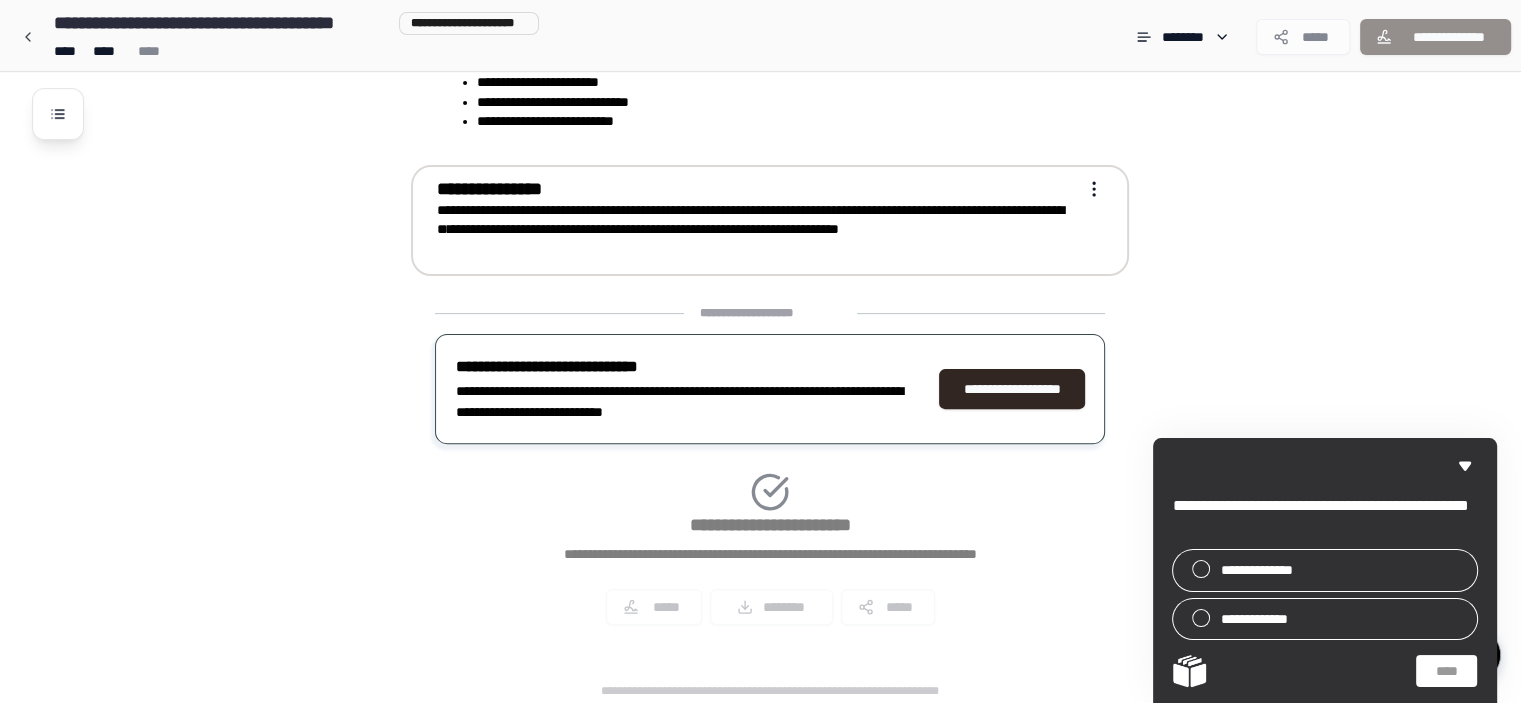 click on "**********" at bounding box center [750, 219] 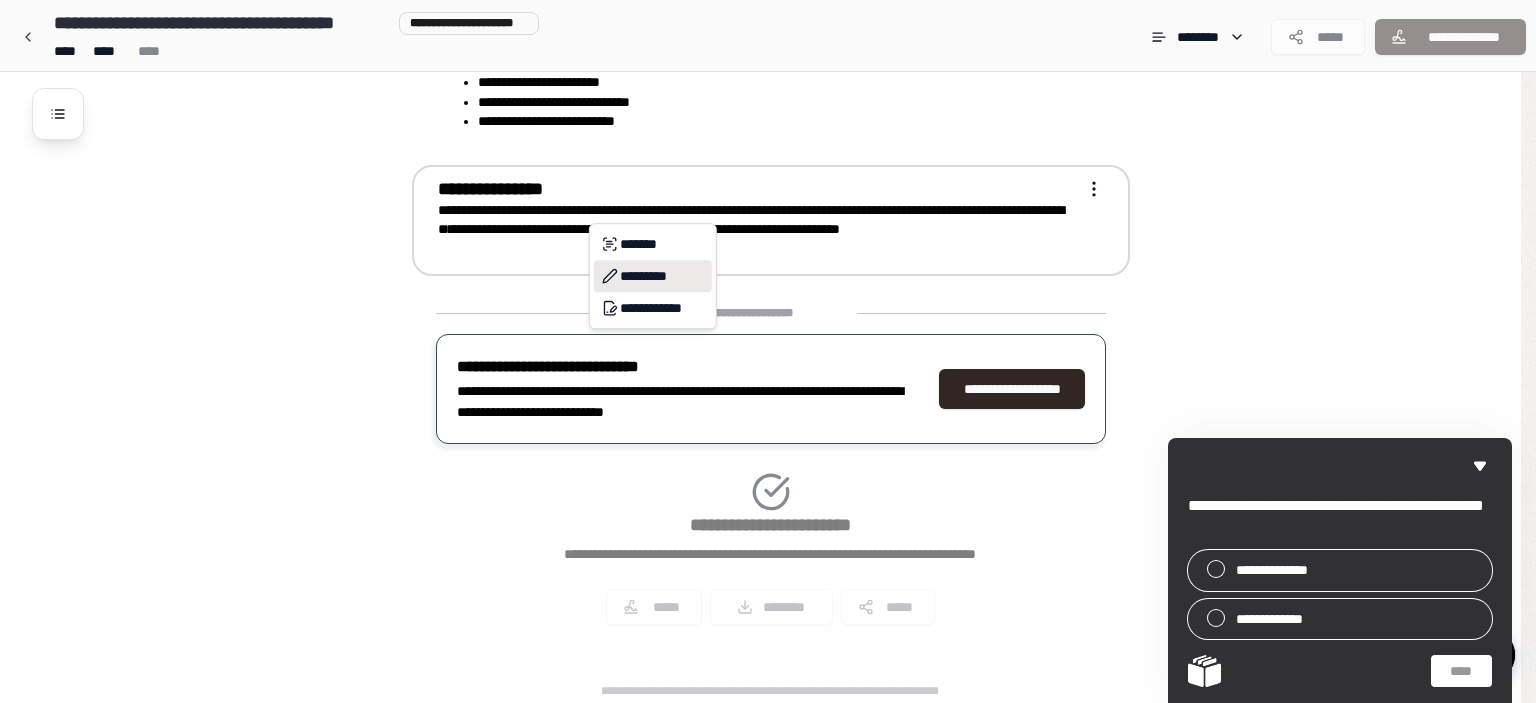 click on "*********" at bounding box center (653, 276) 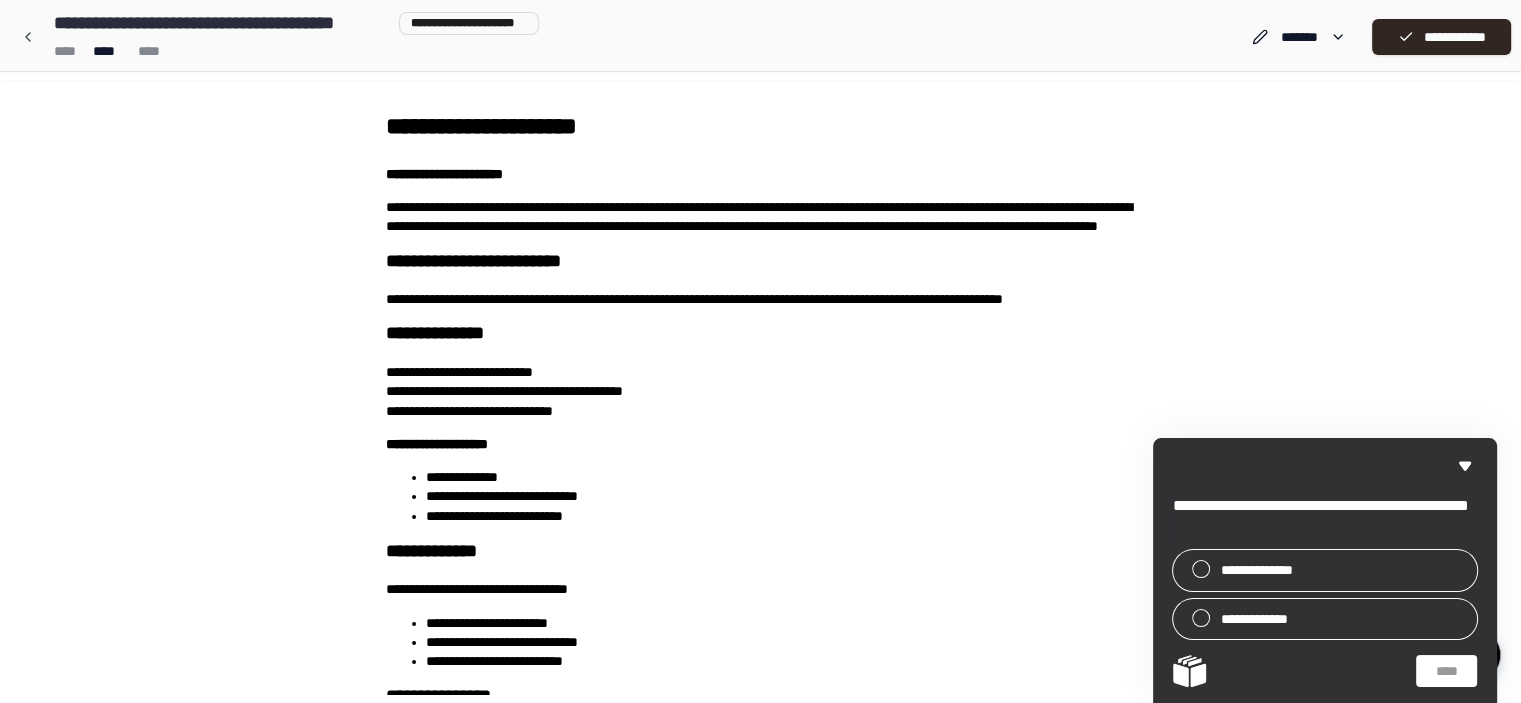 scroll, scrollTop: 0, scrollLeft: 0, axis: both 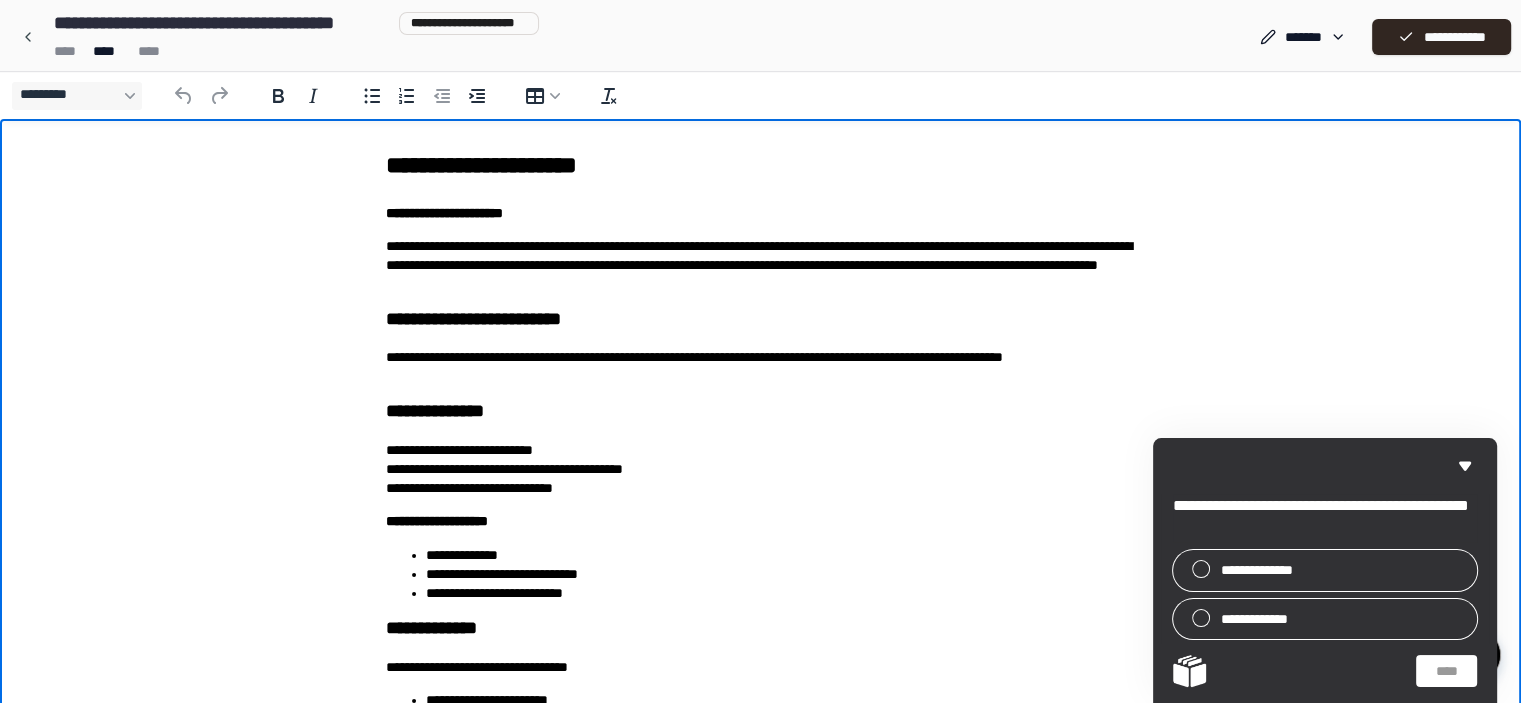 click on "**********" at bounding box center (760, 495) 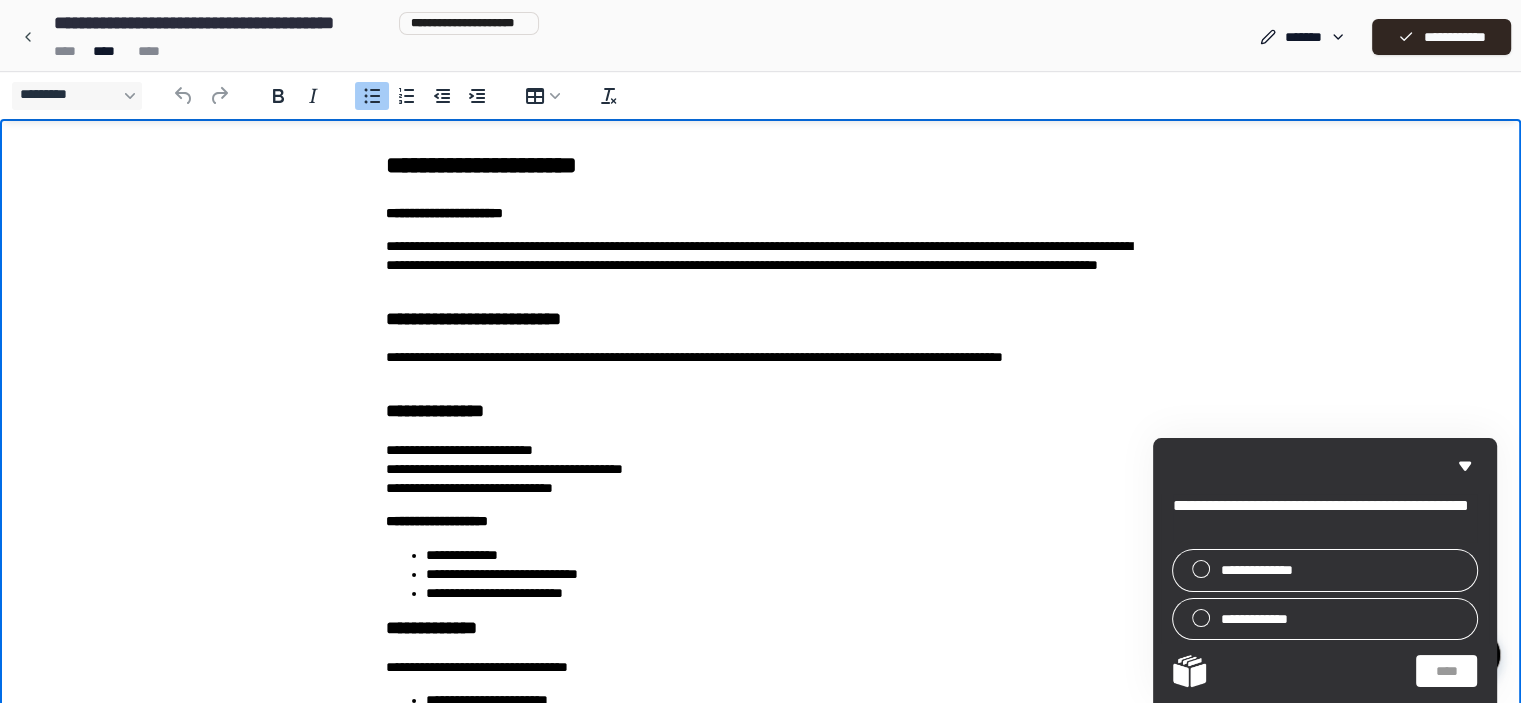 scroll, scrollTop: 137, scrollLeft: 0, axis: vertical 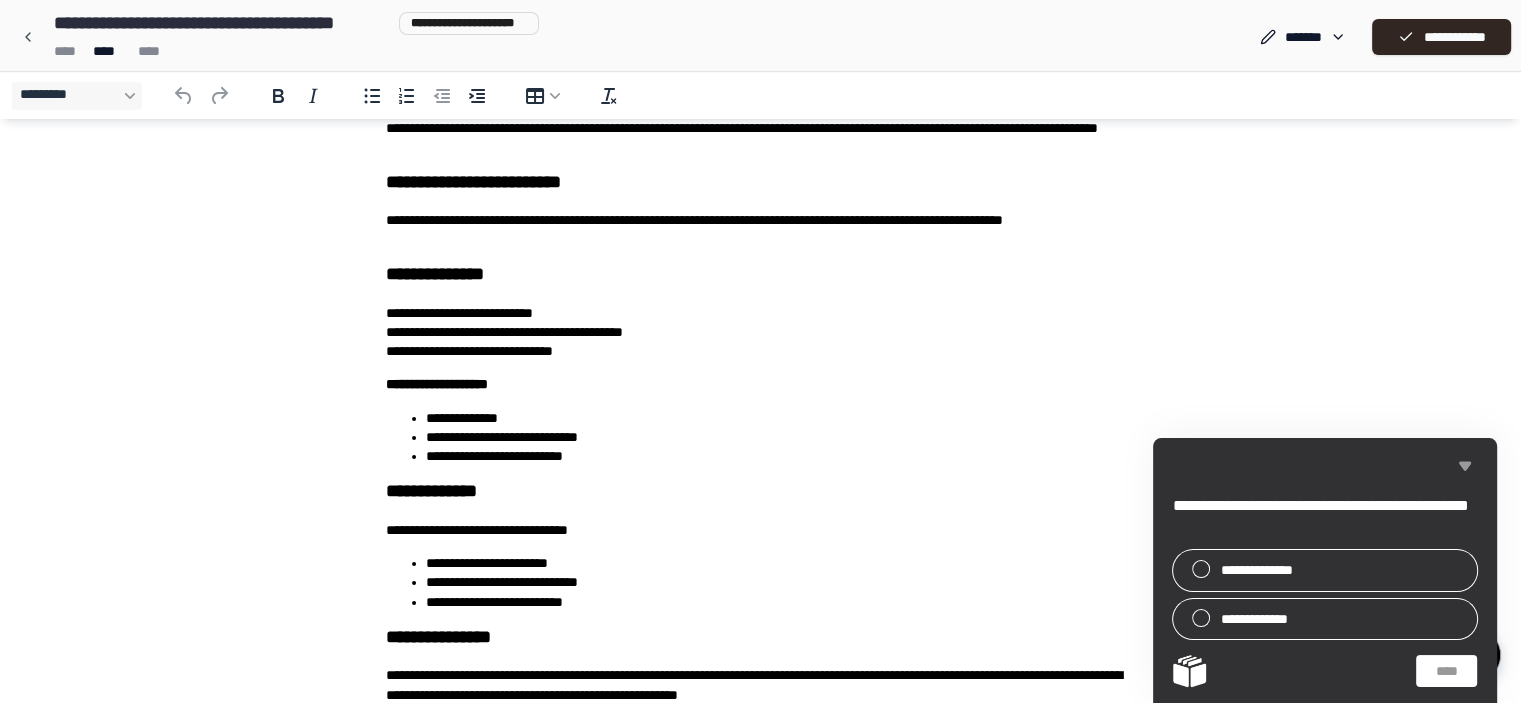 click 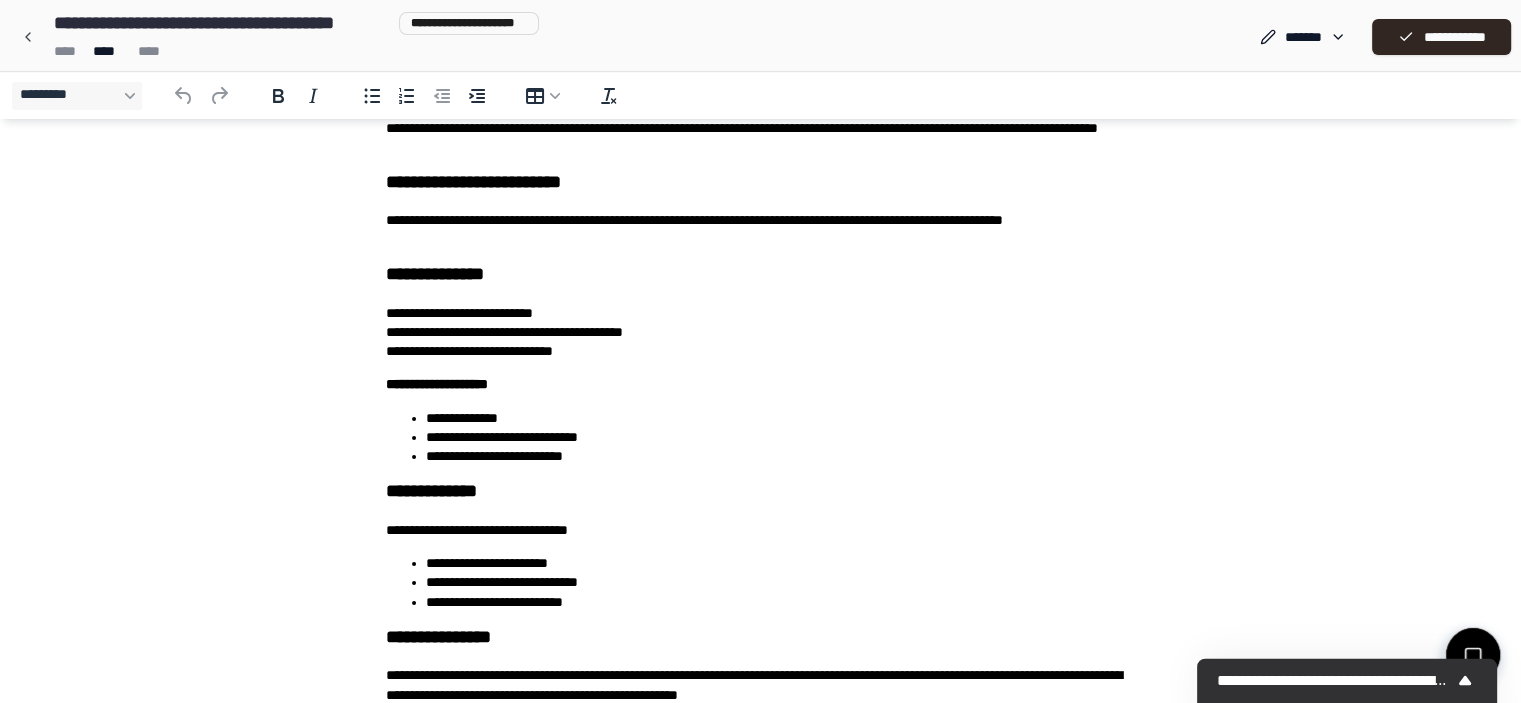 click on "**********" at bounding box center (781, 456) 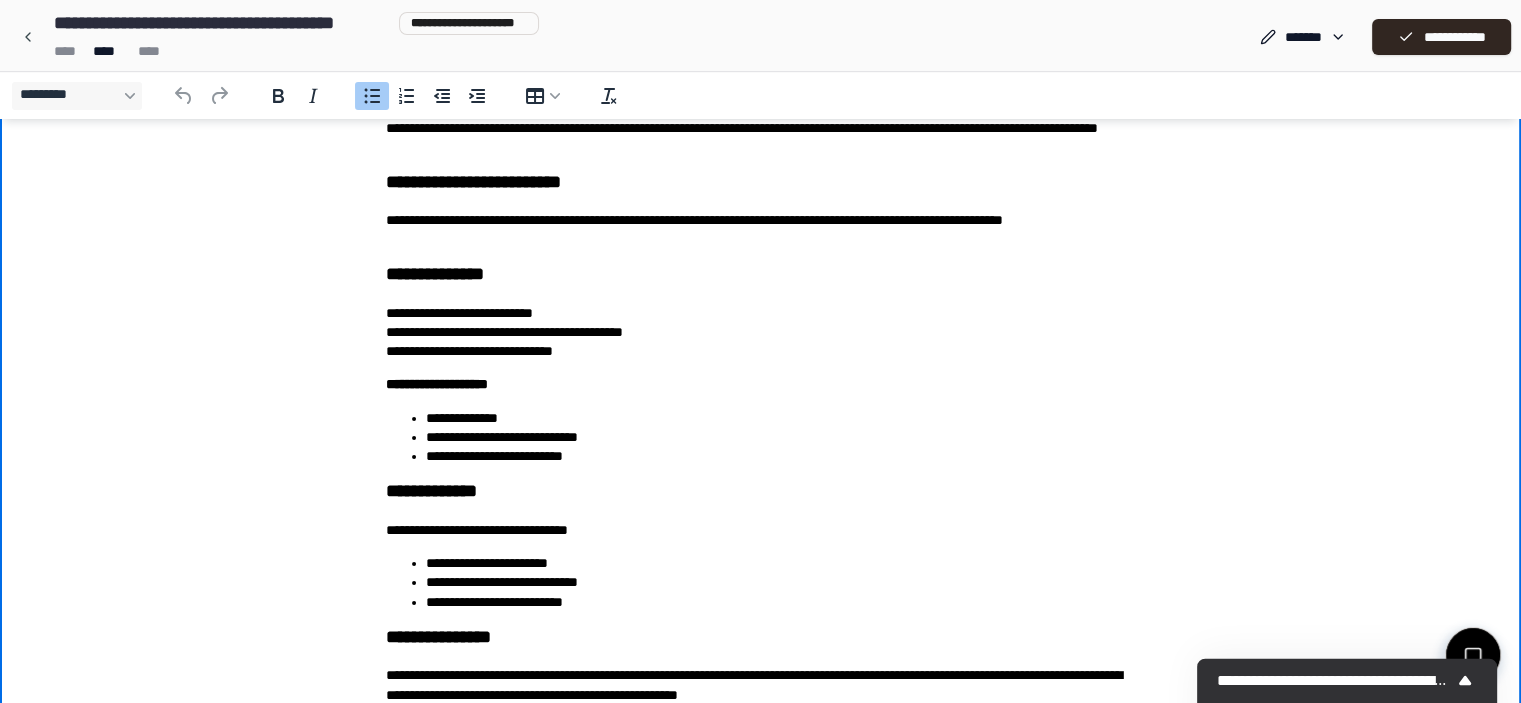 click on "**********" at bounding box center (781, 582) 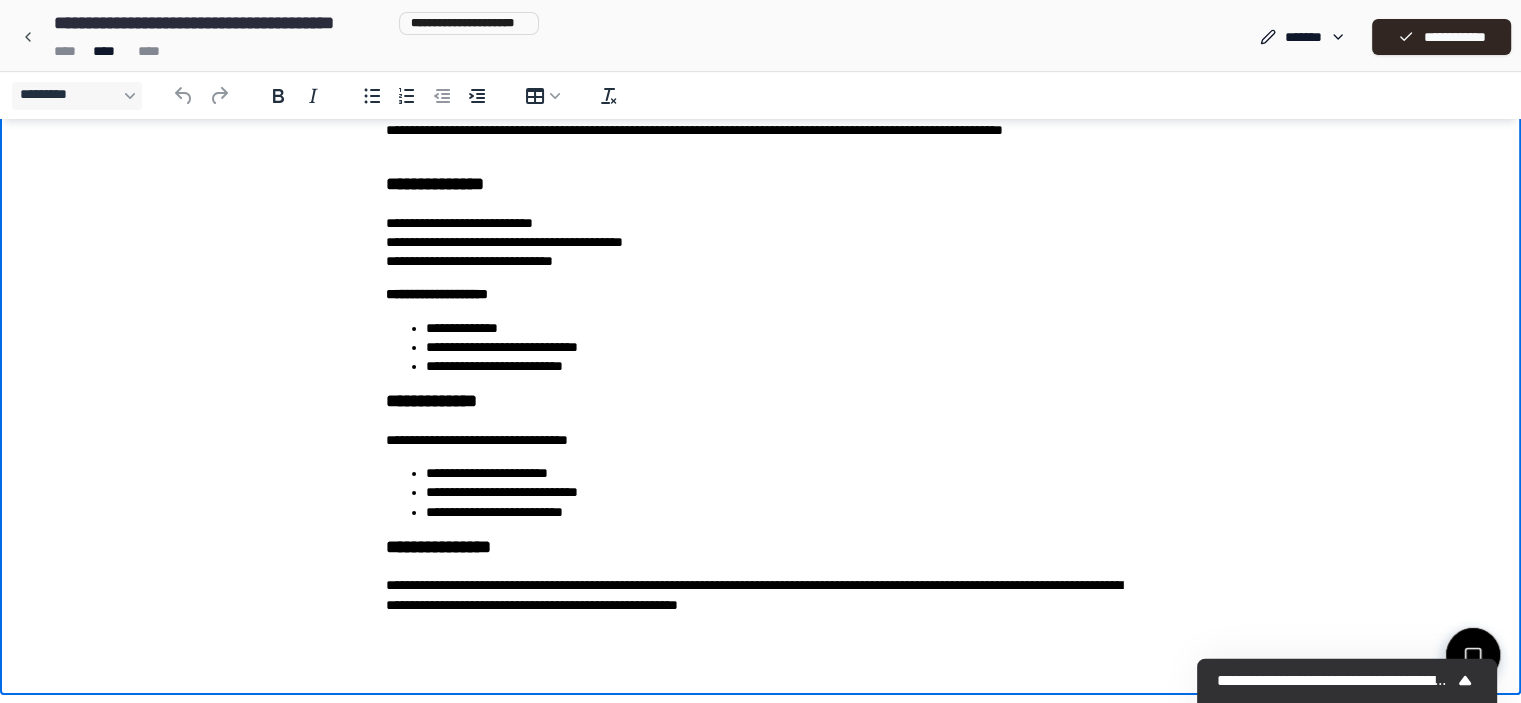 click on "**********" at bounding box center [959, 585] 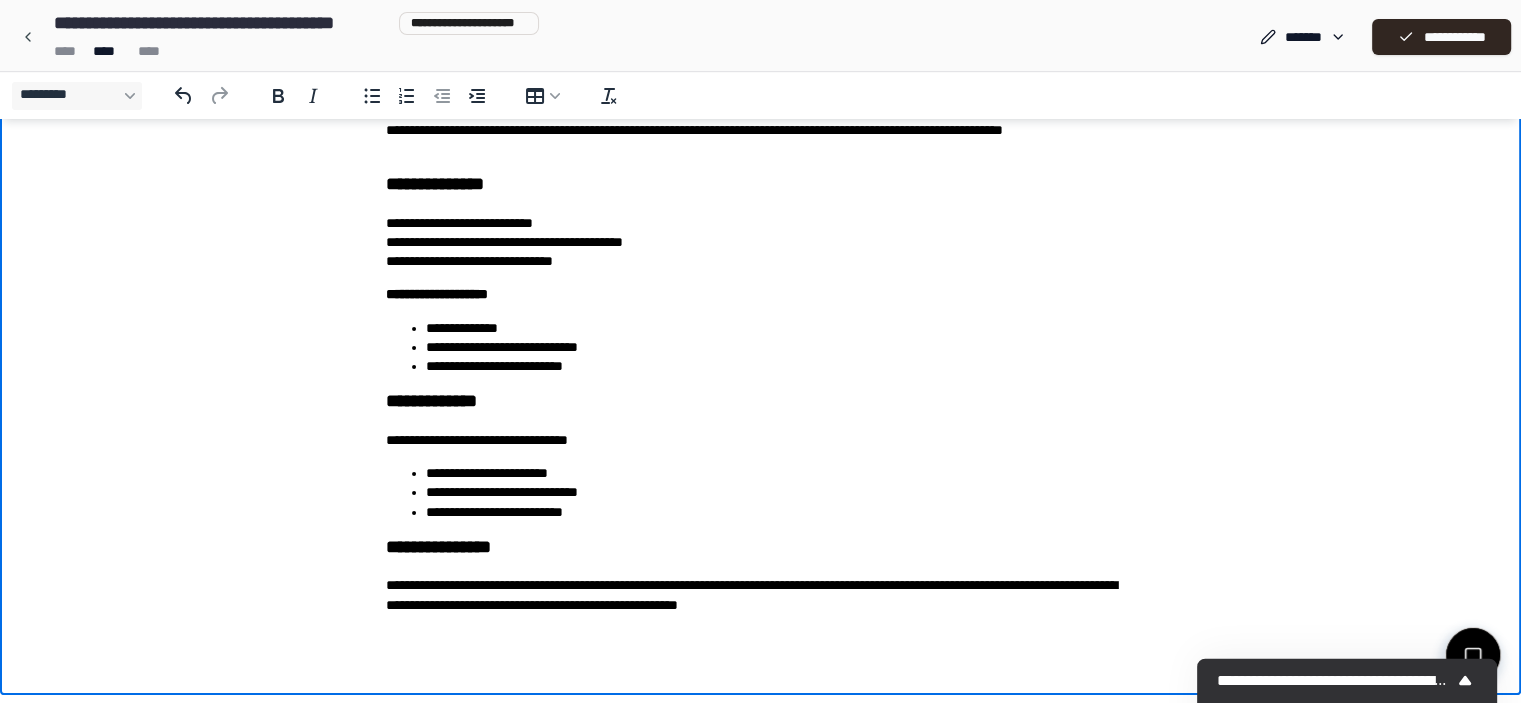 click on "**********" at bounding box center (761, 595) 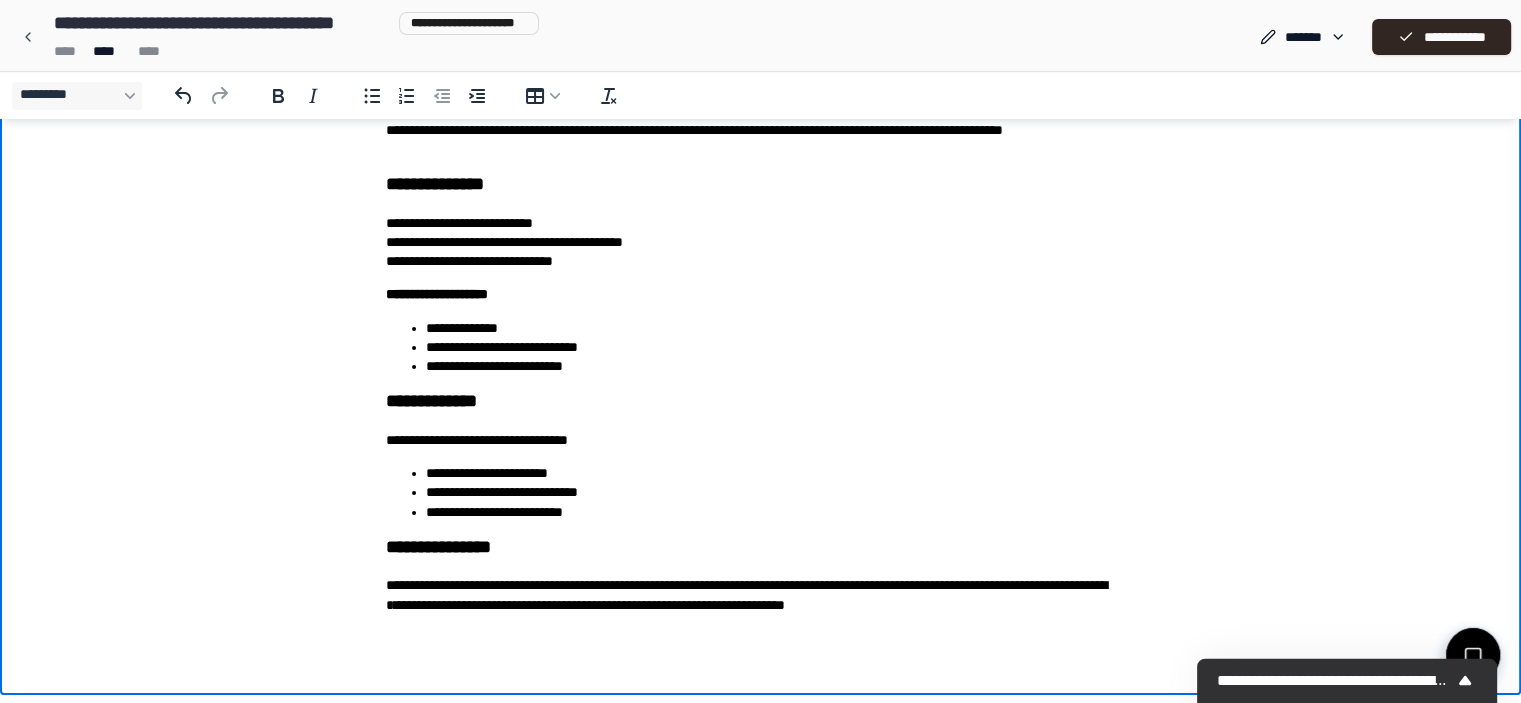 click on "**********" at bounding box center [761, 595] 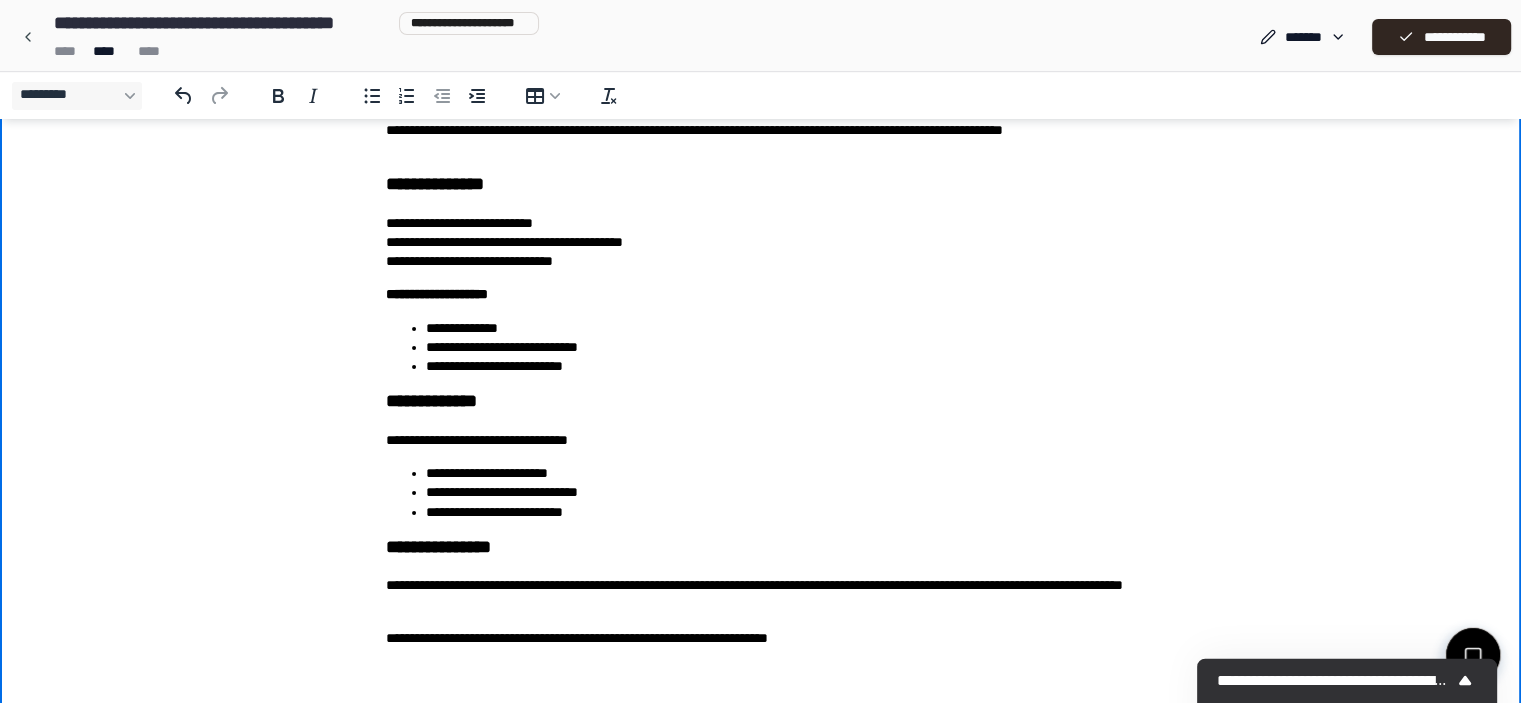 click on "**********" at bounding box center (761, 595) 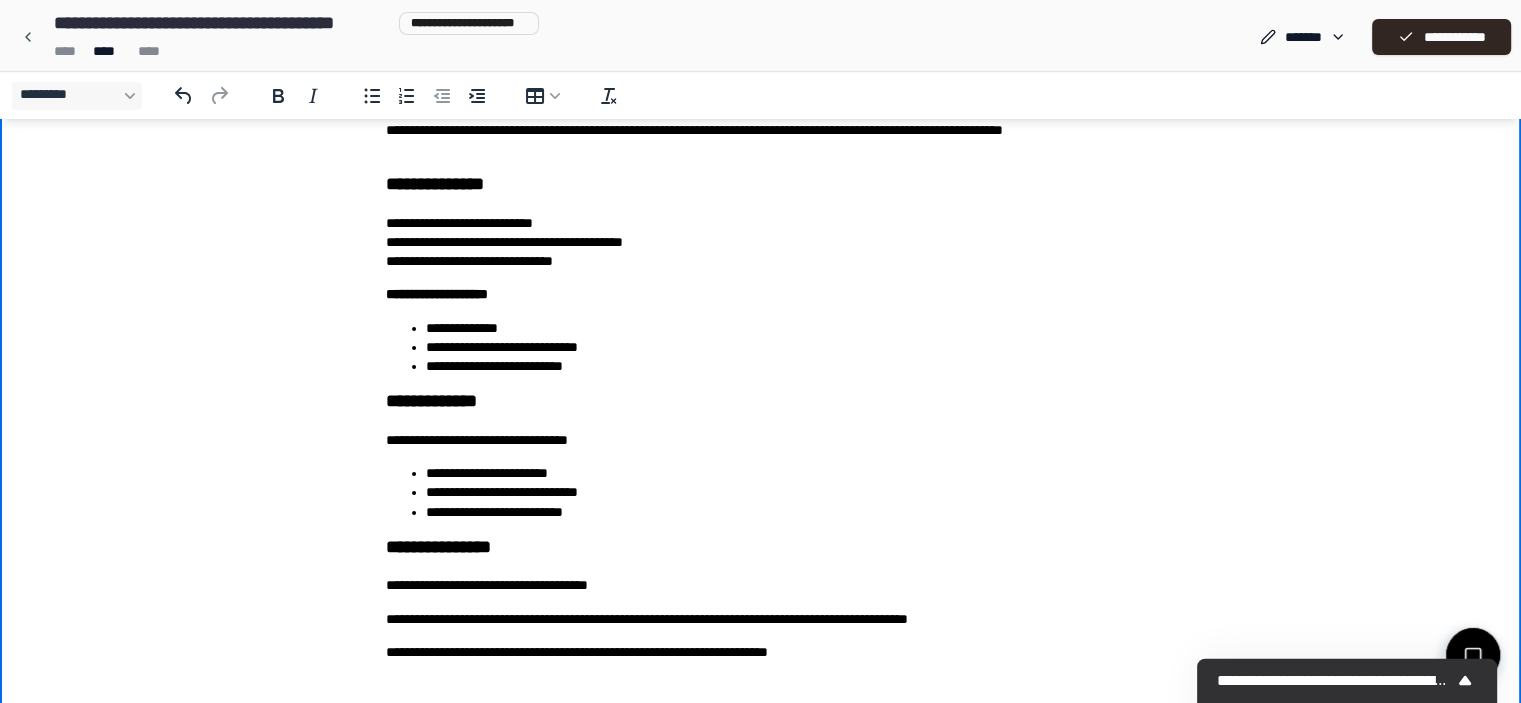 click on "**********" at bounding box center (840, 619) 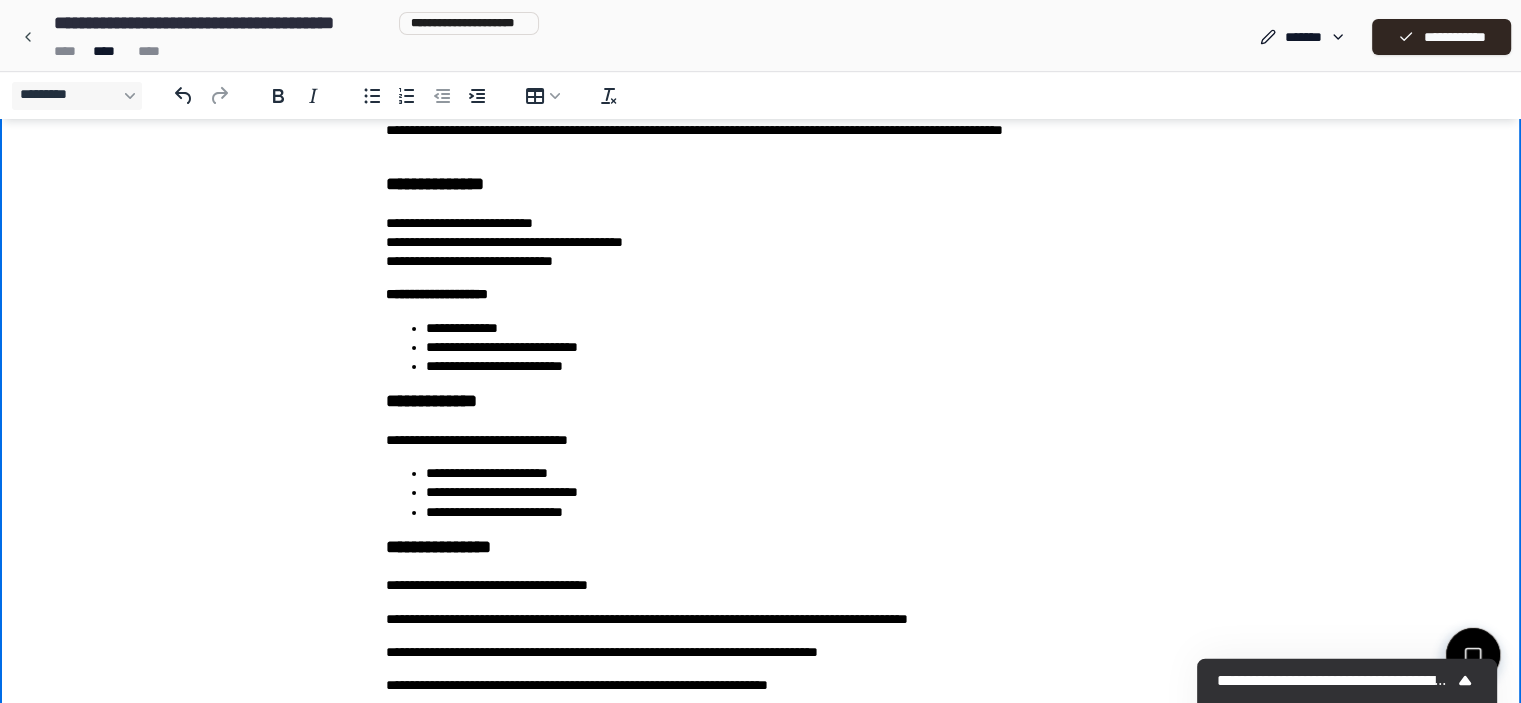 click on "**********" at bounding box center [761, 619] 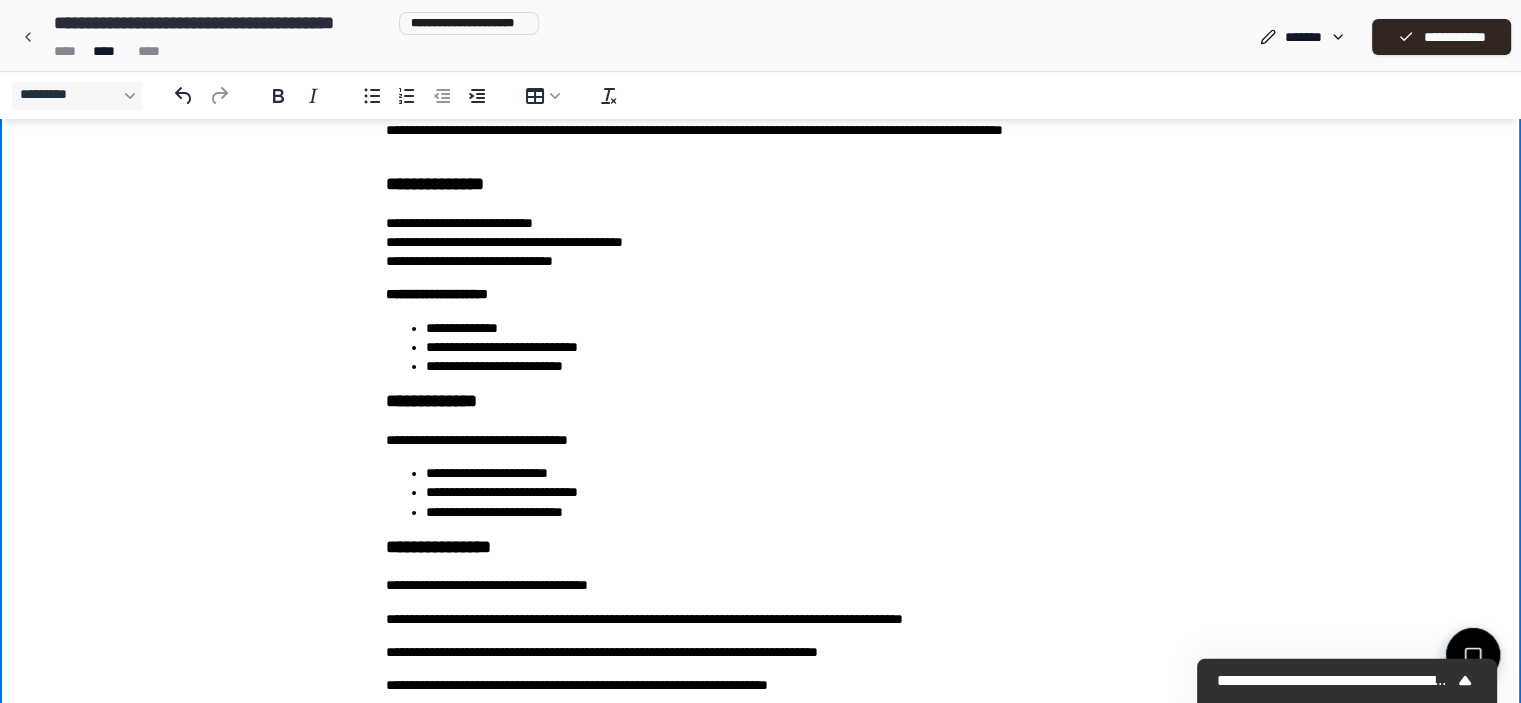 click on "**********" at bounding box center (760, 308) 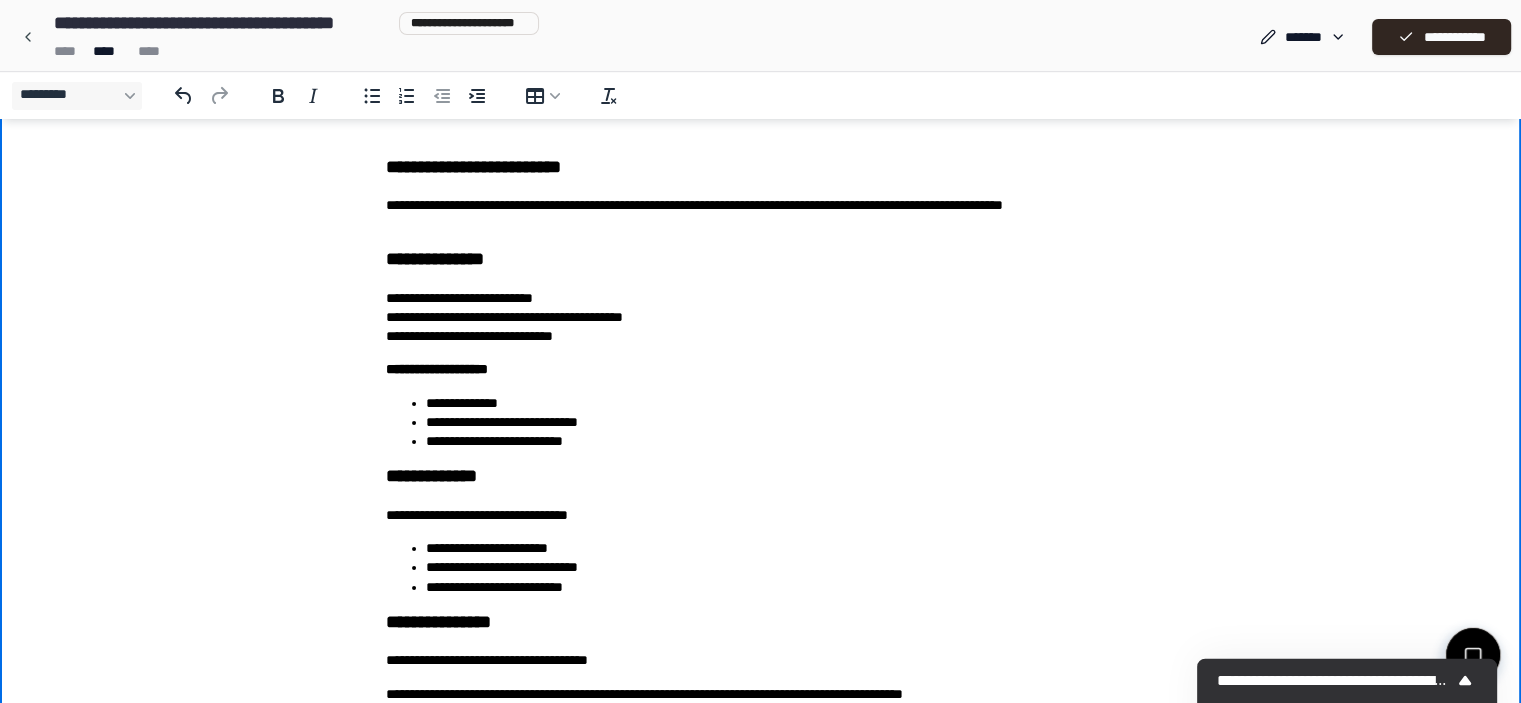 click on "**********" at bounding box center (761, 318) 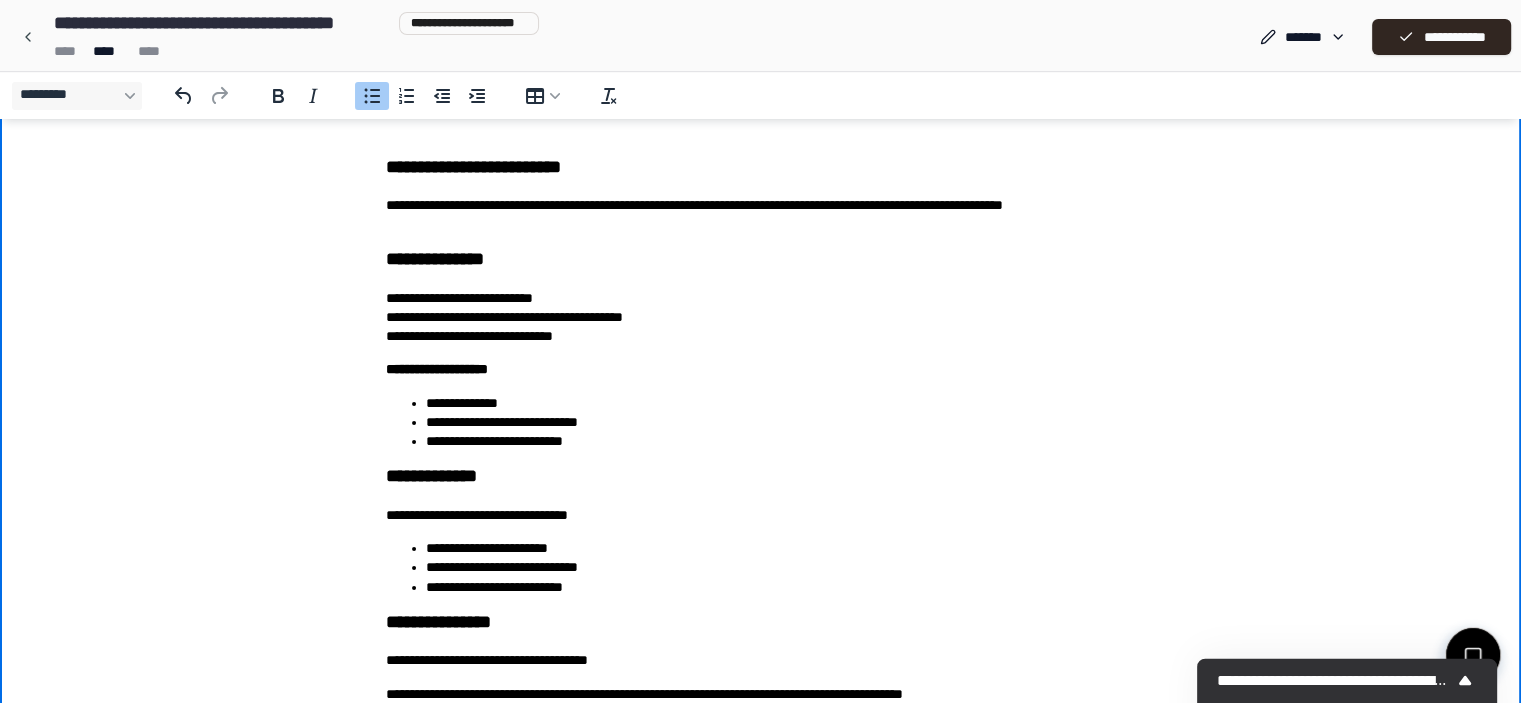 click on "**********" at bounding box center (760, 383) 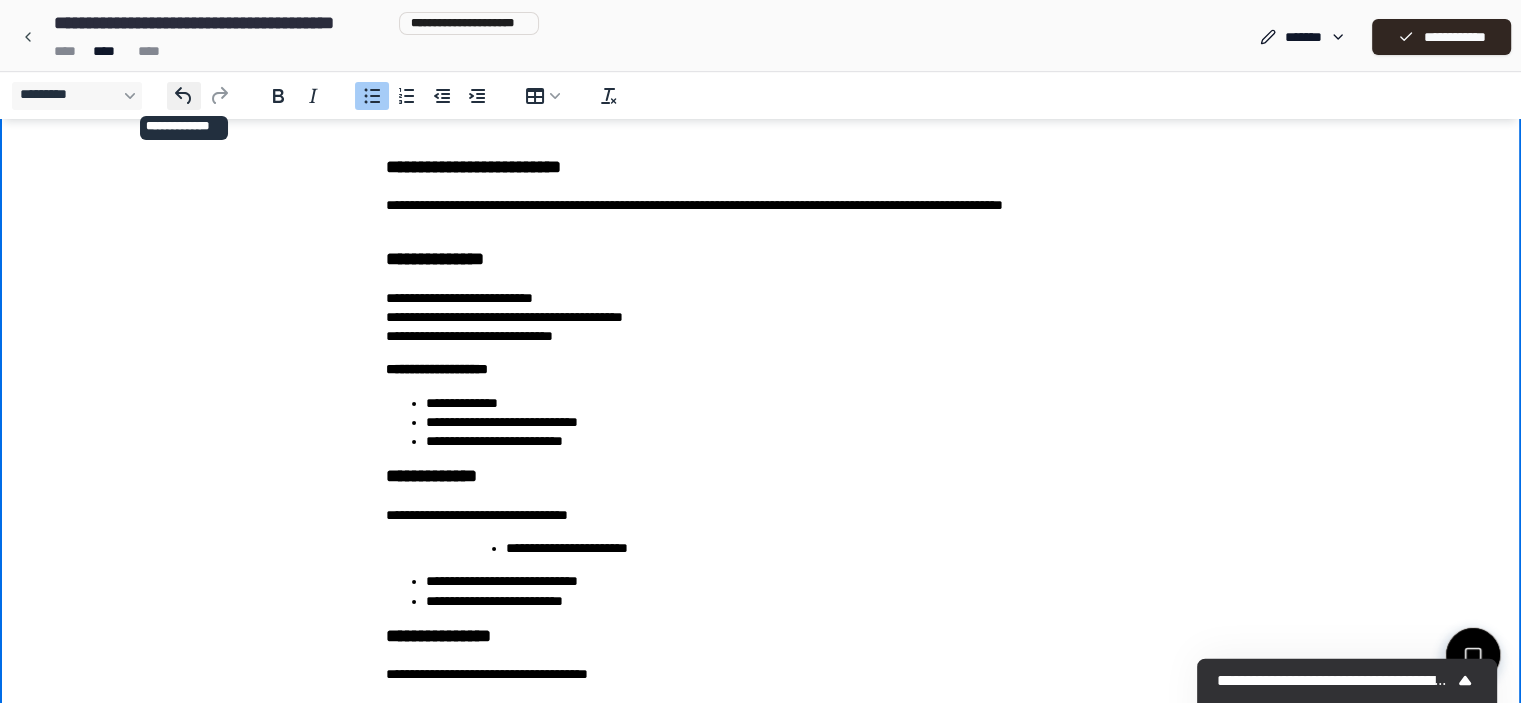 click 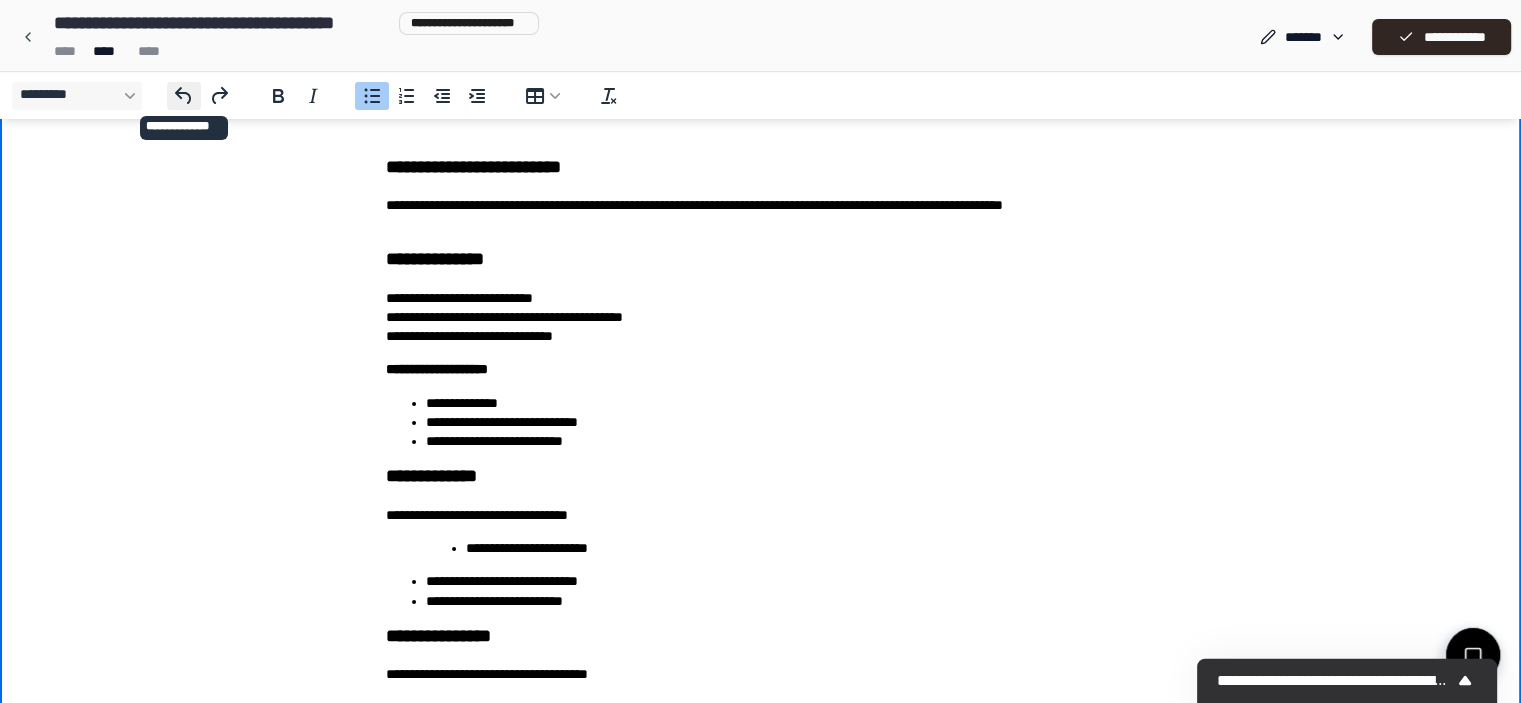 click 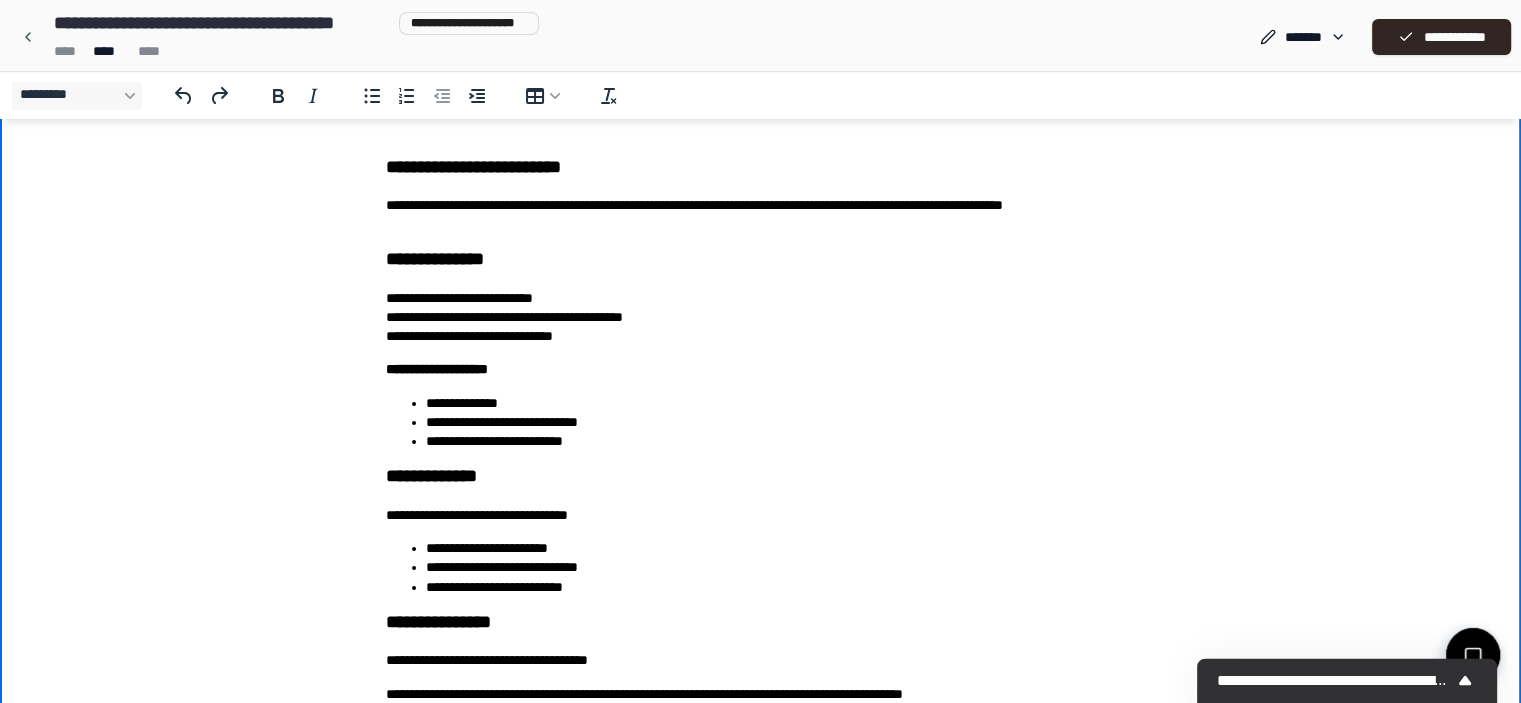 click on "**********" at bounding box center (761, 515) 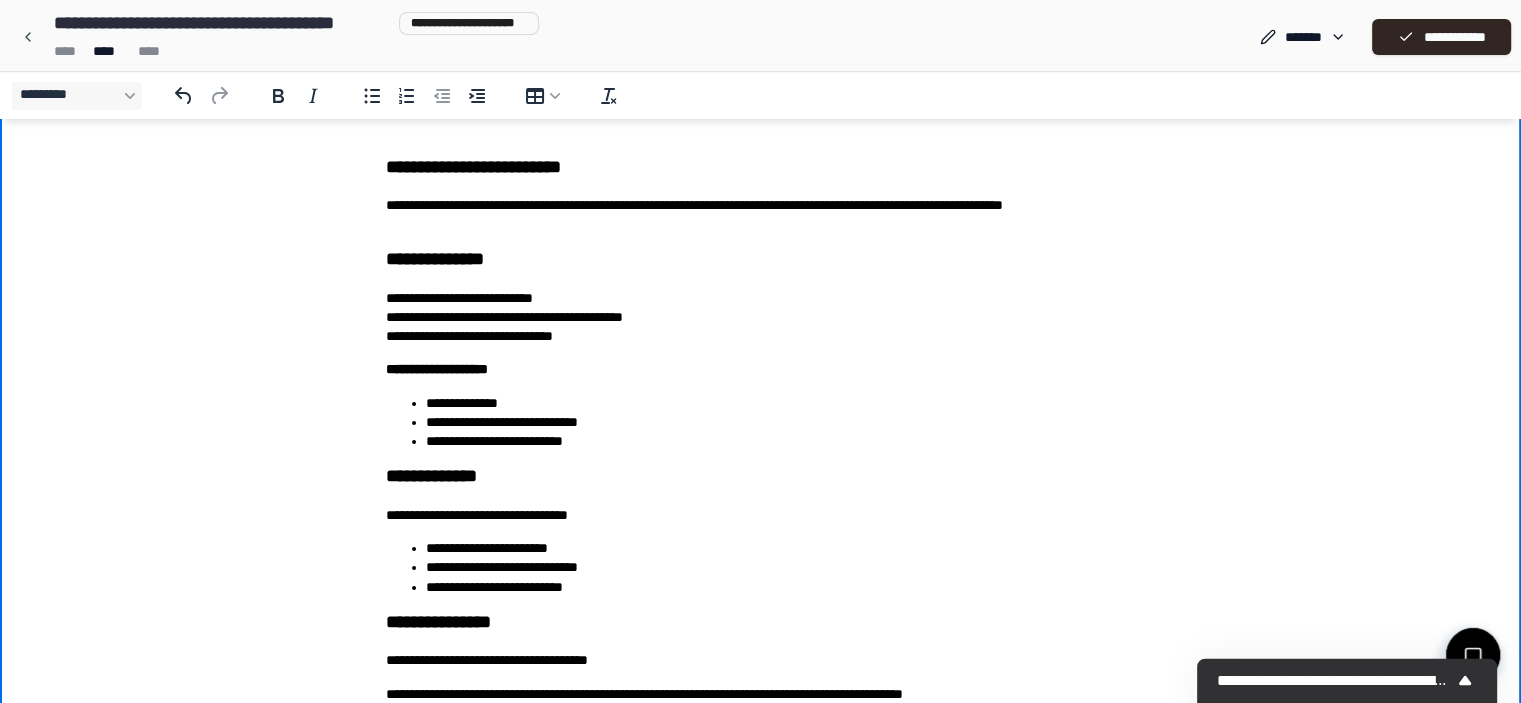 type 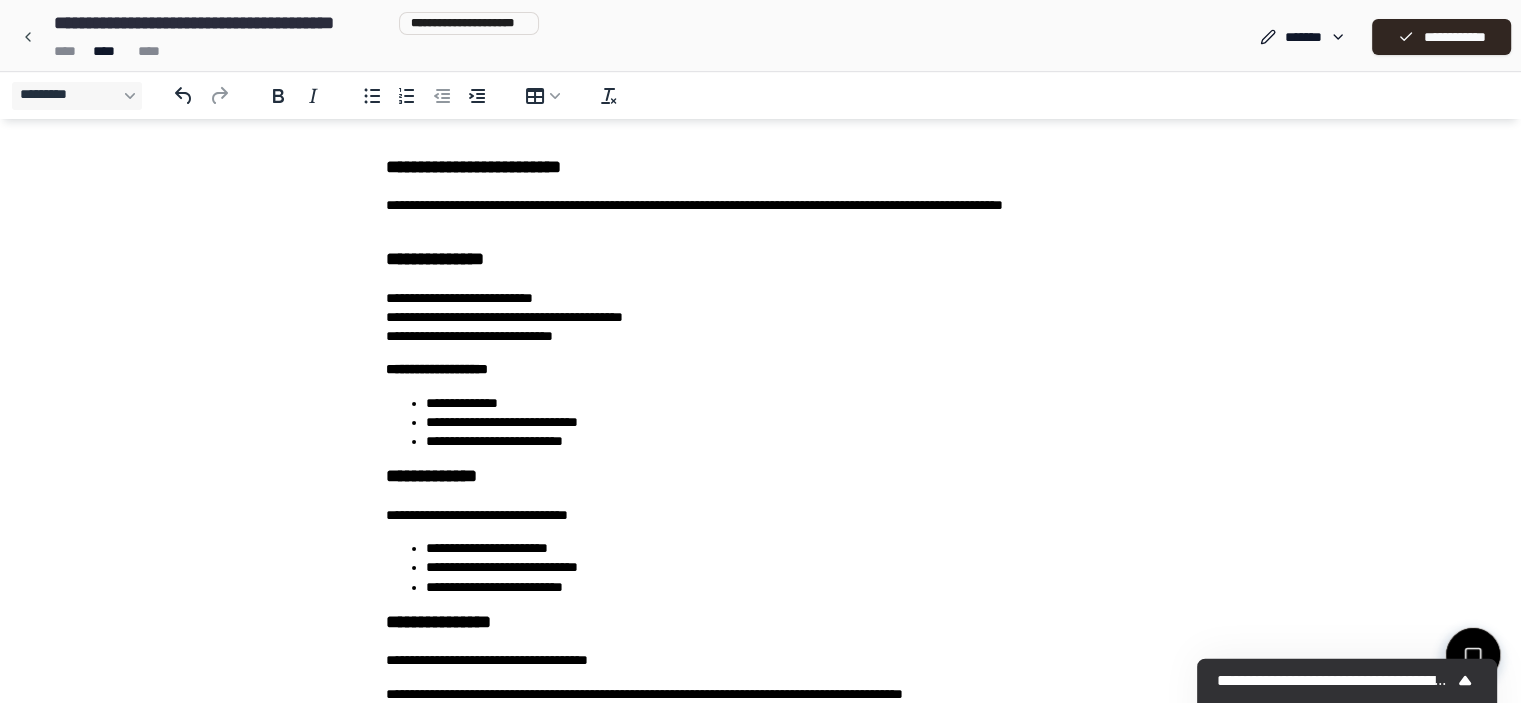 click on "**********" at bounding box center [761, 383] 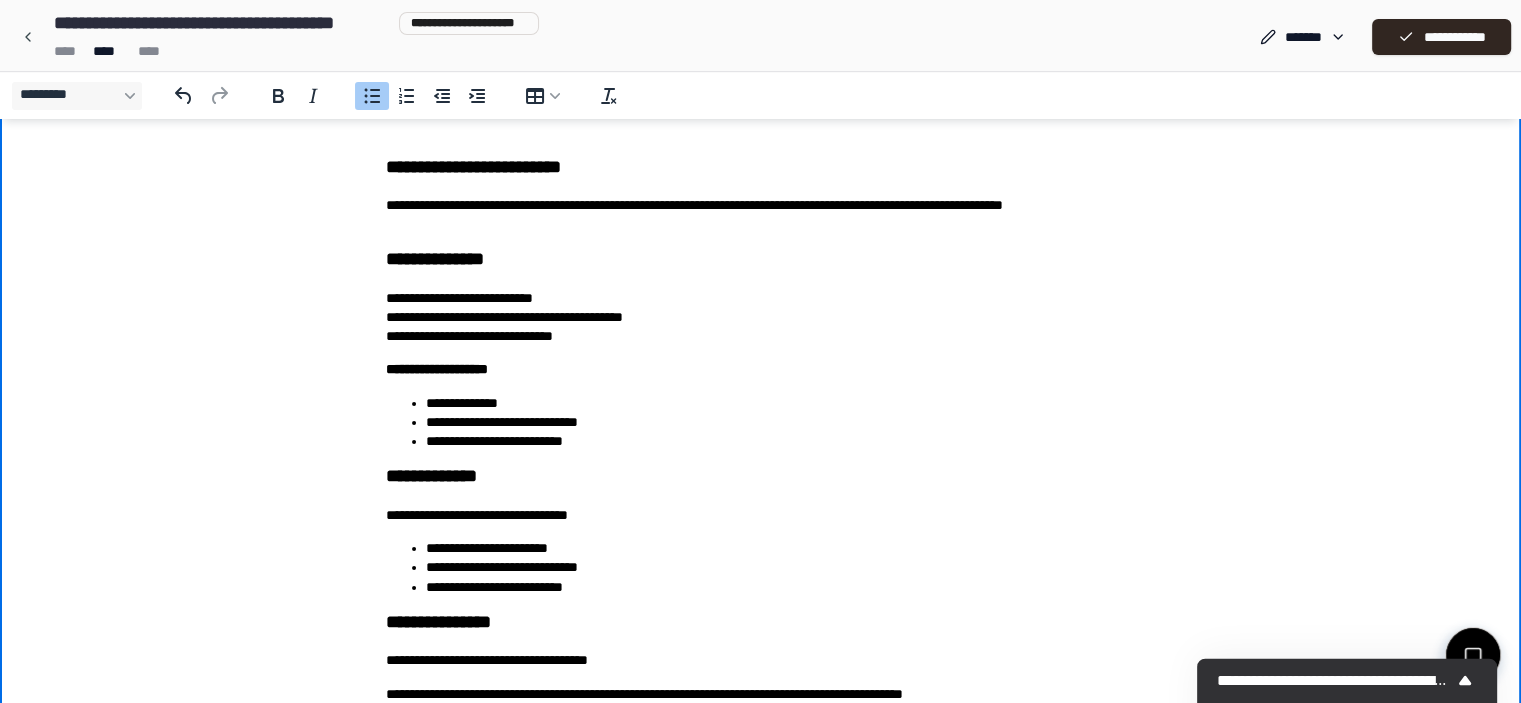 click on "**********" at bounding box center (781, 587) 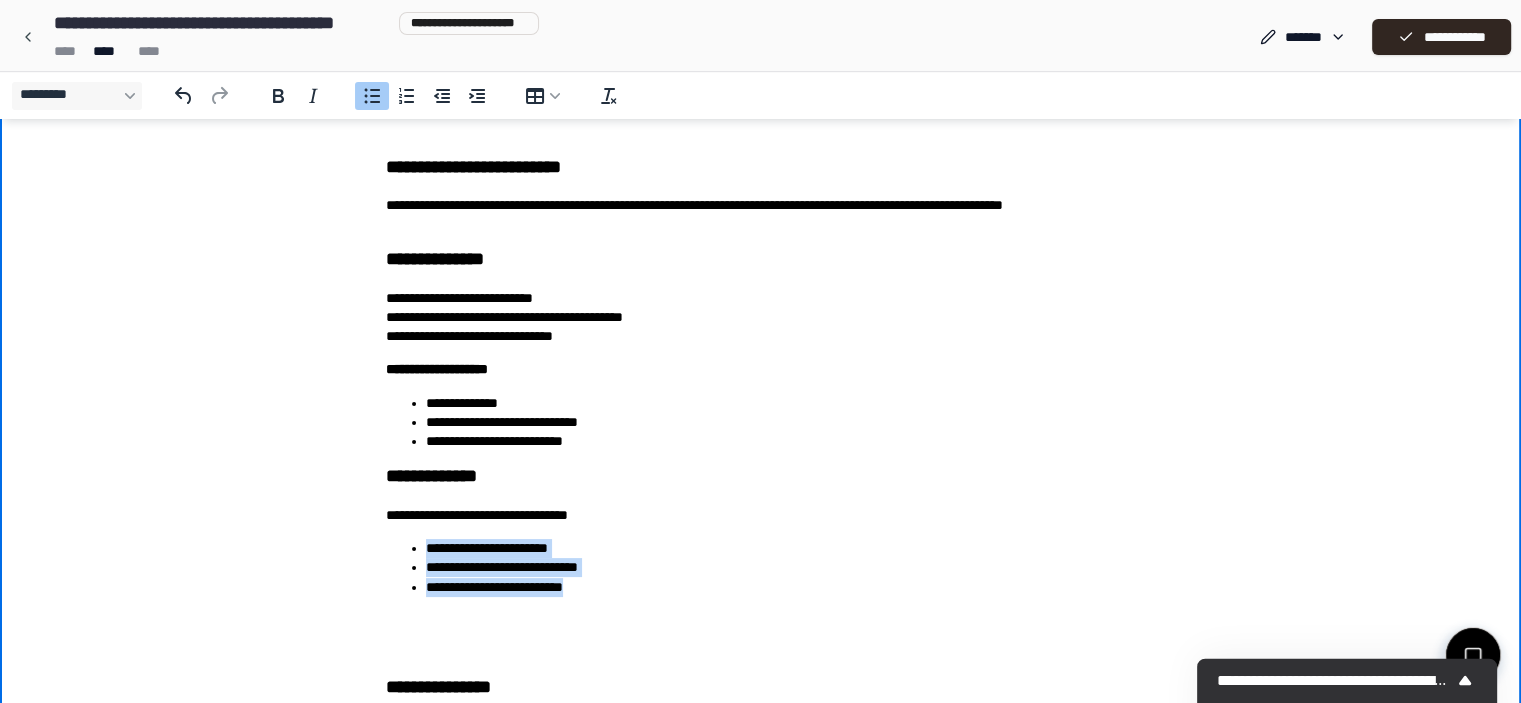 drag, startPoint x: 410, startPoint y: 546, endPoint x: 644, endPoint y: 591, distance: 238.28764 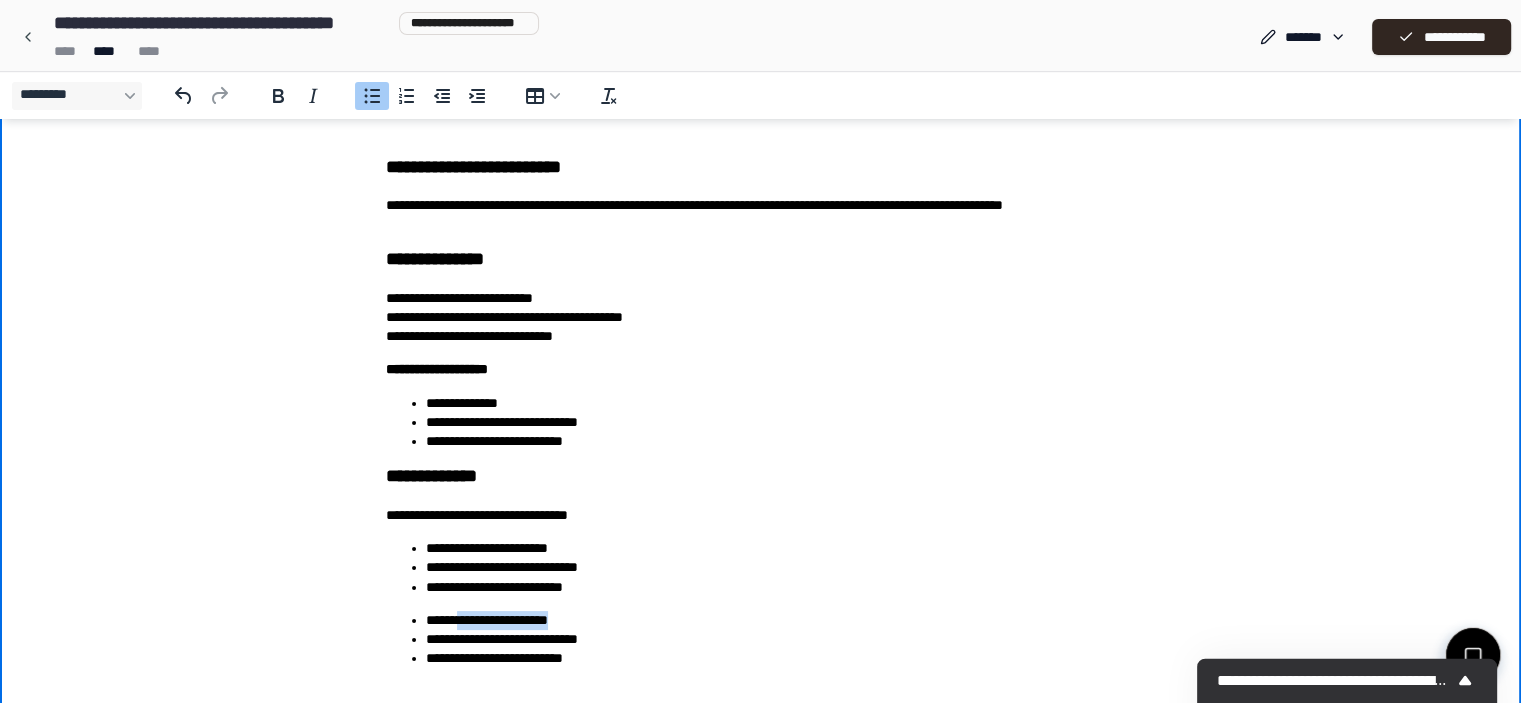 drag, startPoint x: 470, startPoint y: 611, endPoint x: 603, endPoint y: 619, distance: 133.24039 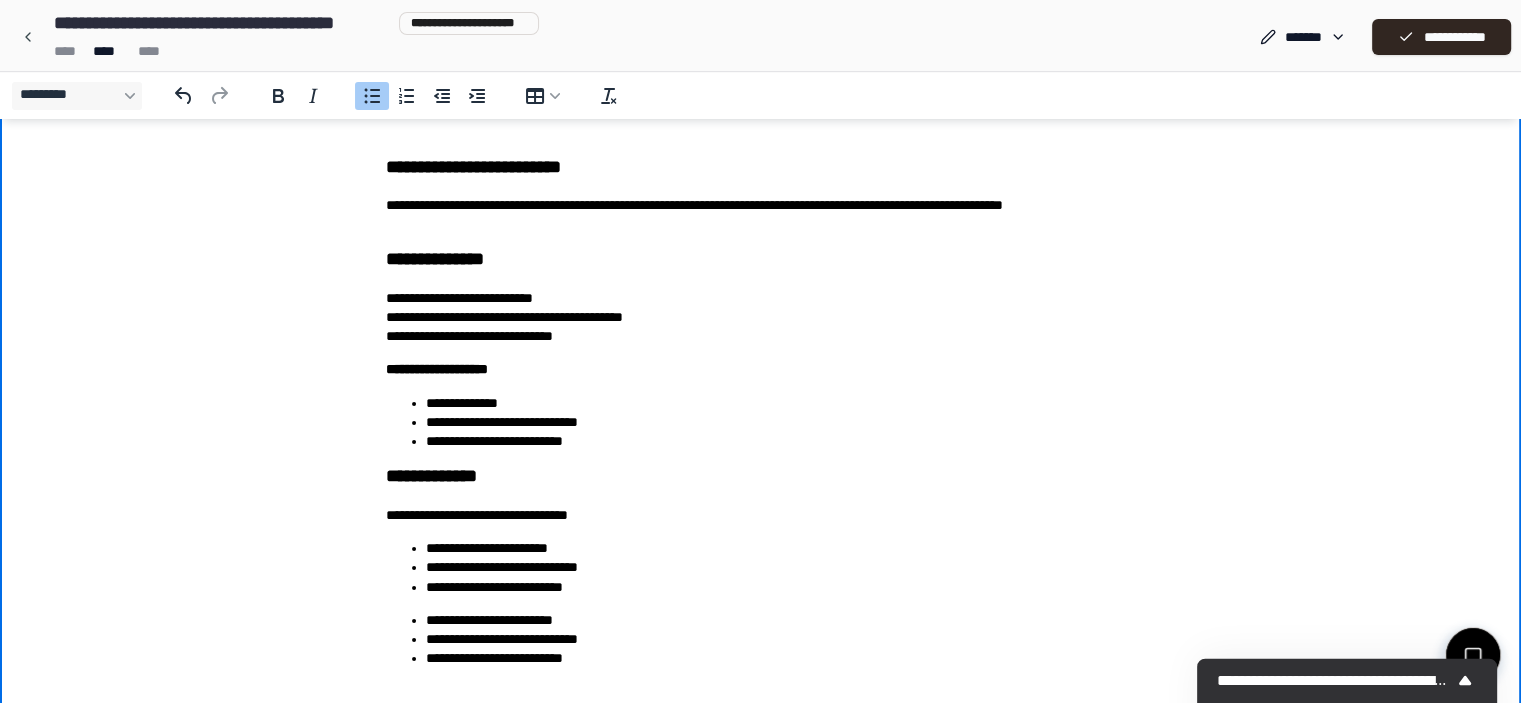 click on "**********" at bounding box center (781, 639) 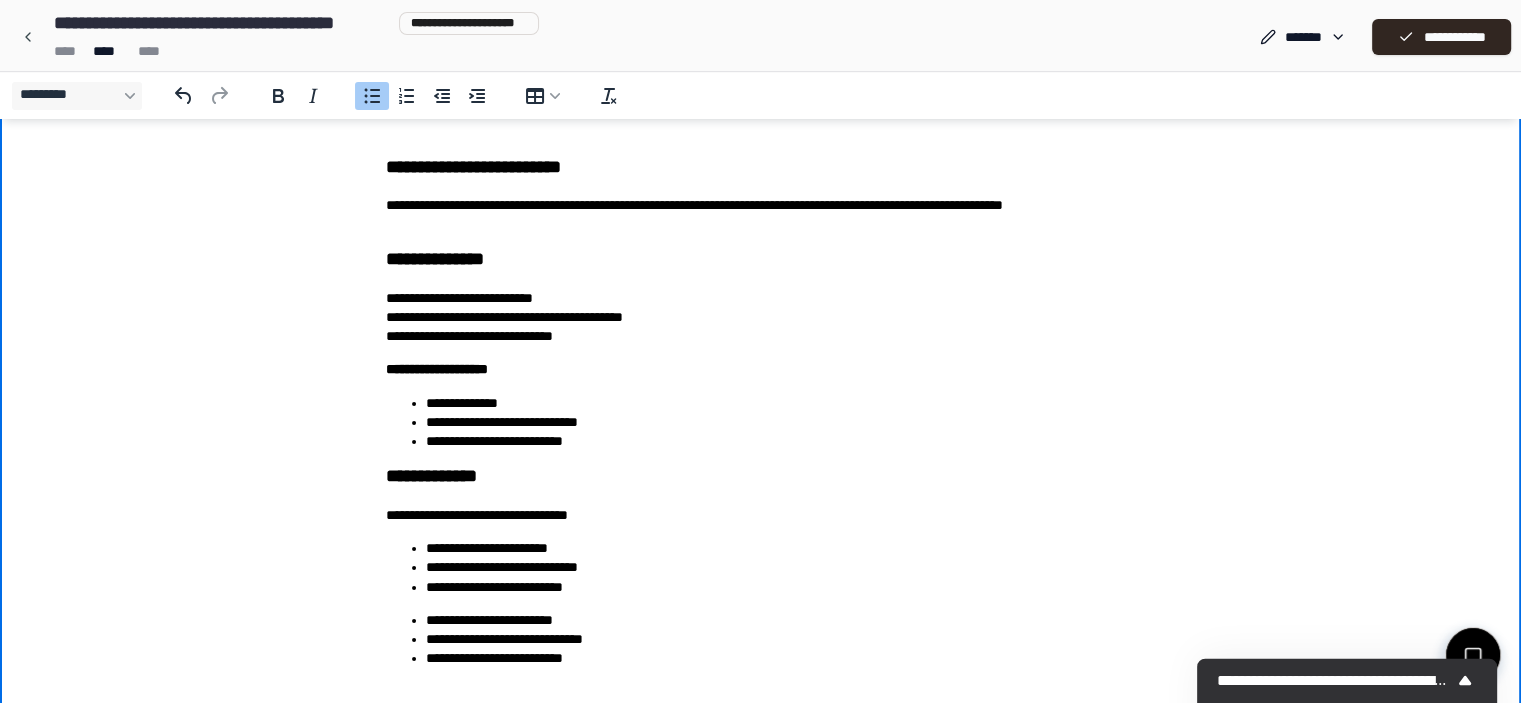 click on "**********" at bounding box center (781, 658) 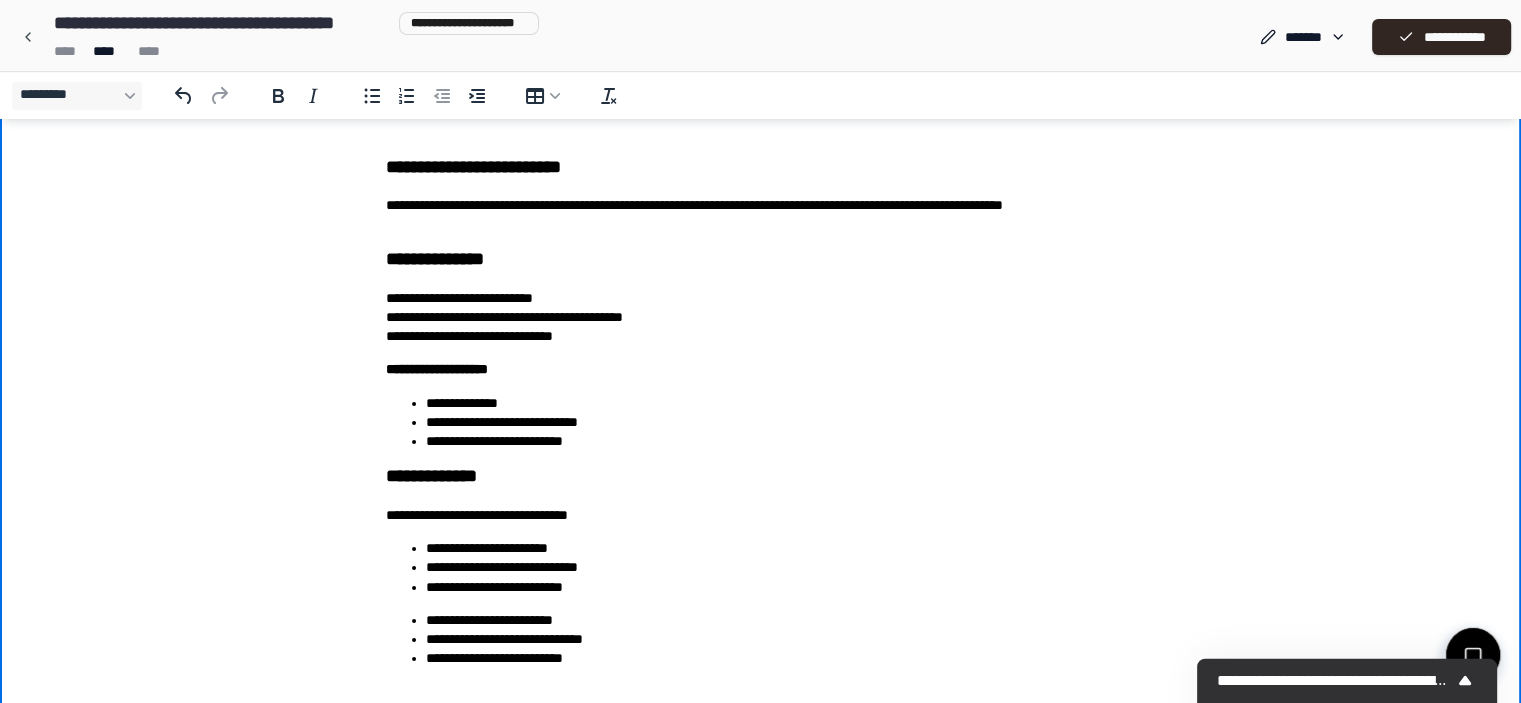 click on "**********" at bounding box center [761, 452] 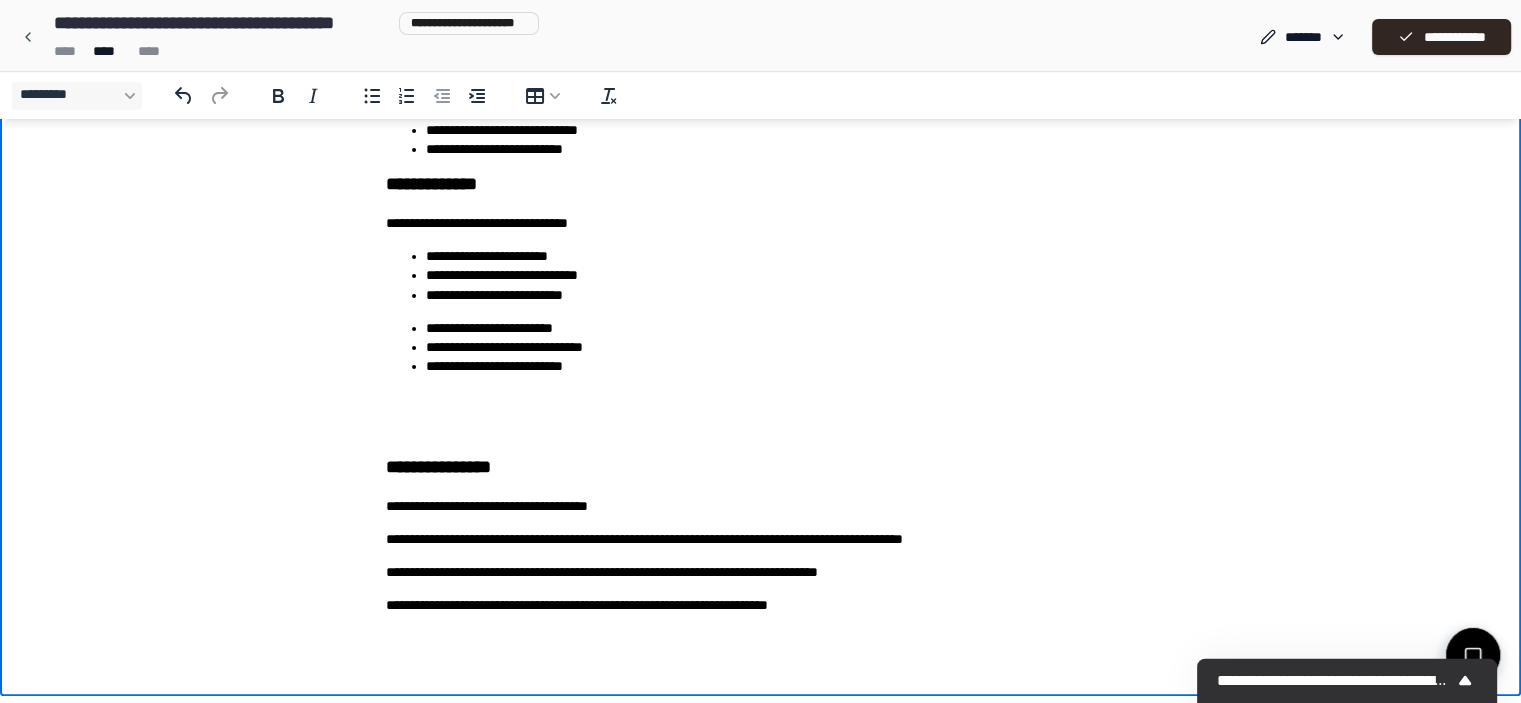 click on "**********" at bounding box center [761, 160] 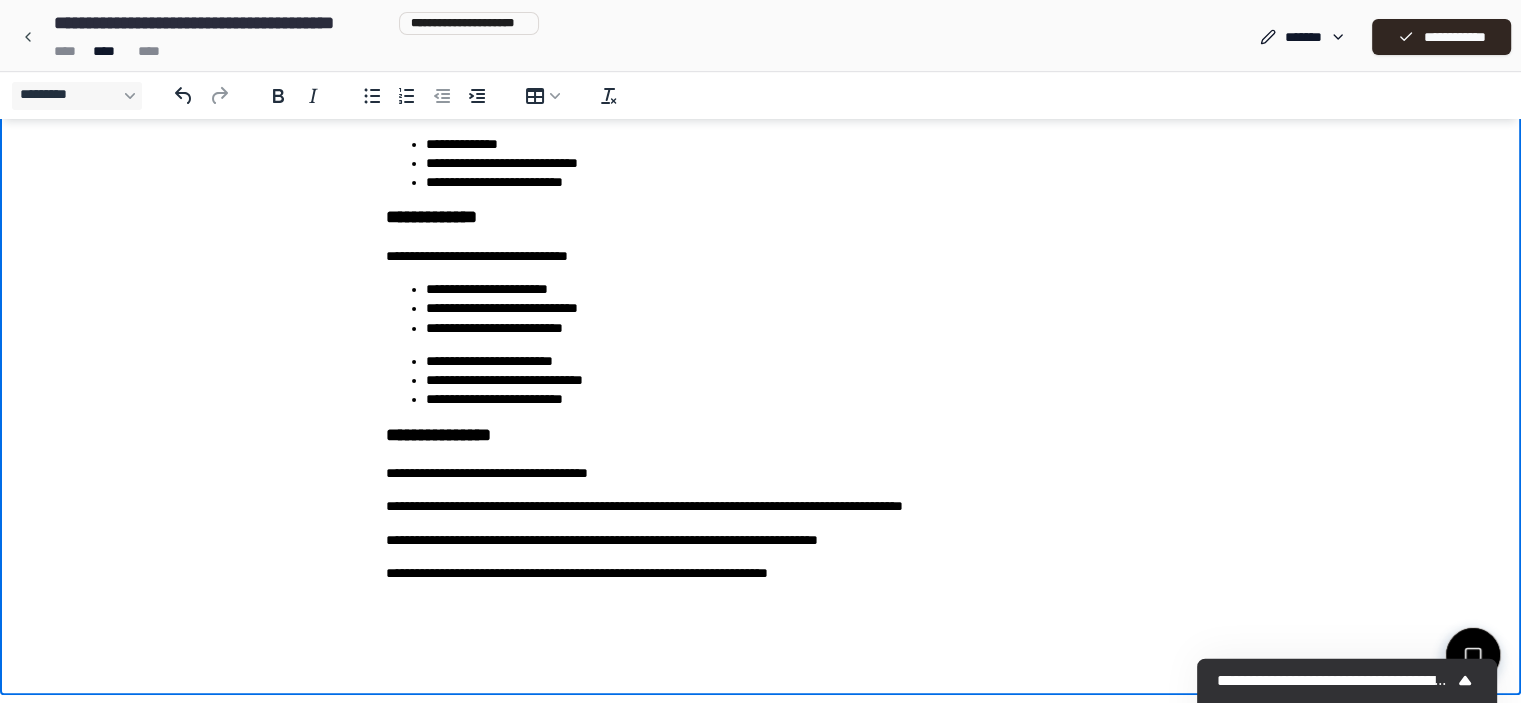 scroll, scrollTop: 379, scrollLeft: 0, axis: vertical 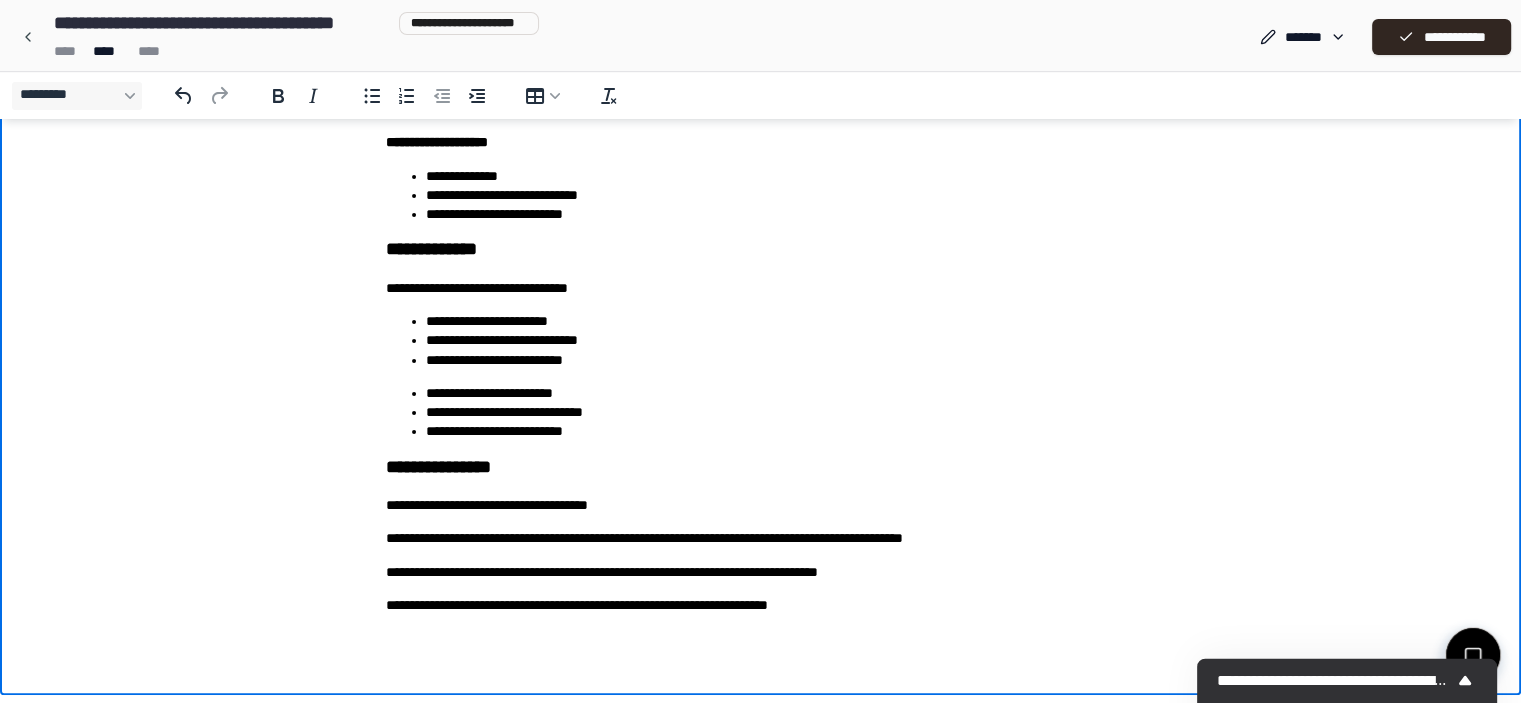 click on "**********" at bounding box center (761, 192) 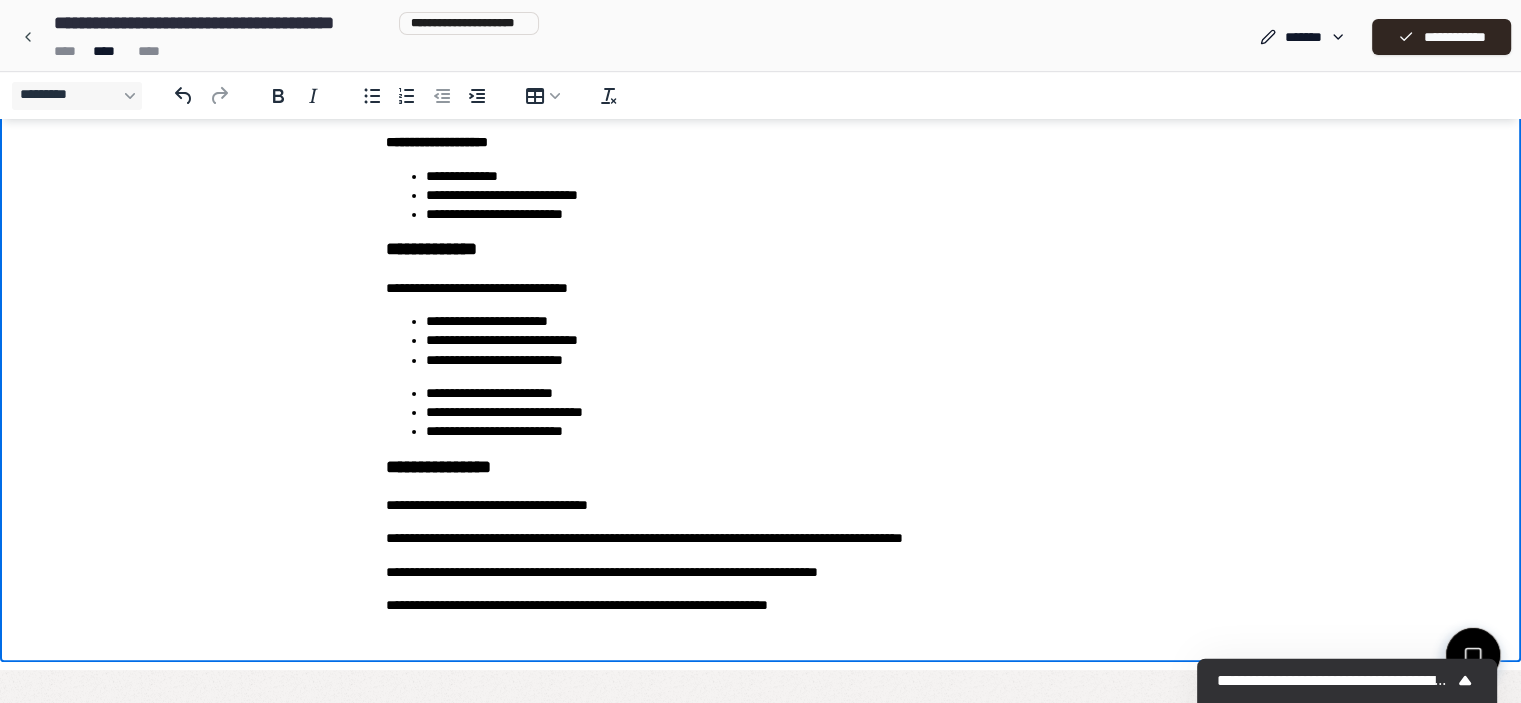 scroll, scrollTop: 345, scrollLeft: 0, axis: vertical 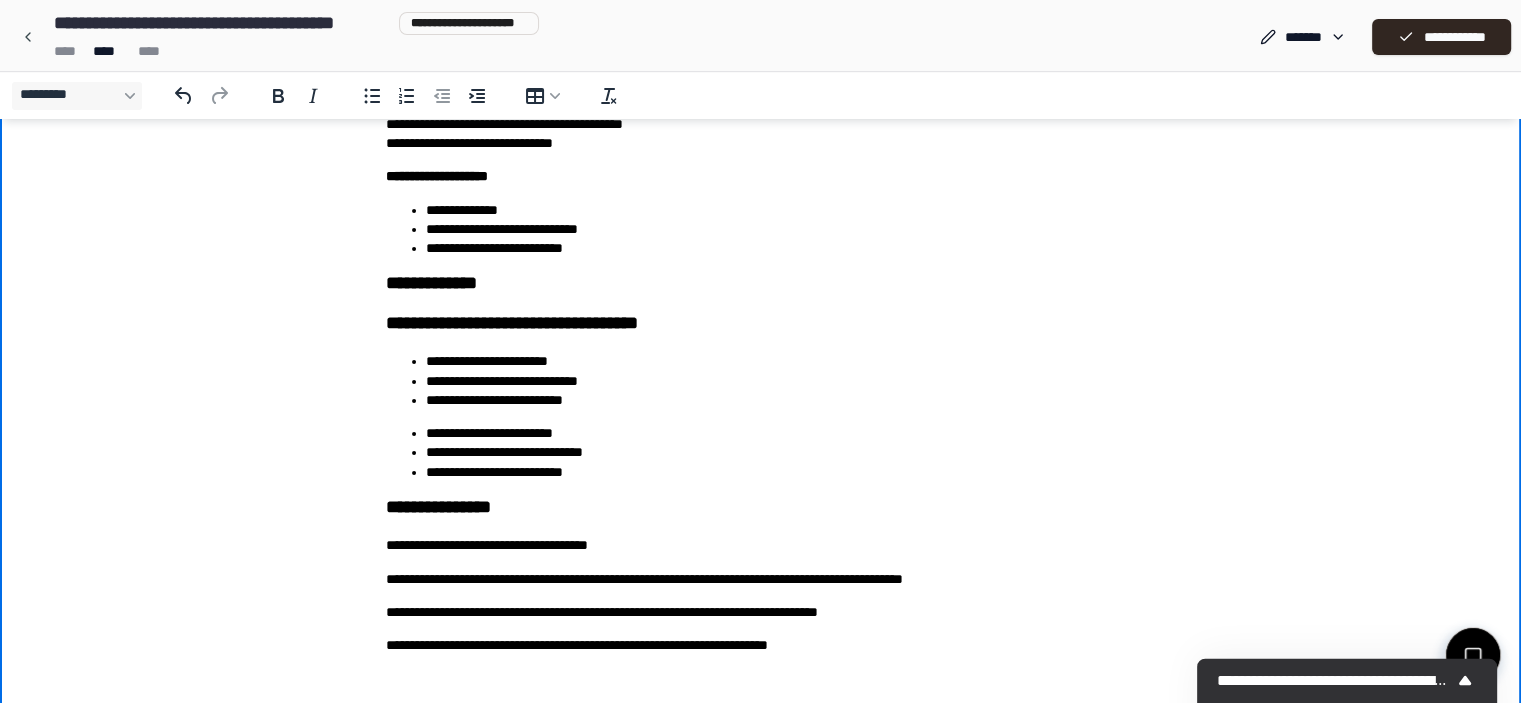click on "**********" at bounding box center [761, 229] 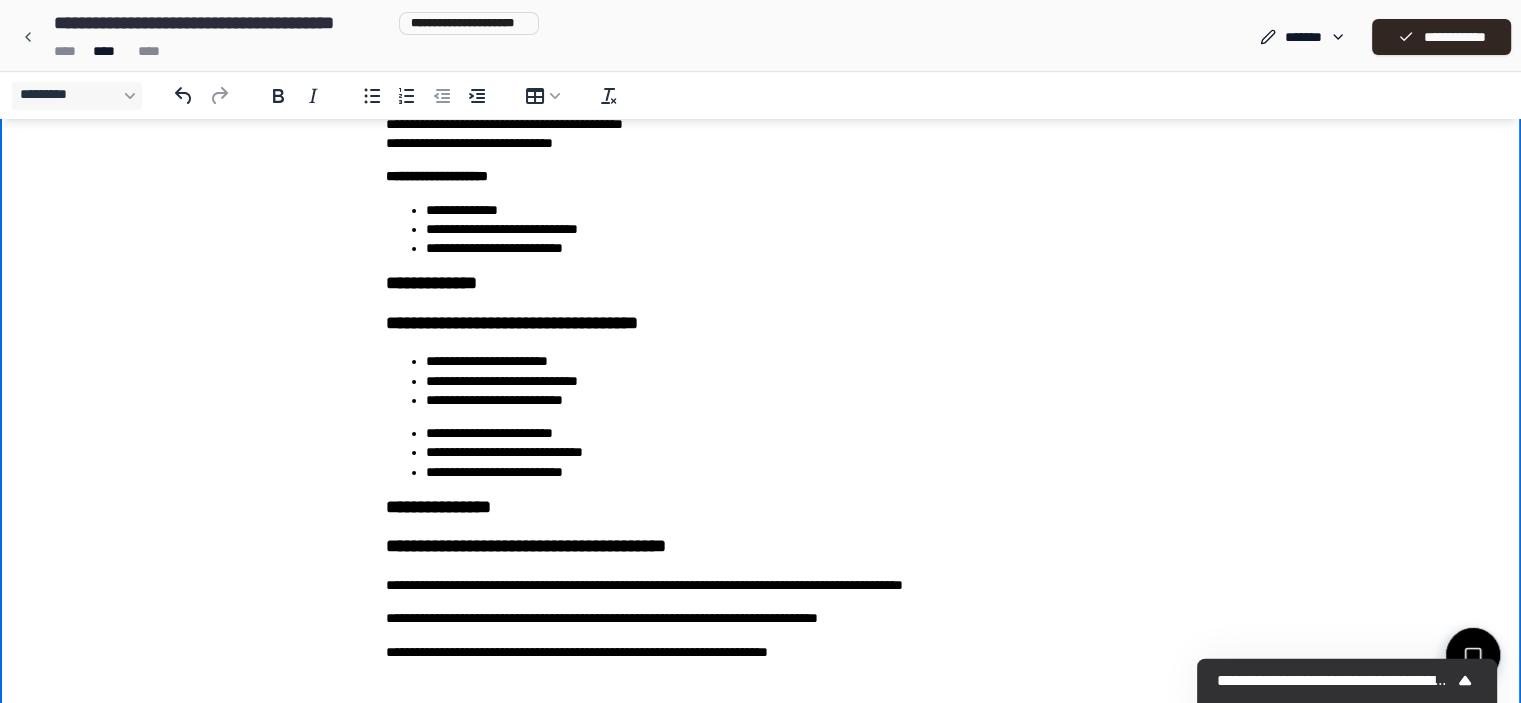 click on "**********" at bounding box center (760, 233) 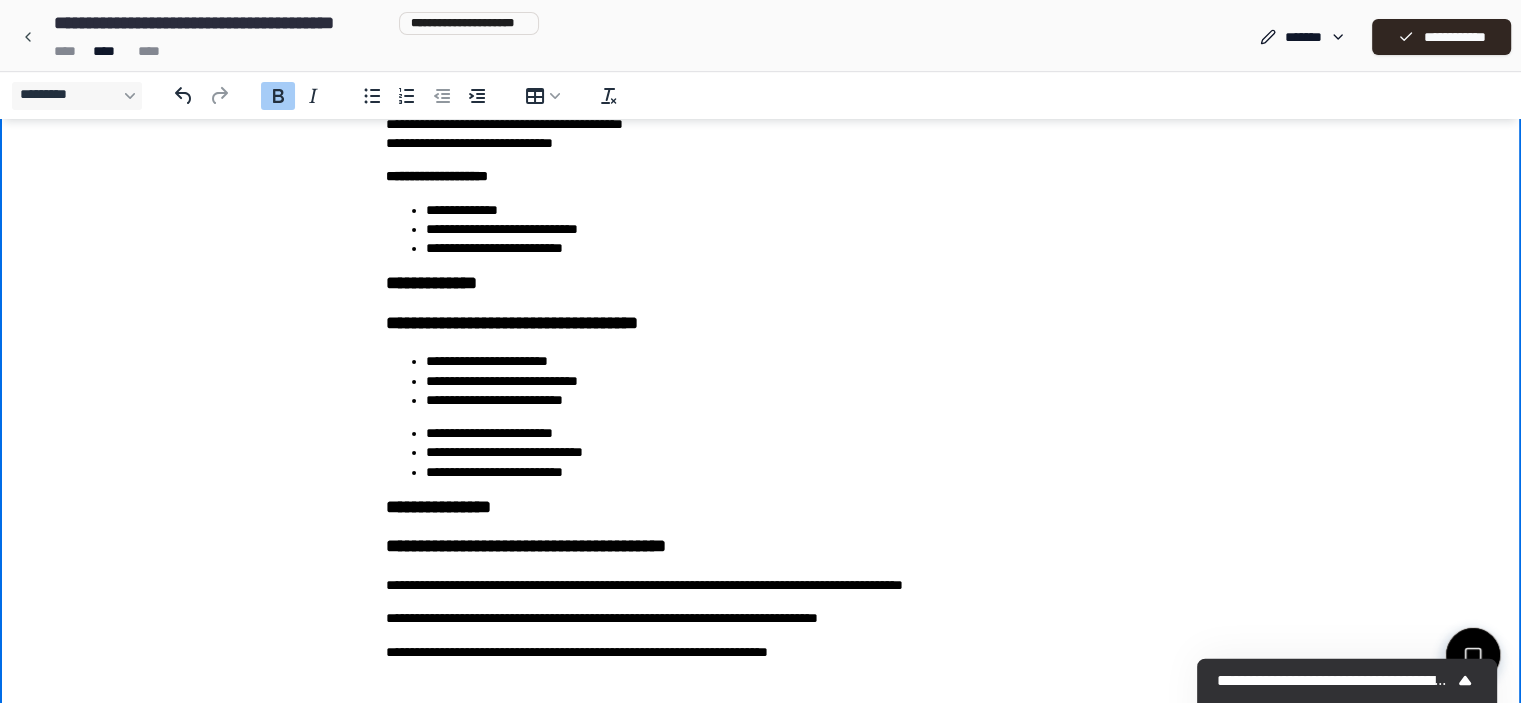 click on "**********" at bounding box center (437, 176) 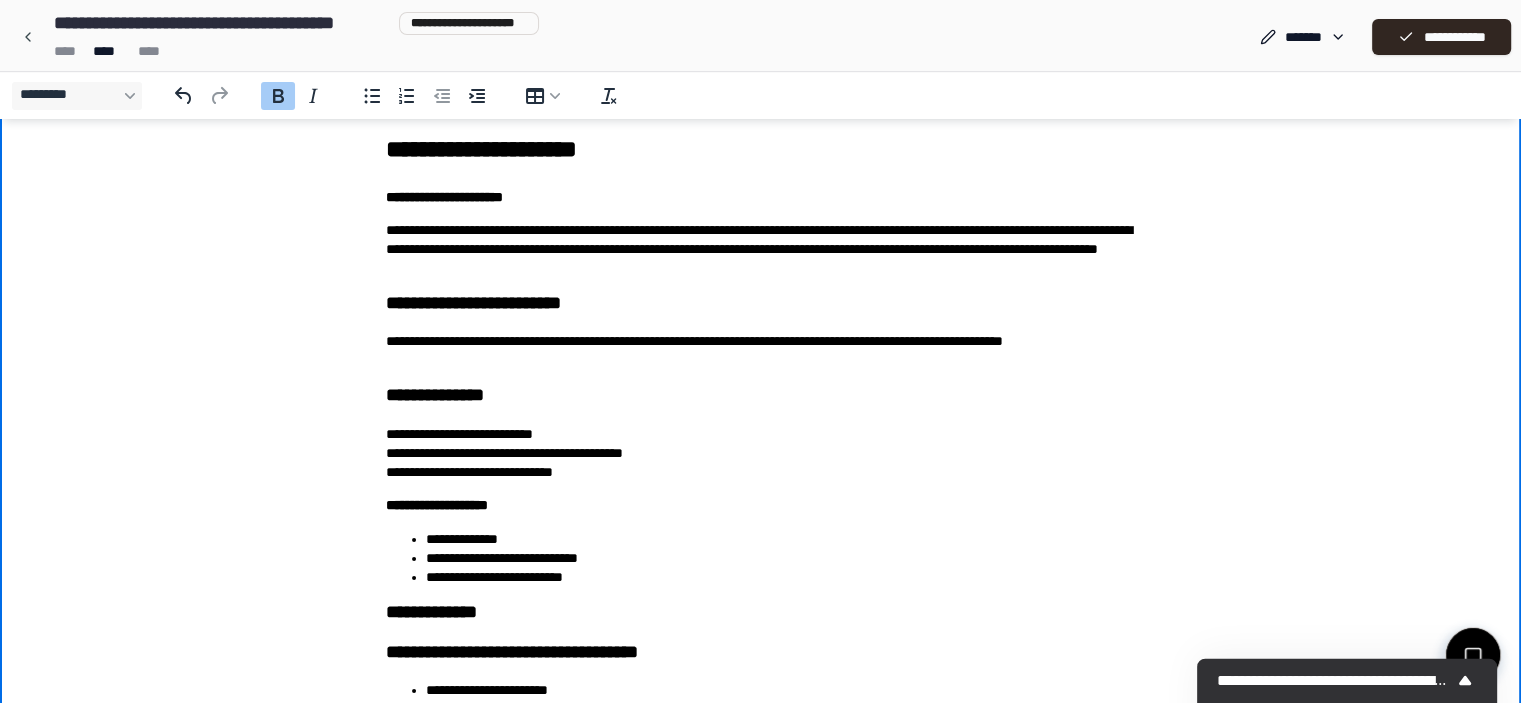 scroll, scrollTop: 12, scrollLeft: 0, axis: vertical 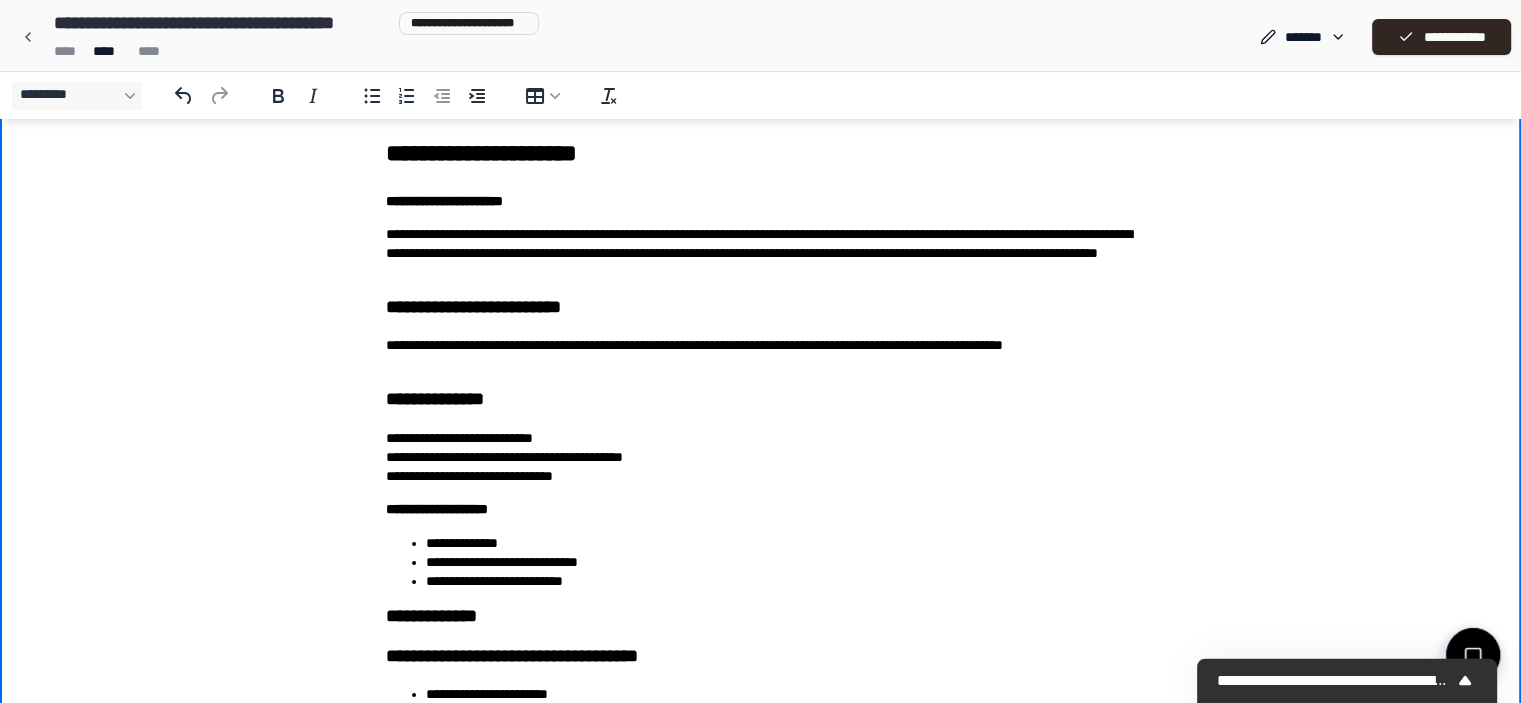 click on "**********" at bounding box center [761, 400] 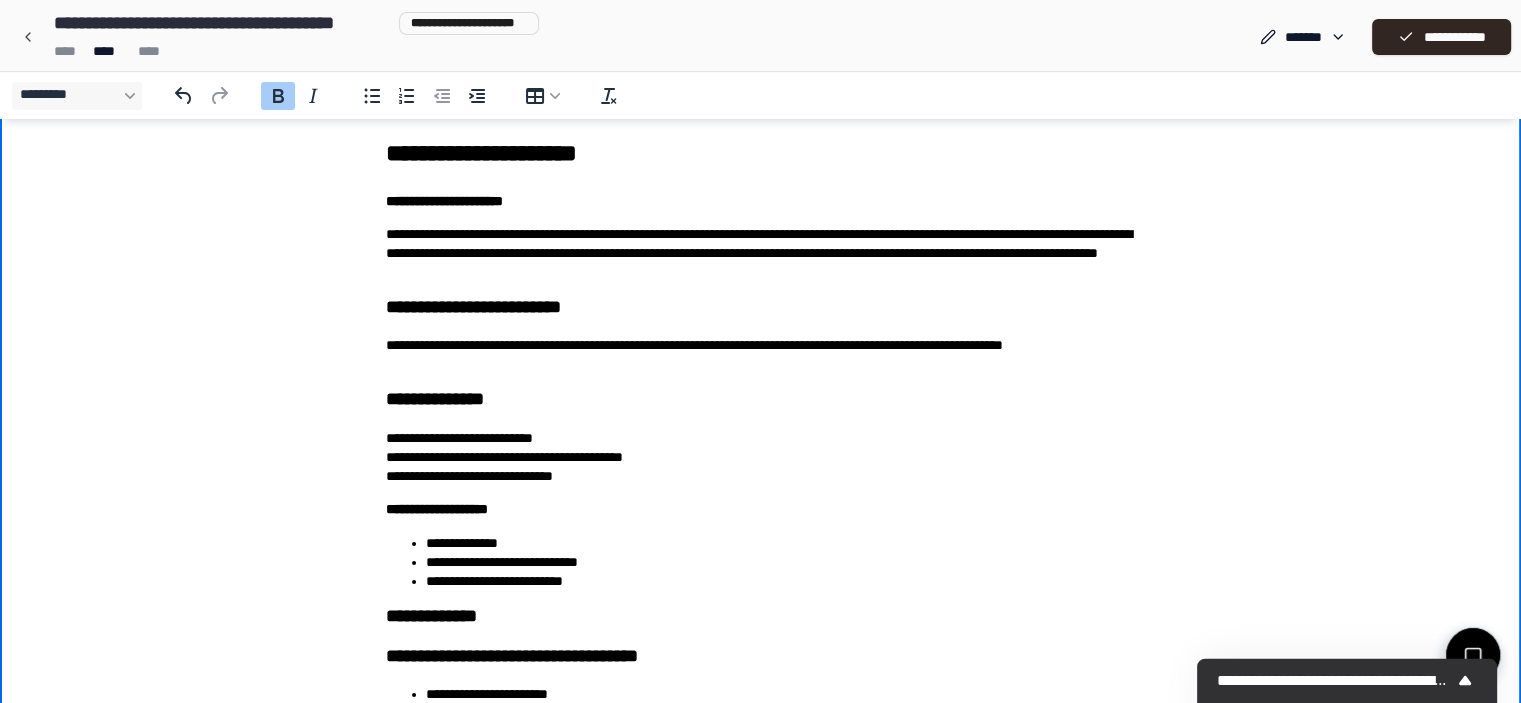click on "**********" at bounding box center (761, 566) 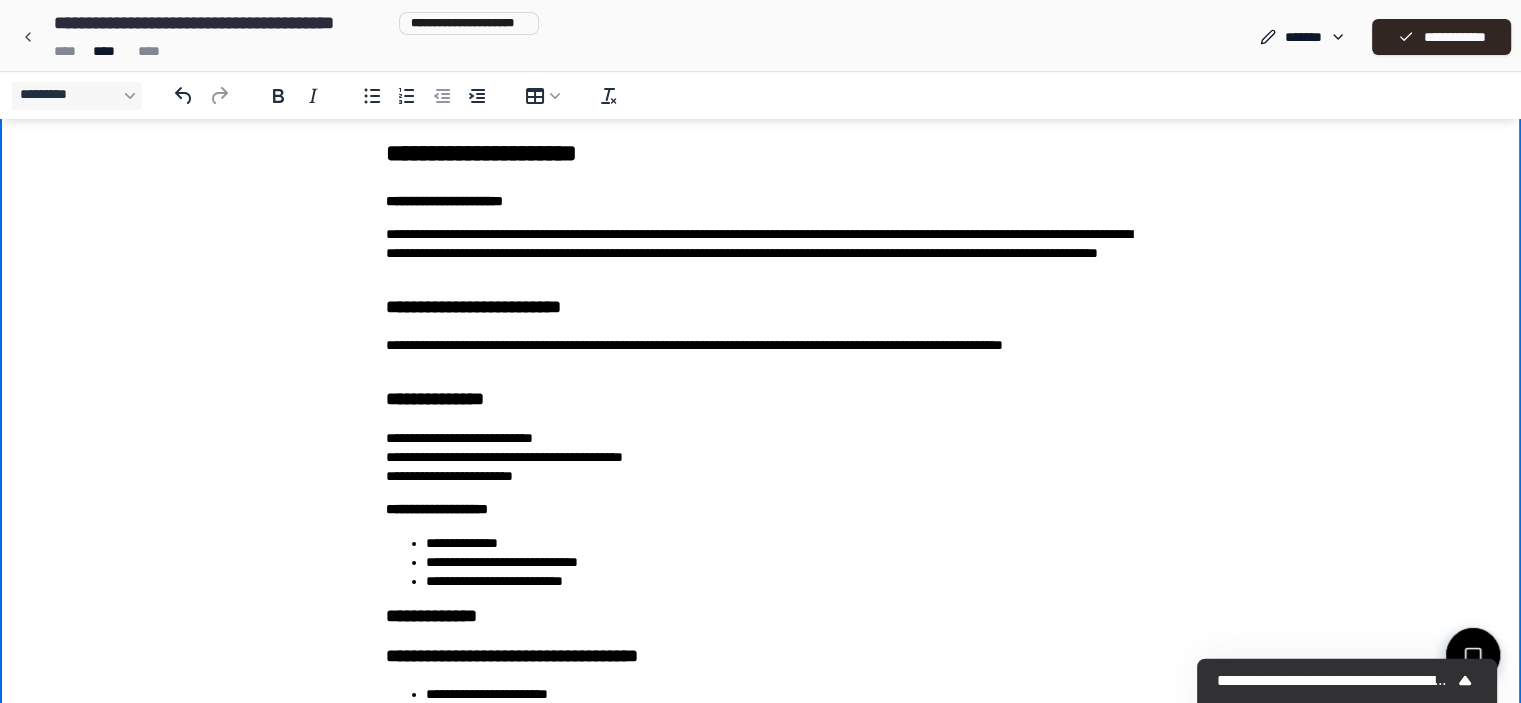 click on "**********" at bounding box center [761, 254] 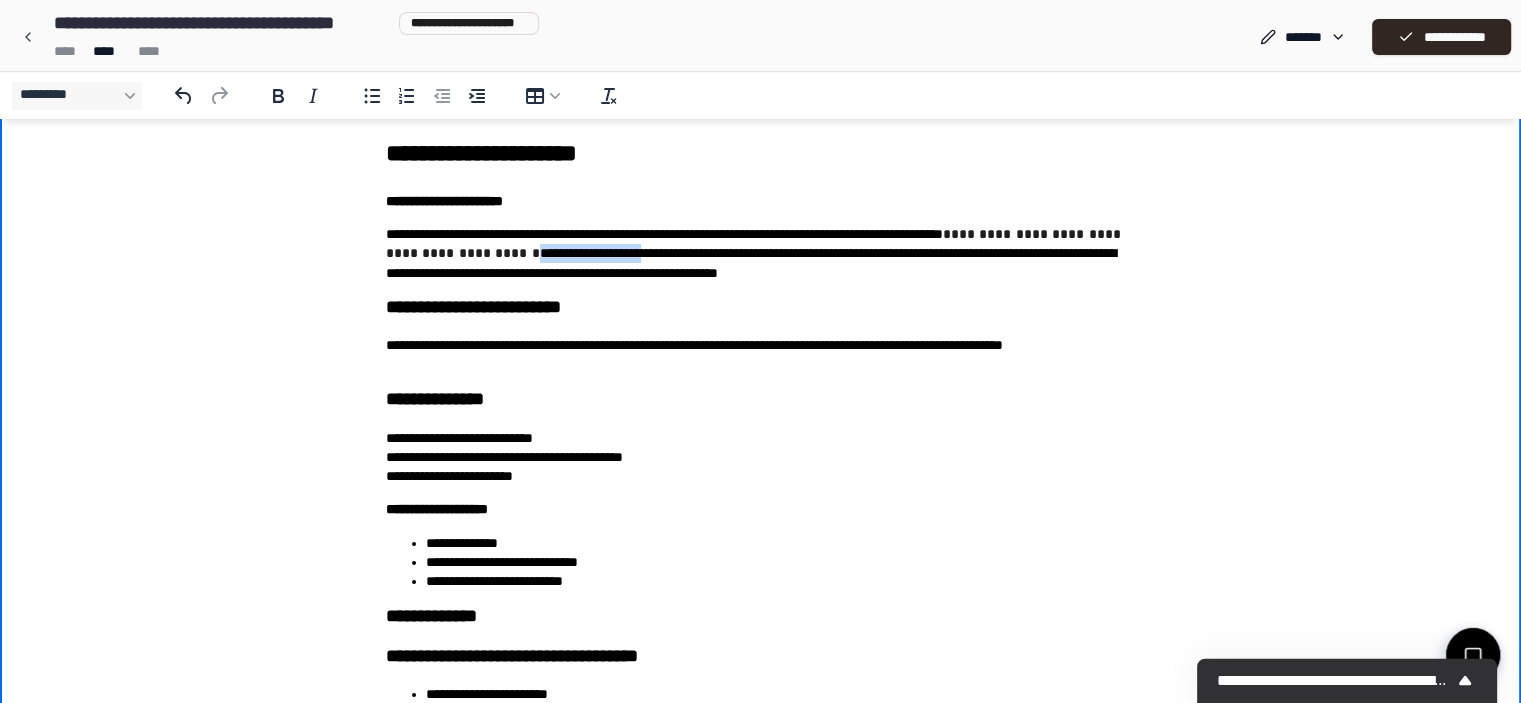 drag, startPoint x: 670, startPoint y: 254, endPoint x: 795, endPoint y: 259, distance: 125.09996 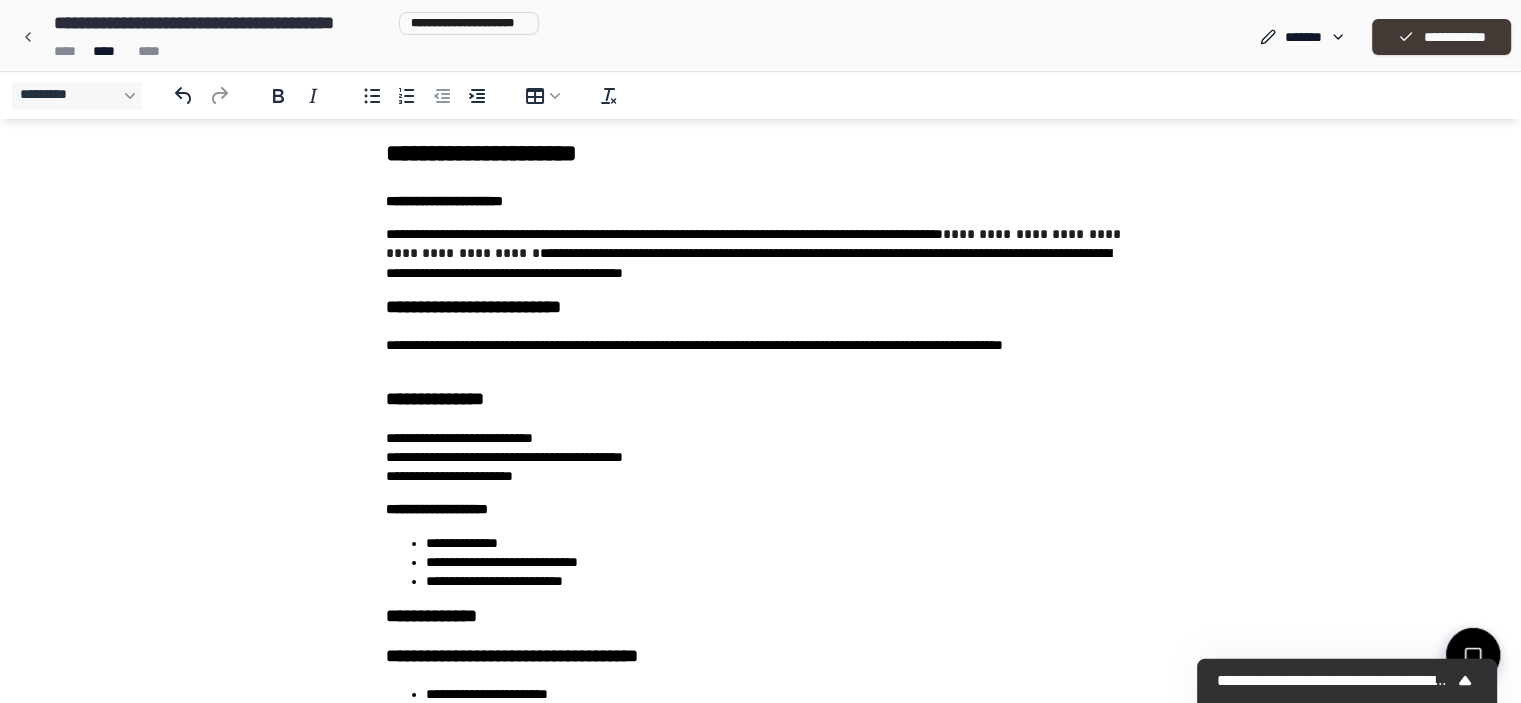click on "**********" at bounding box center (1441, 37) 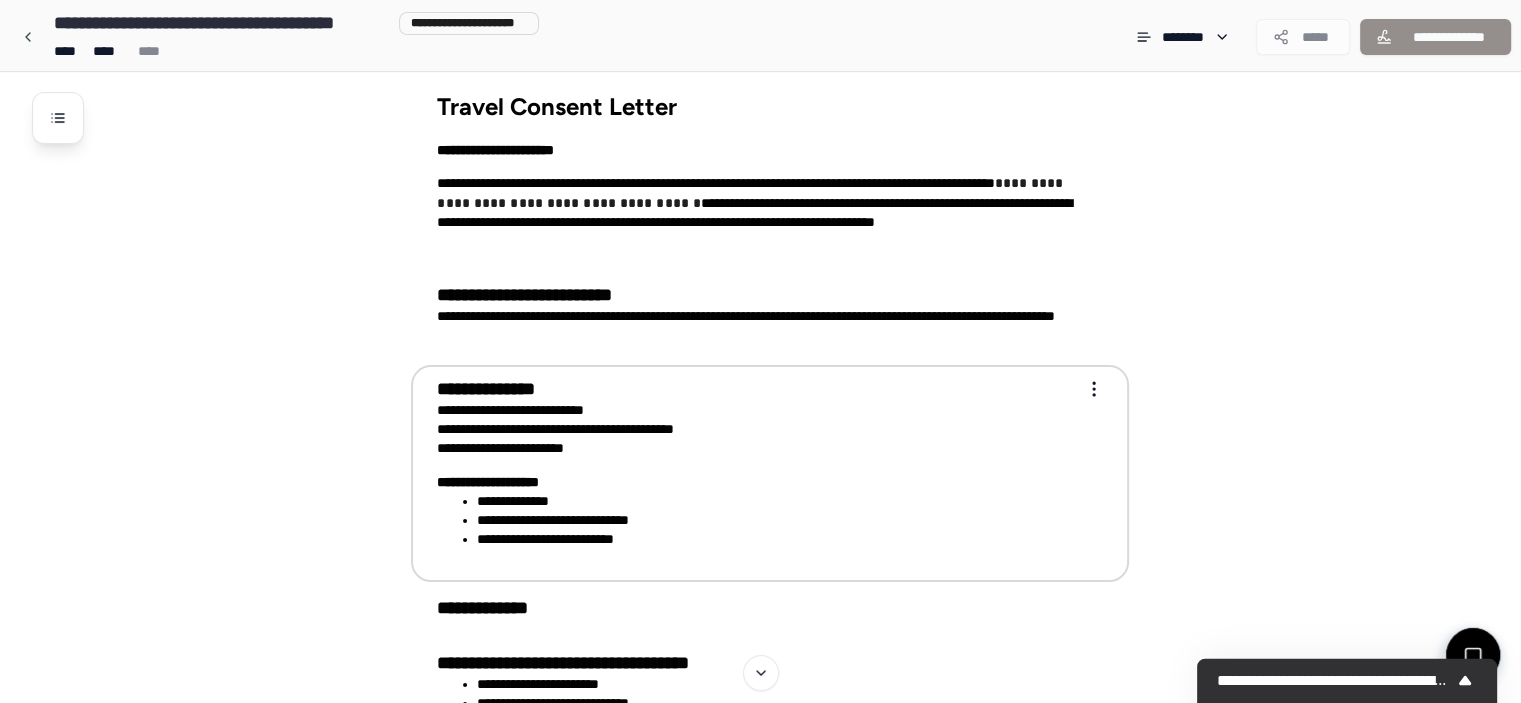 click on "**********" at bounding box center (770, 473) 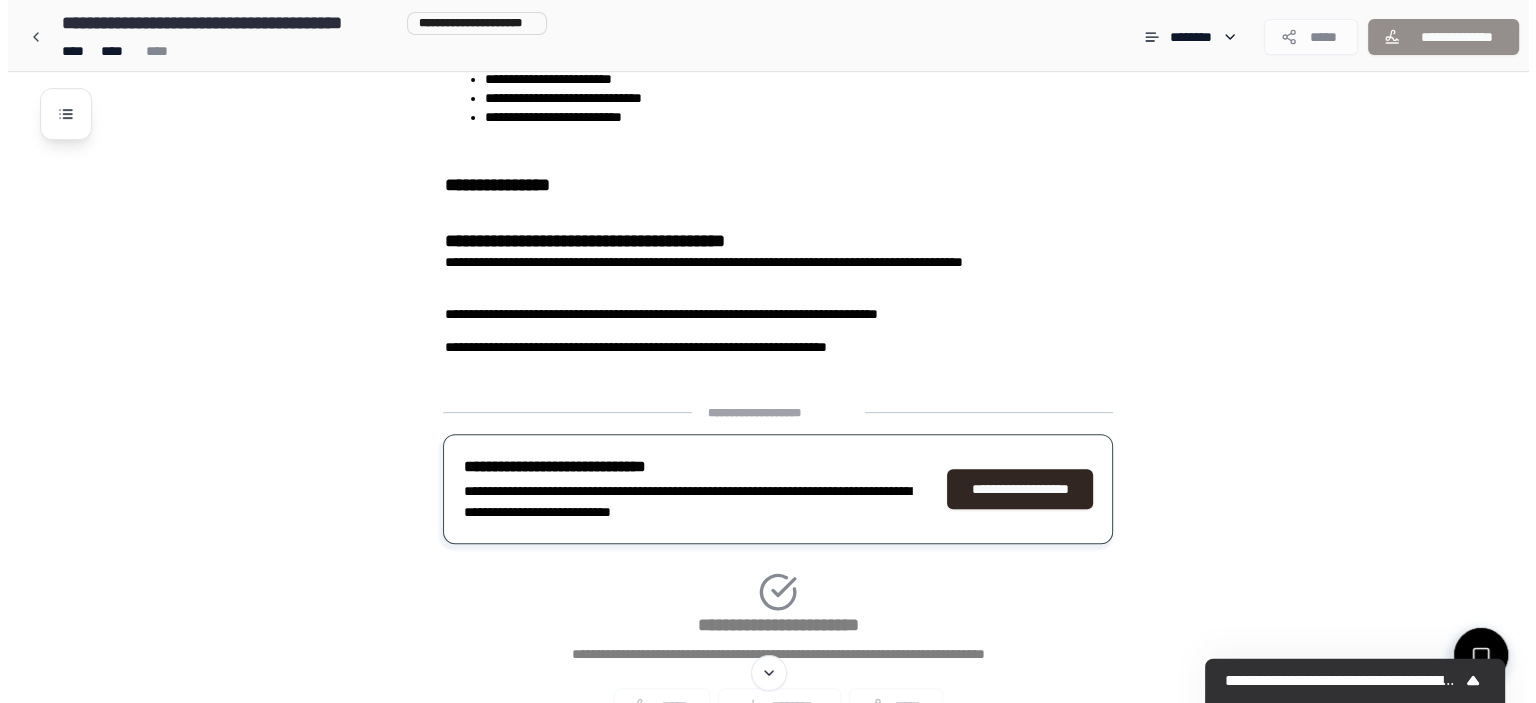scroll, scrollTop: 627, scrollLeft: 0, axis: vertical 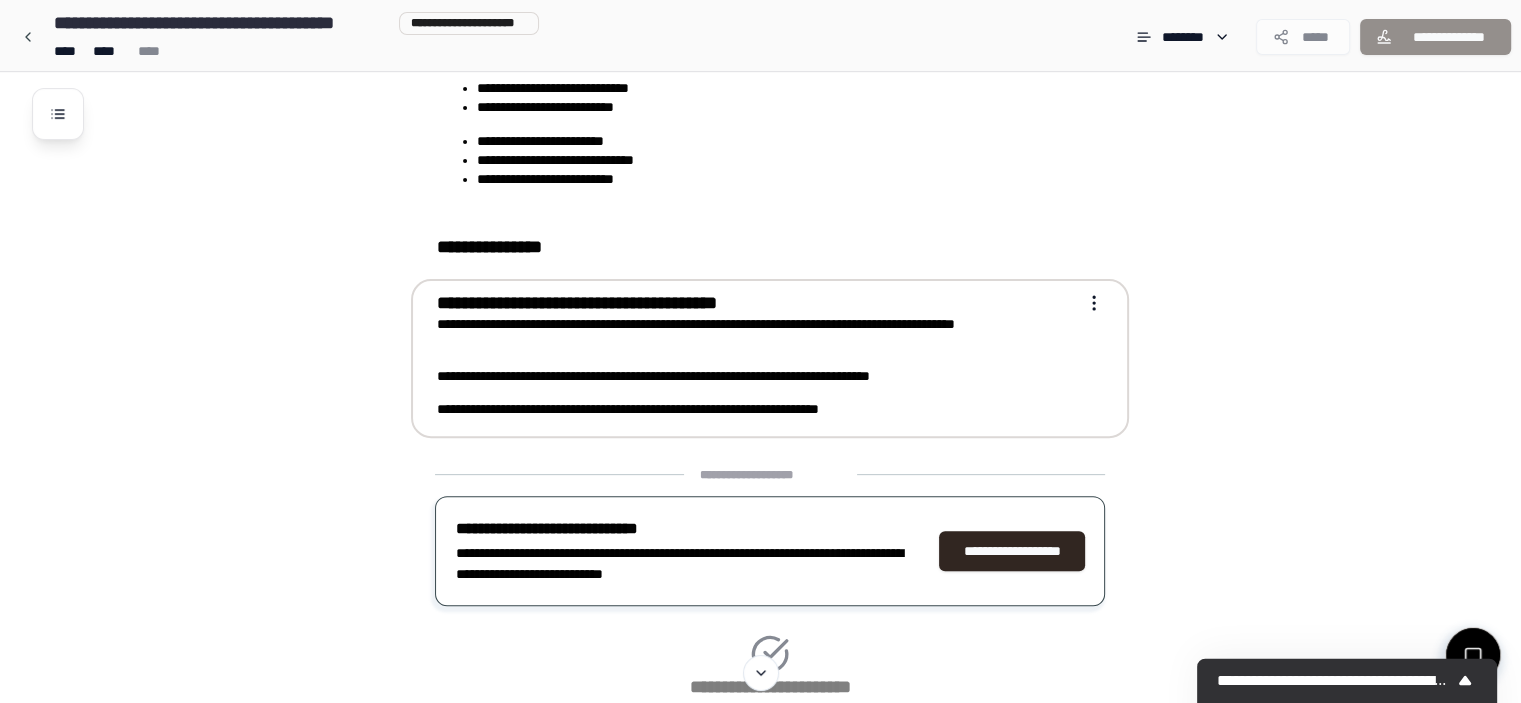 click on "**********" at bounding box center [756, 334] 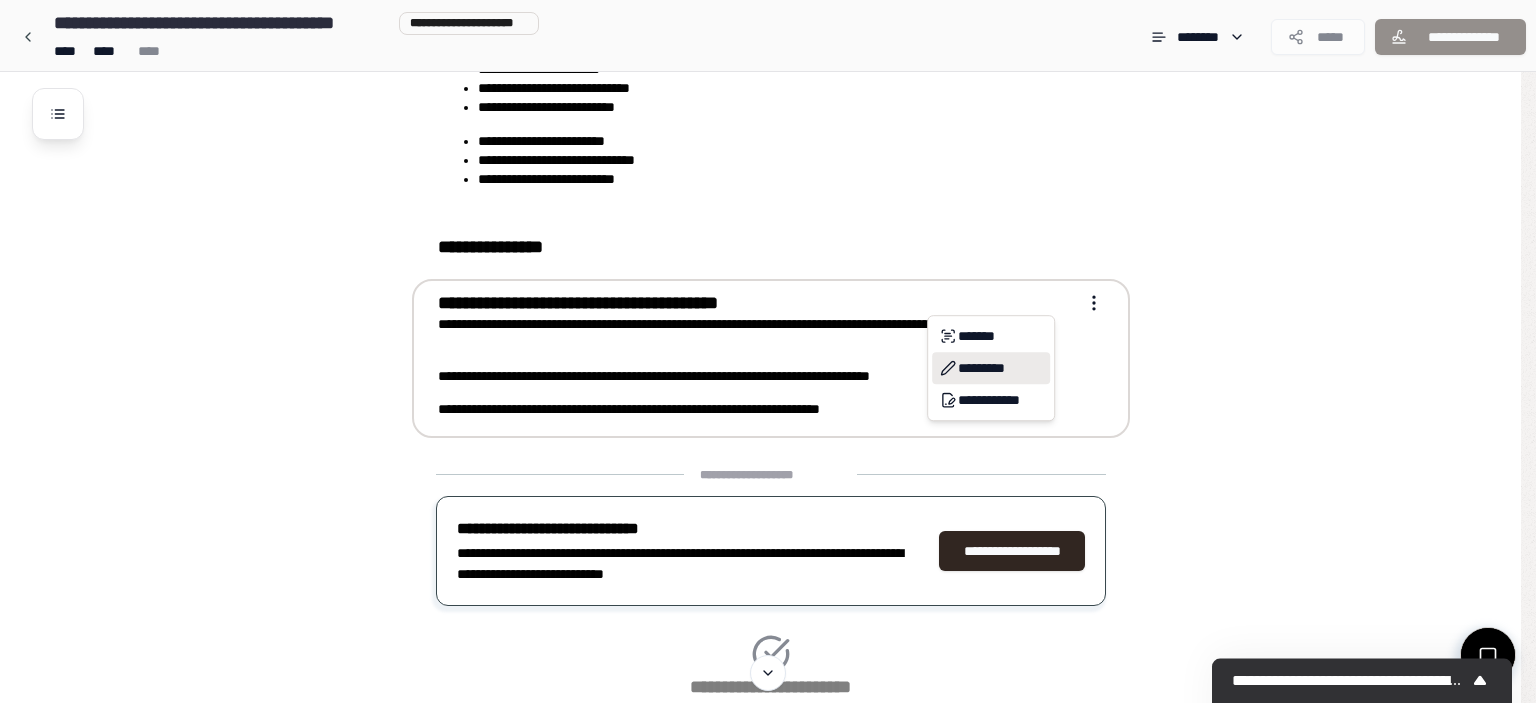 click on "*********" at bounding box center (991, 368) 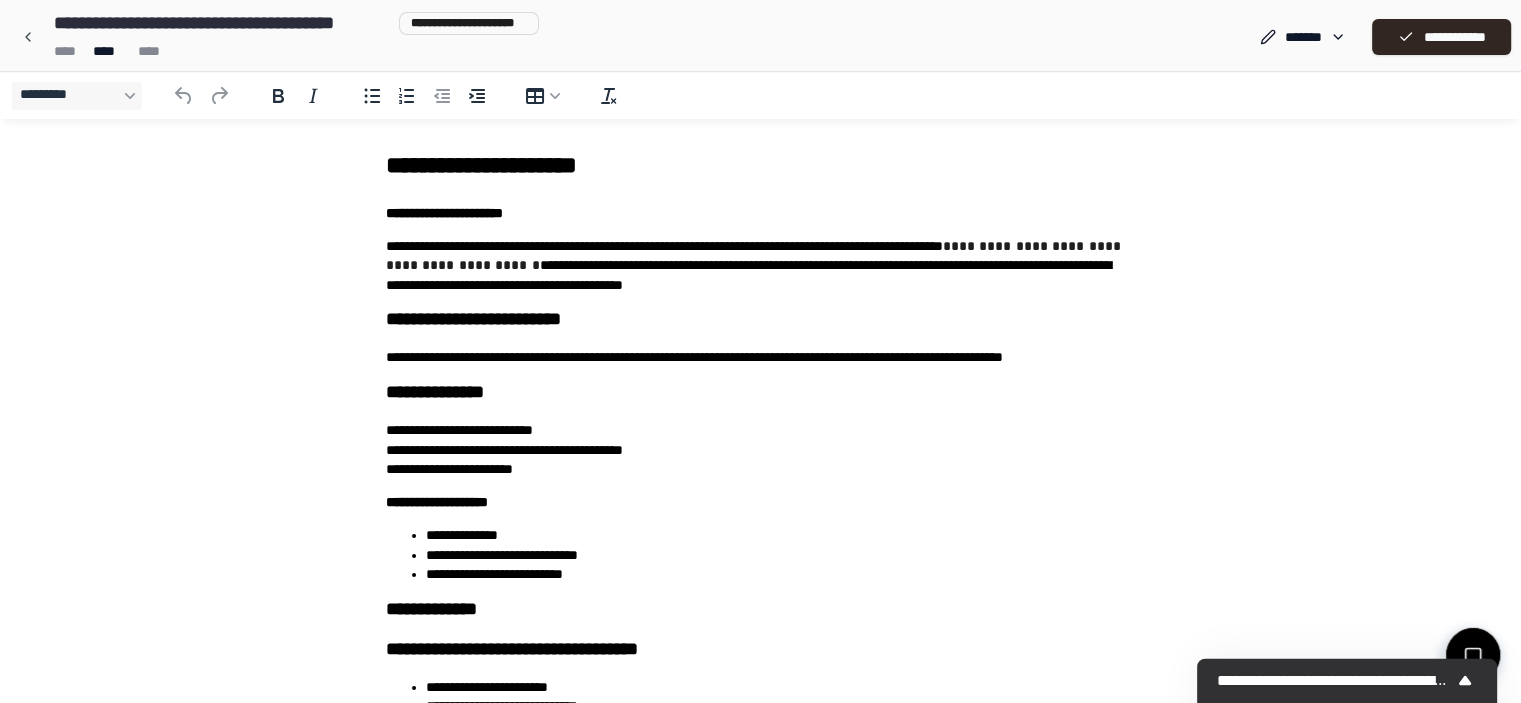 scroll, scrollTop: 0, scrollLeft: 0, axis: both 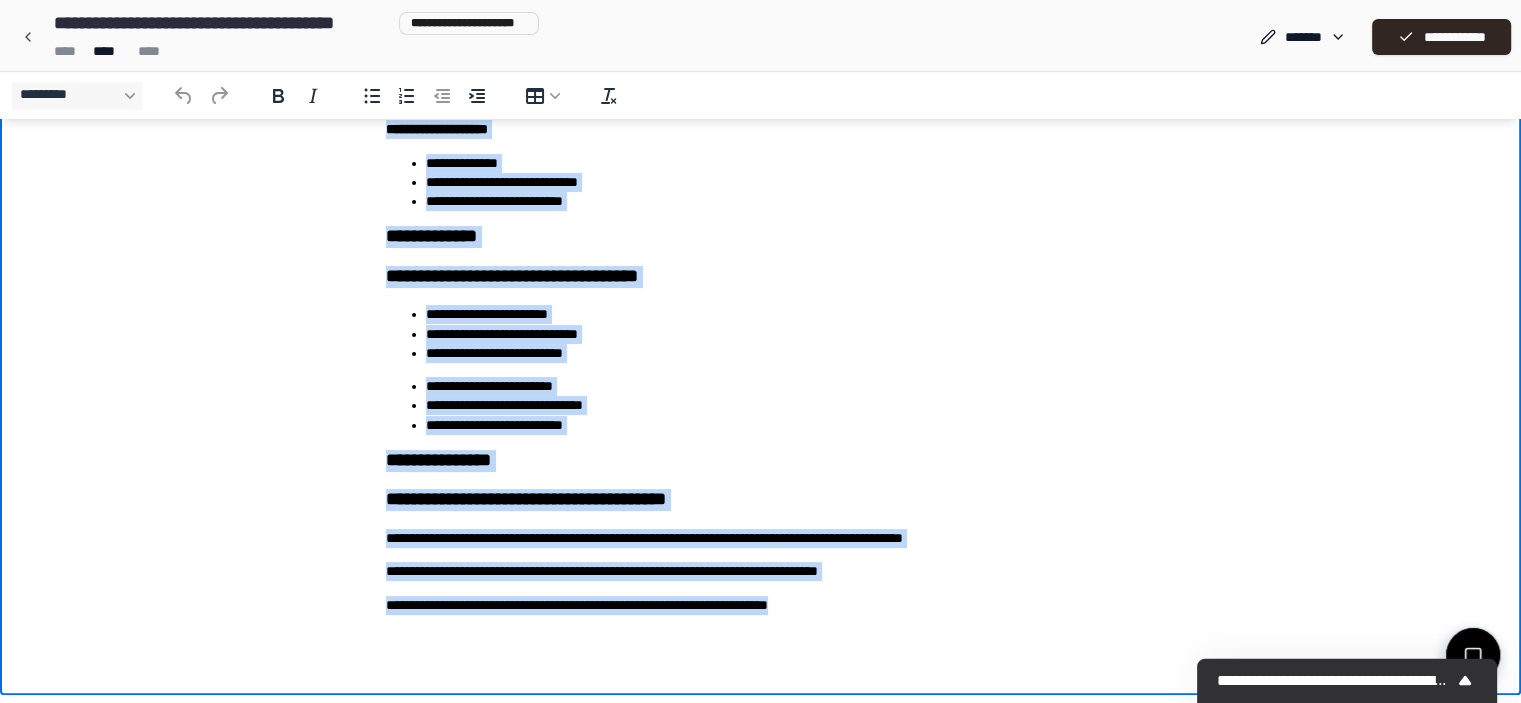 drag, startPoint x: 388, startPoint y: -229, endPoint x: 845, endPoint y: 626, distance: 969.471 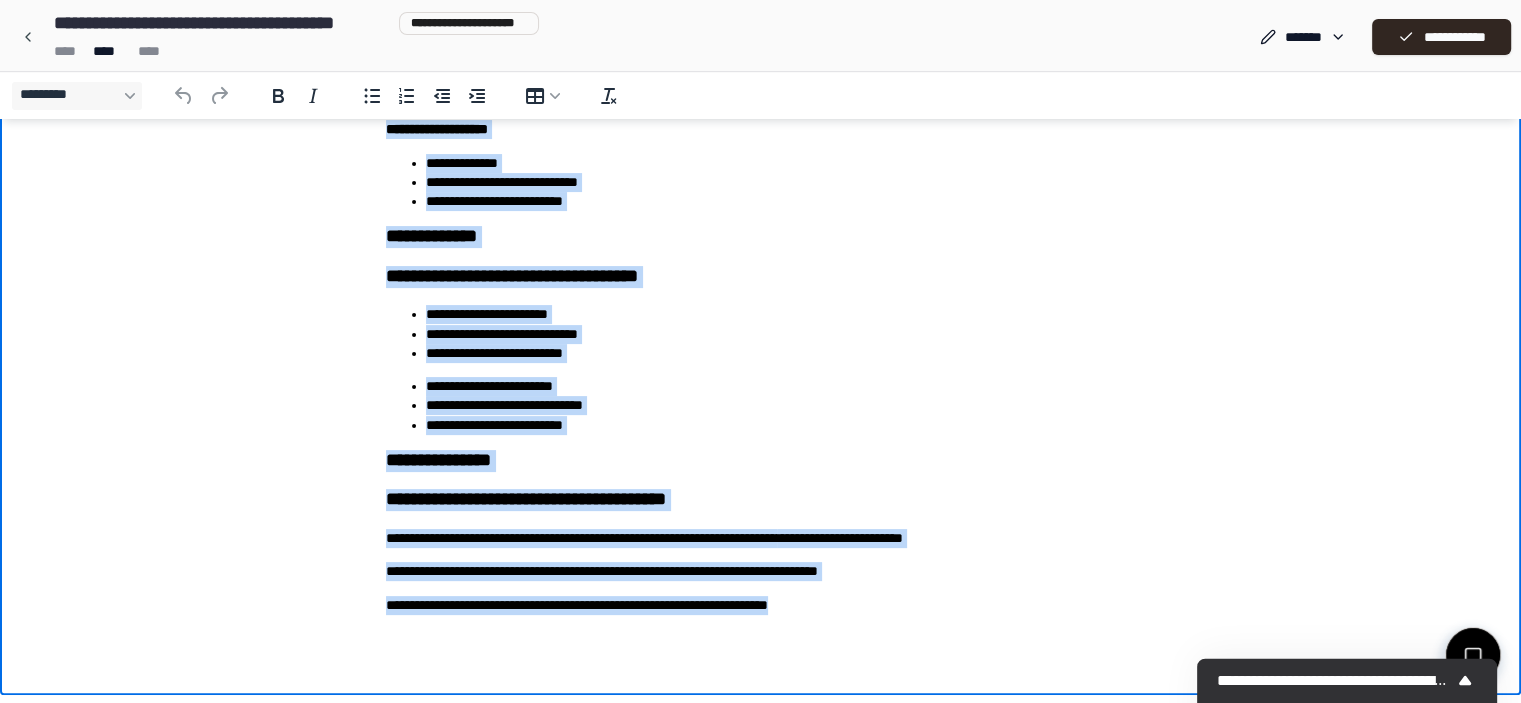 copy on "**********" 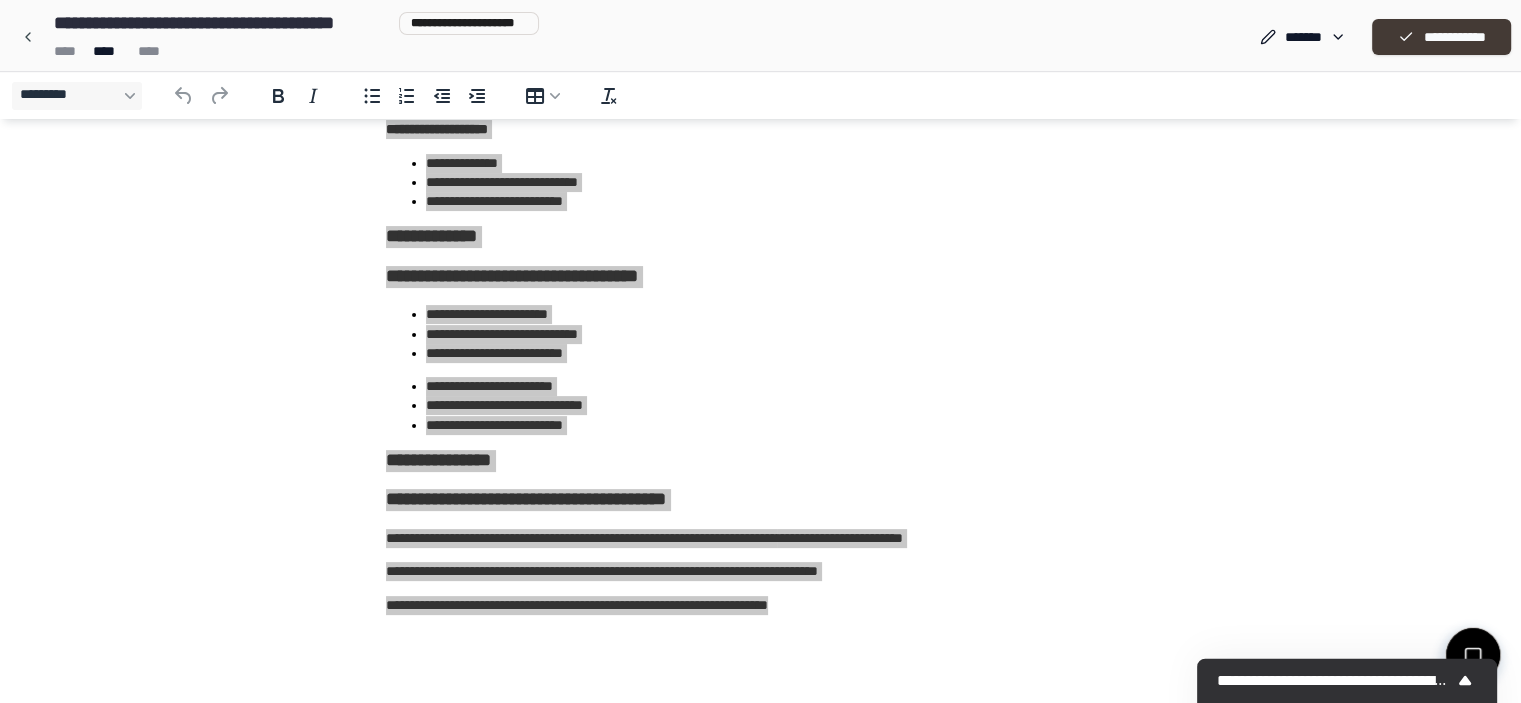 click on "**********" at bounding box center [1441, 37] 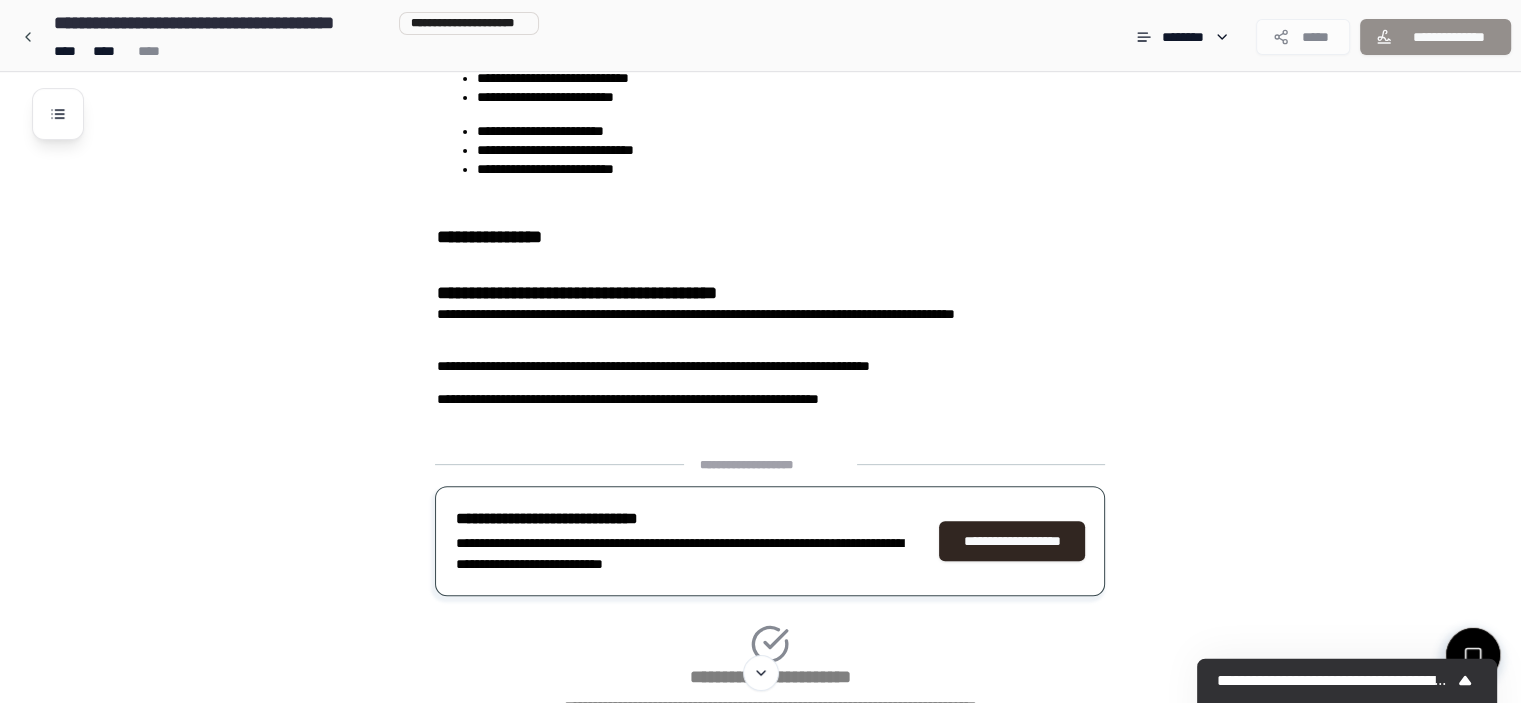 scroll, scrollTop: 787, scrollLeft: 0, axis: vertical 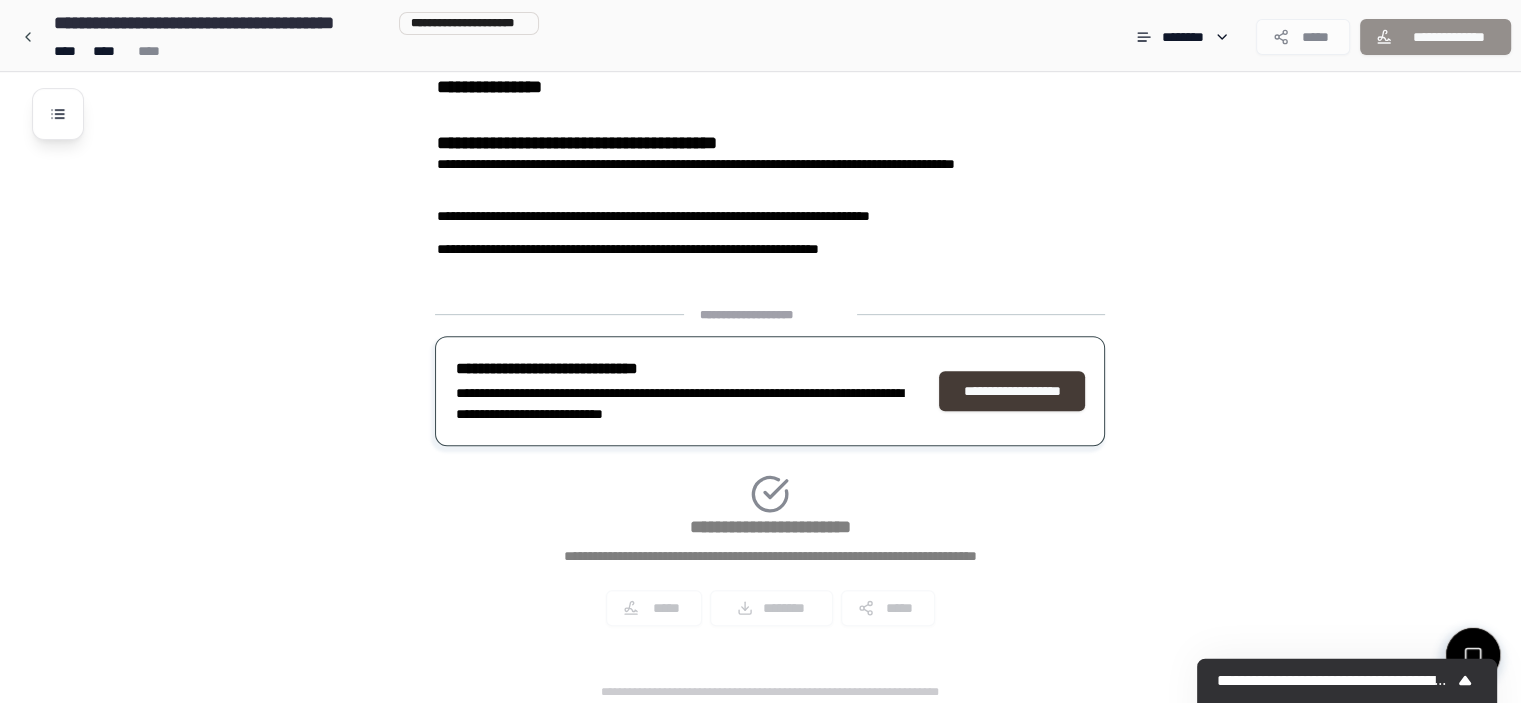 click on "**********" at bounding box center [1012, 391] 